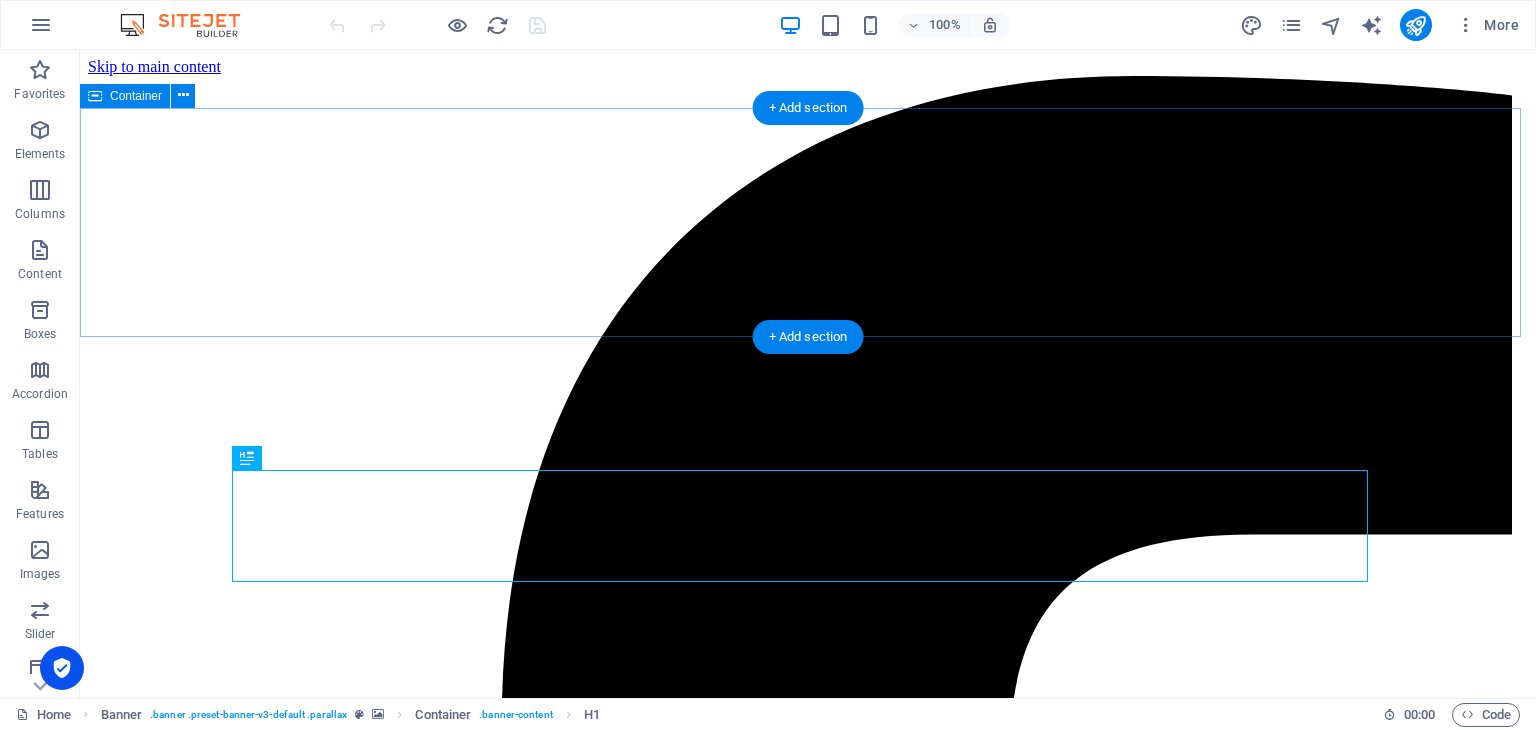scroll, scrollTop: 0, scrollLeft: 0, axis: both 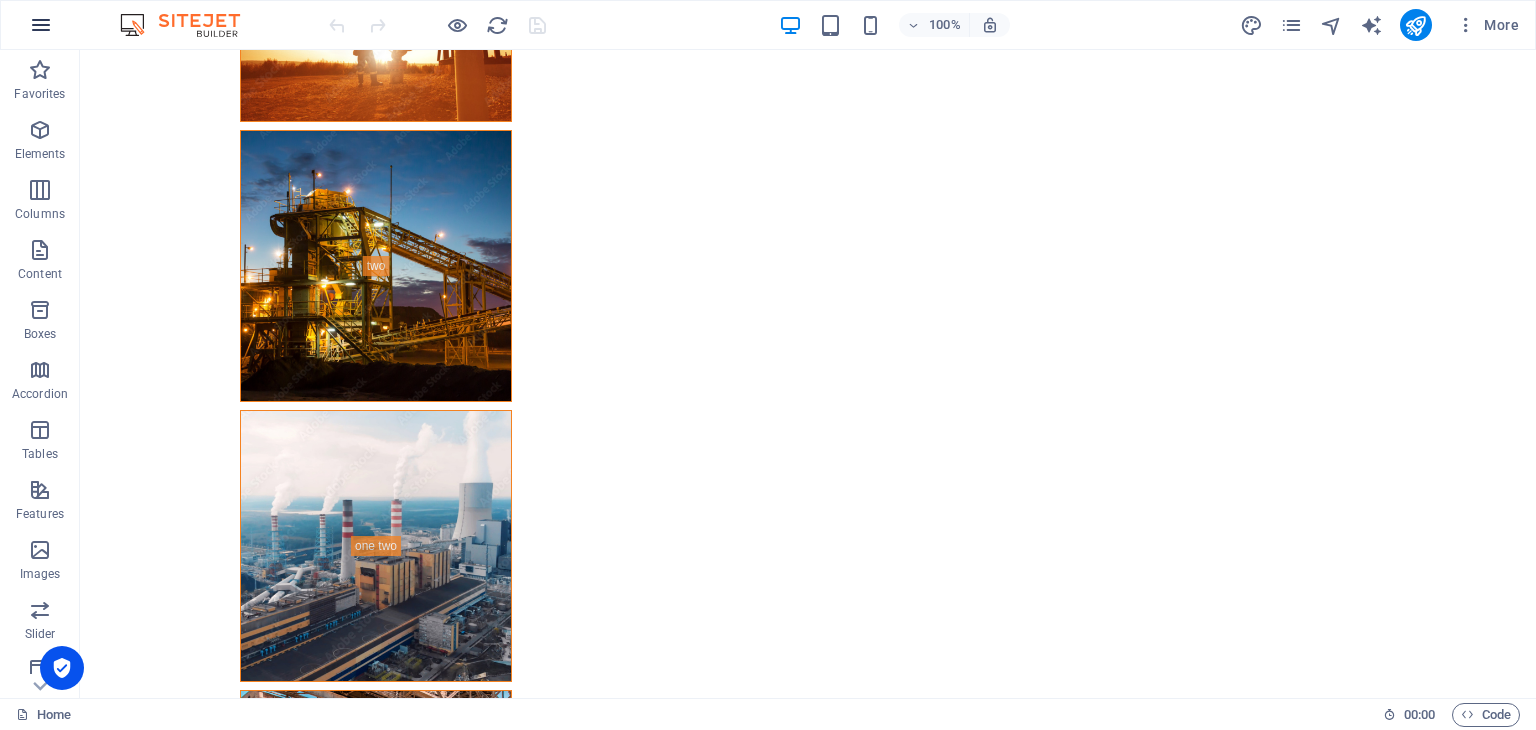 click at bounding box center [41, 25] 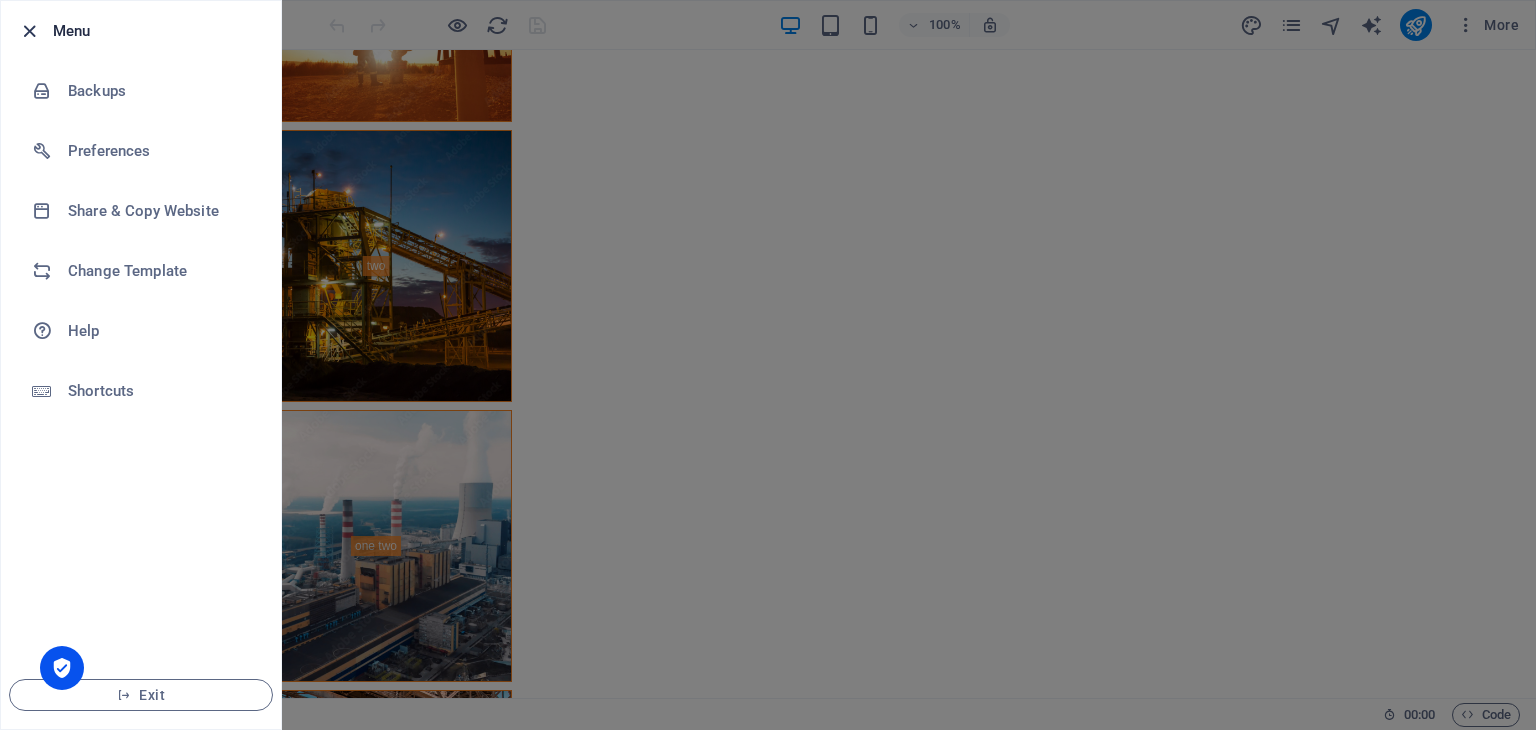 click at bounding box center (29, 31) 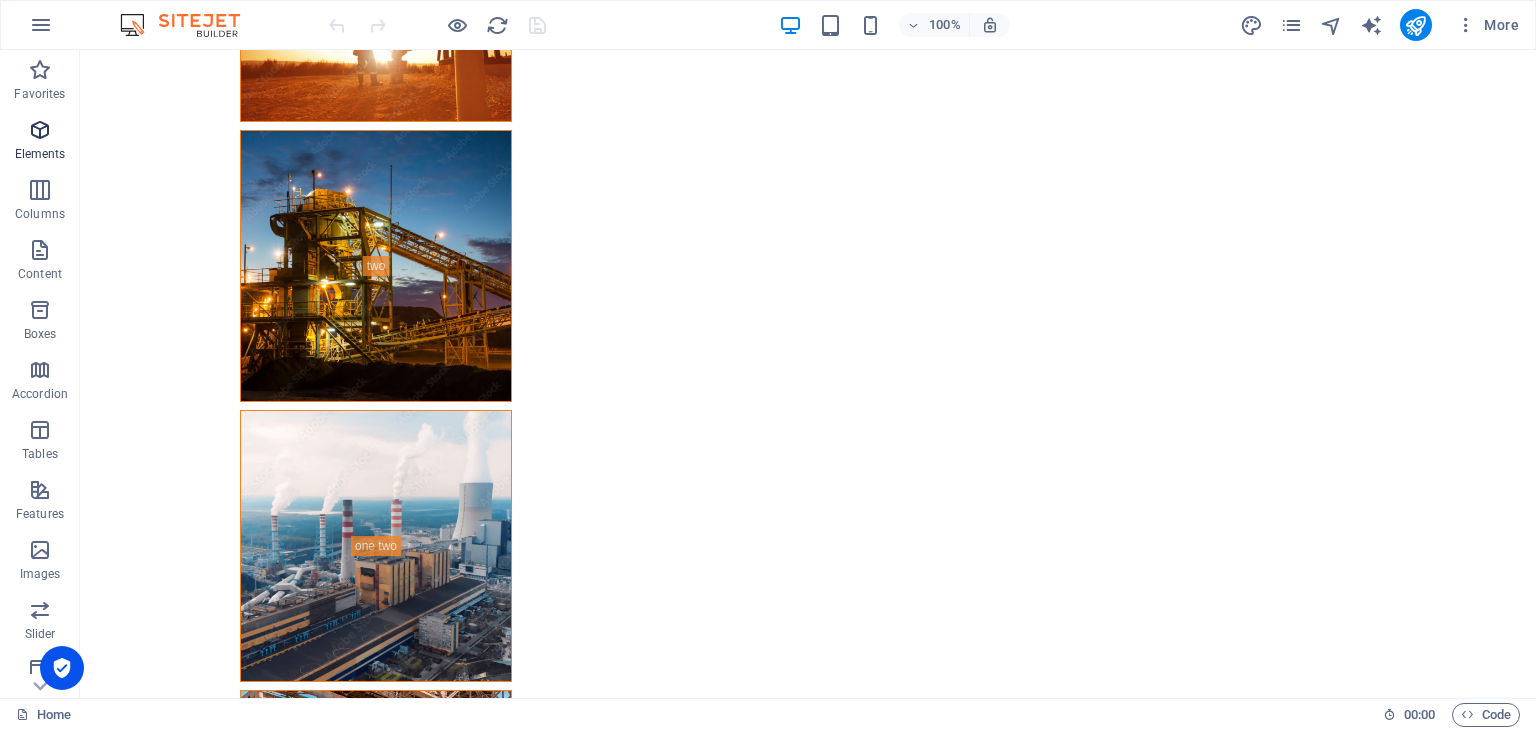 click on "Elements" at bounding box center (40, 142) 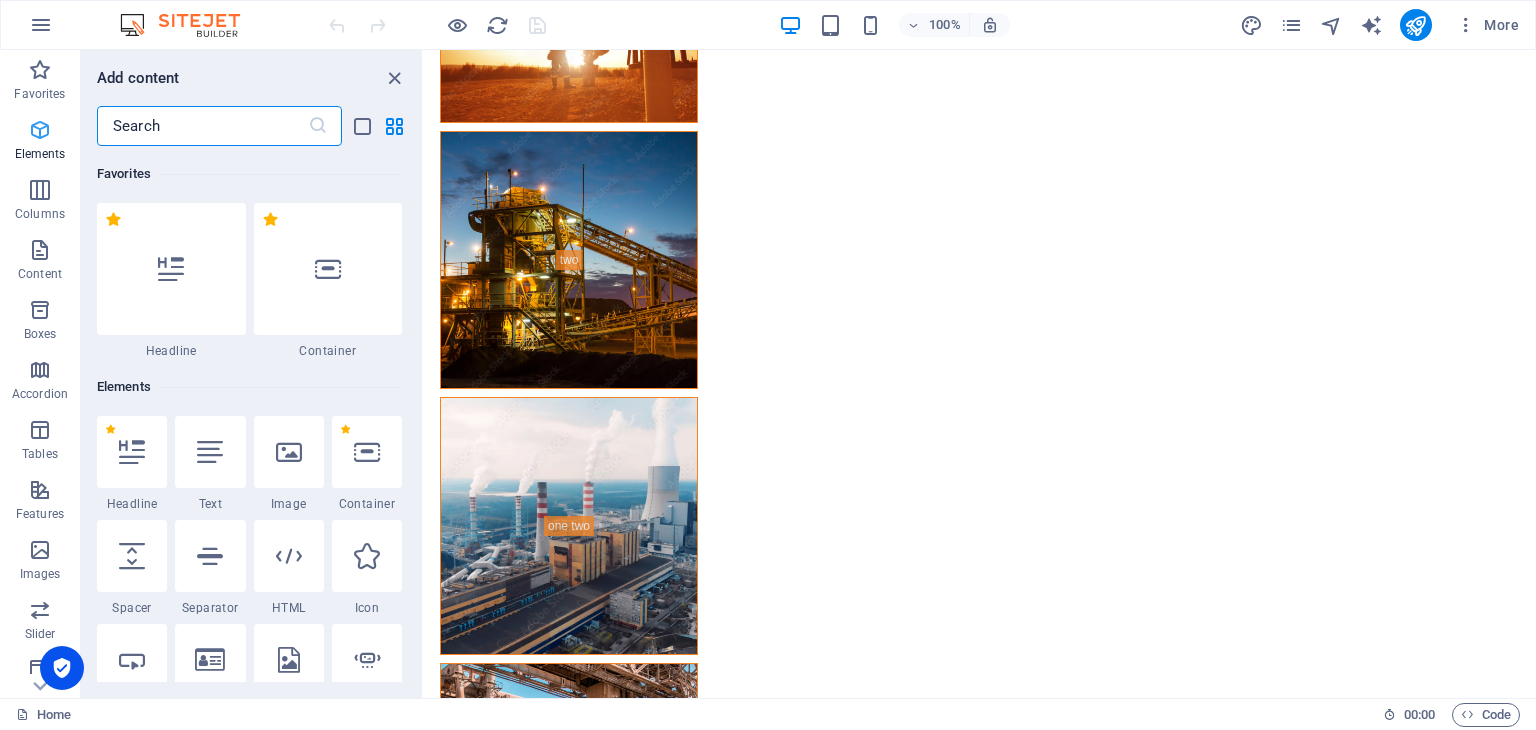 scroll, scrollTop: 7108, scrollLeft: 0, axis: vertical 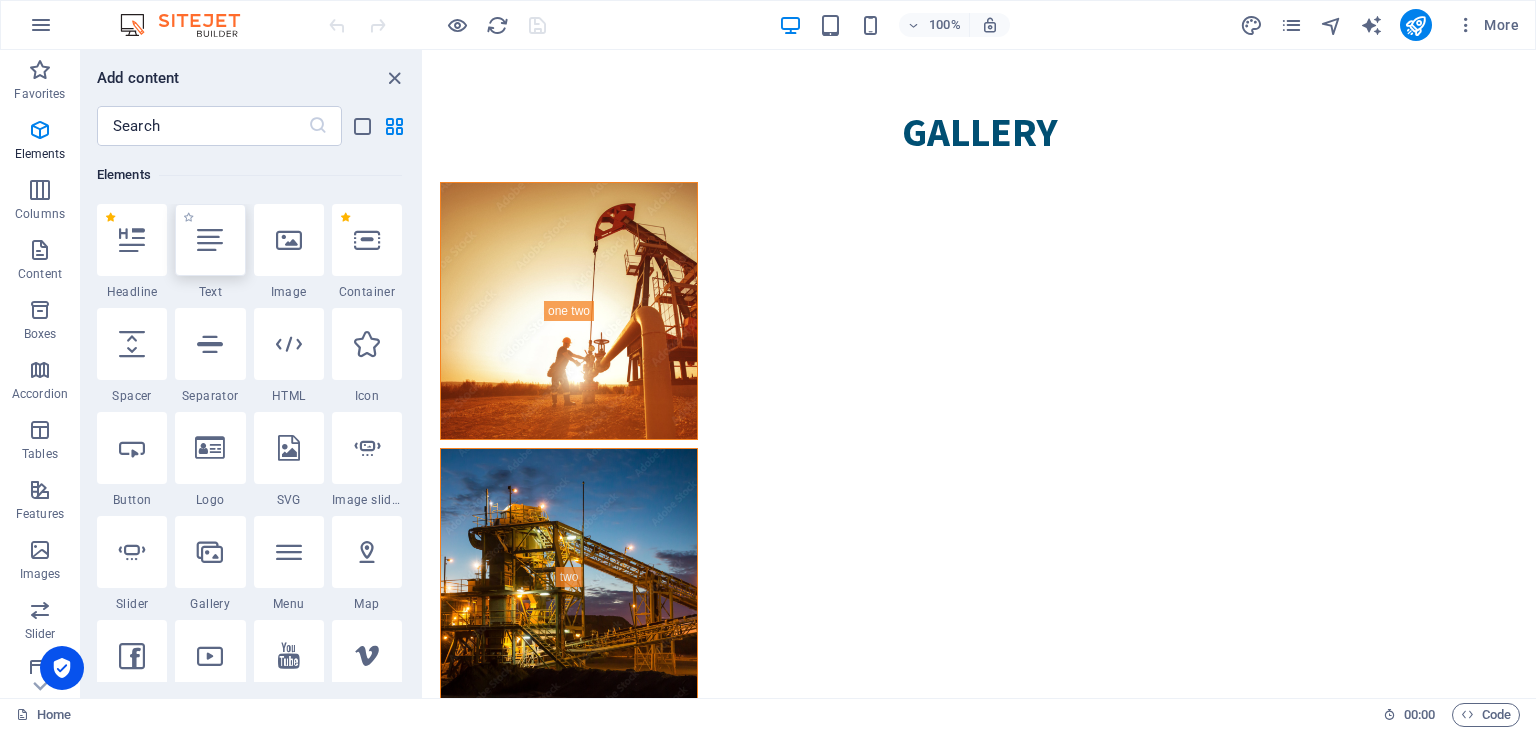 click at bounding box center [210, 240] 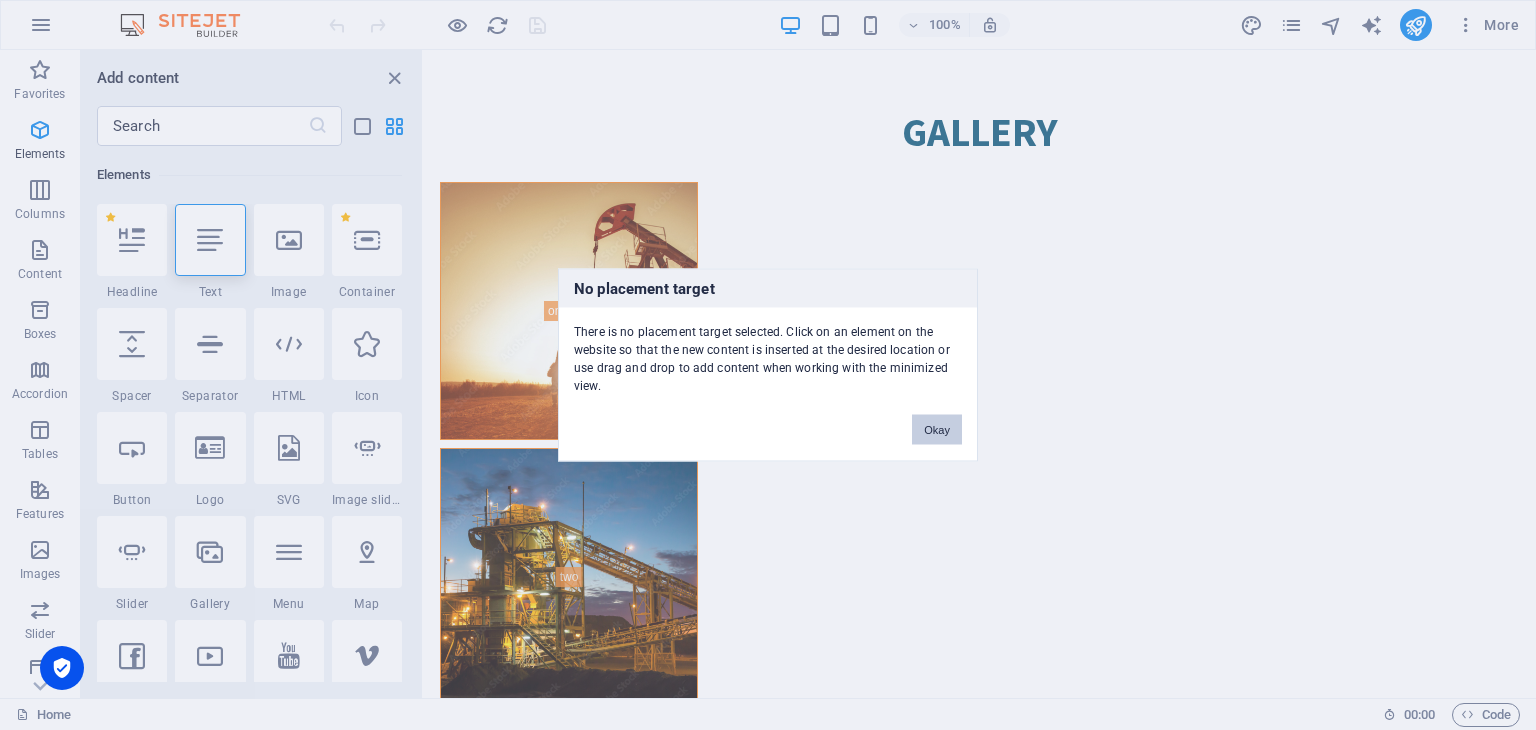 click on "Okay" at bounding box center [937, 430] 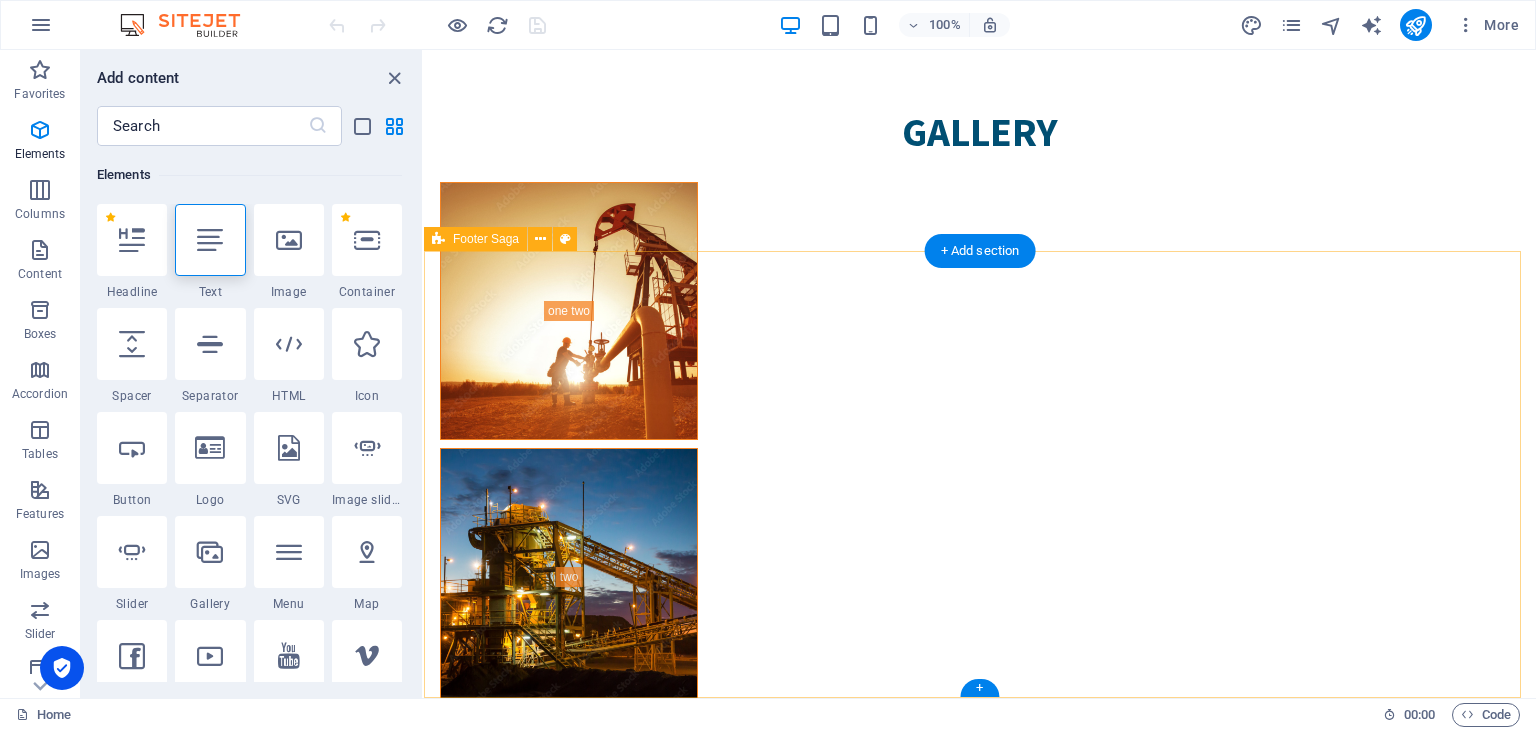 click on "At [GEOGRAPHIC_DATA], we combine top-tier products with a dedicated and technically proficient team, backed by a well-equipped workshop to ensure we meet and exceed our customers' expectations in every project. Contact [PERSON_NAME] Bin Al [PERSON_NAME] Rakah, [STREET_ADDRESS]  Phone:  [PHONE_NUMBER] Mobile: [PHONE_NUMBER] Email: [EMAIL_ADDRESS][DOMAIN_NAME]  Navigation Home About Service Contact Legal Notice Privacy Policy Social media Facebook Twitter Instagram" at bounding box center (980, 10765) 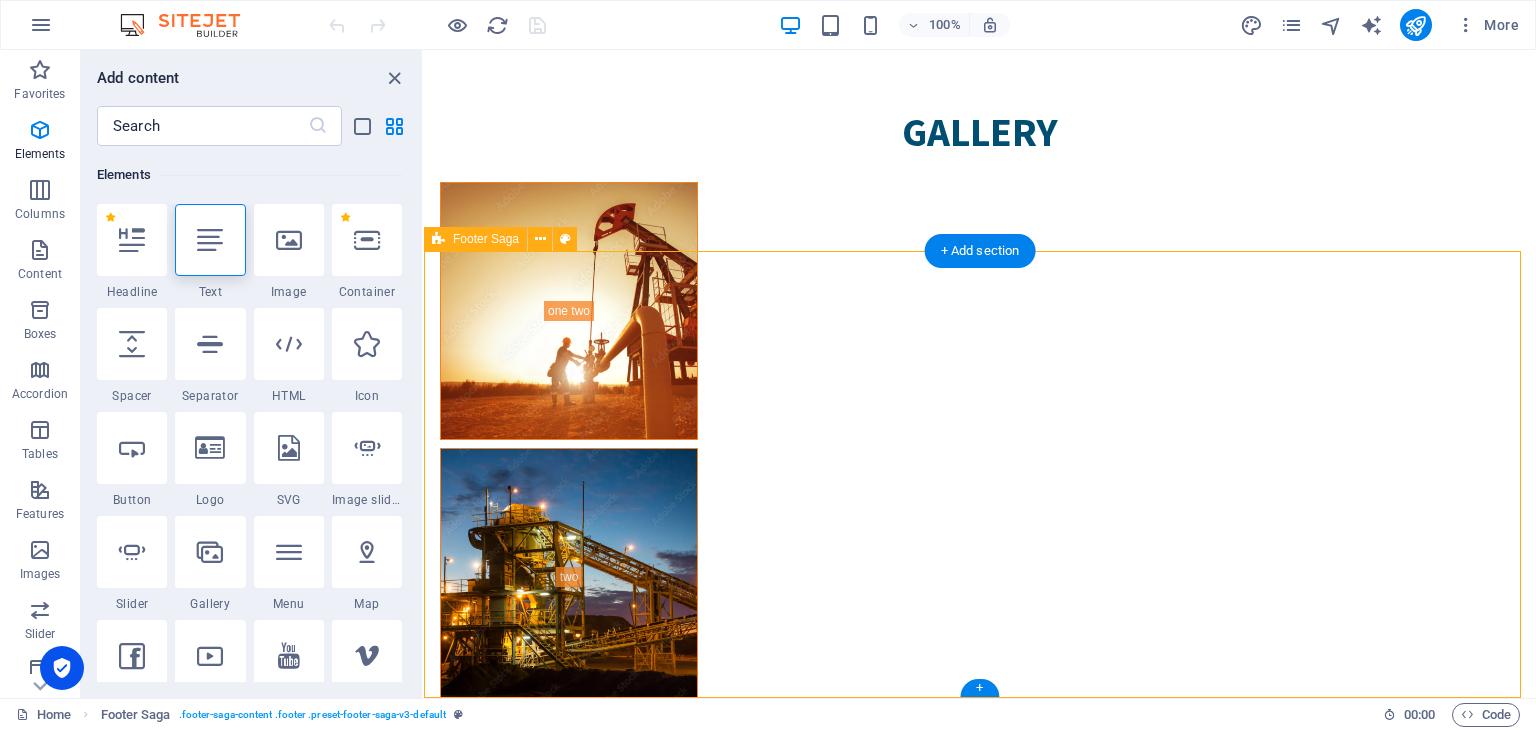 click on "At [GEOGRAPHIC_DATA], we combine top-tier products with a dedicated and technically proficient team, backed by a well-equipped workshop to ensure we meet and exceed our customers' expectations in every project. Contact [PERSON_NAME] Bin Al [PERSON_NAME] Rakah, [STREET_ADDRESS]  Phone:  [PHONE_NUMBER] Mobile: [PHONE_NUMBER] Email: [EMAIL_ADDRESS][DOMAIN_NAME]  Navigation Home About Service Contact Legal Notice Privacy Policy Social media Facebook Twitter Instagram" at bounding box center (980, 10765) 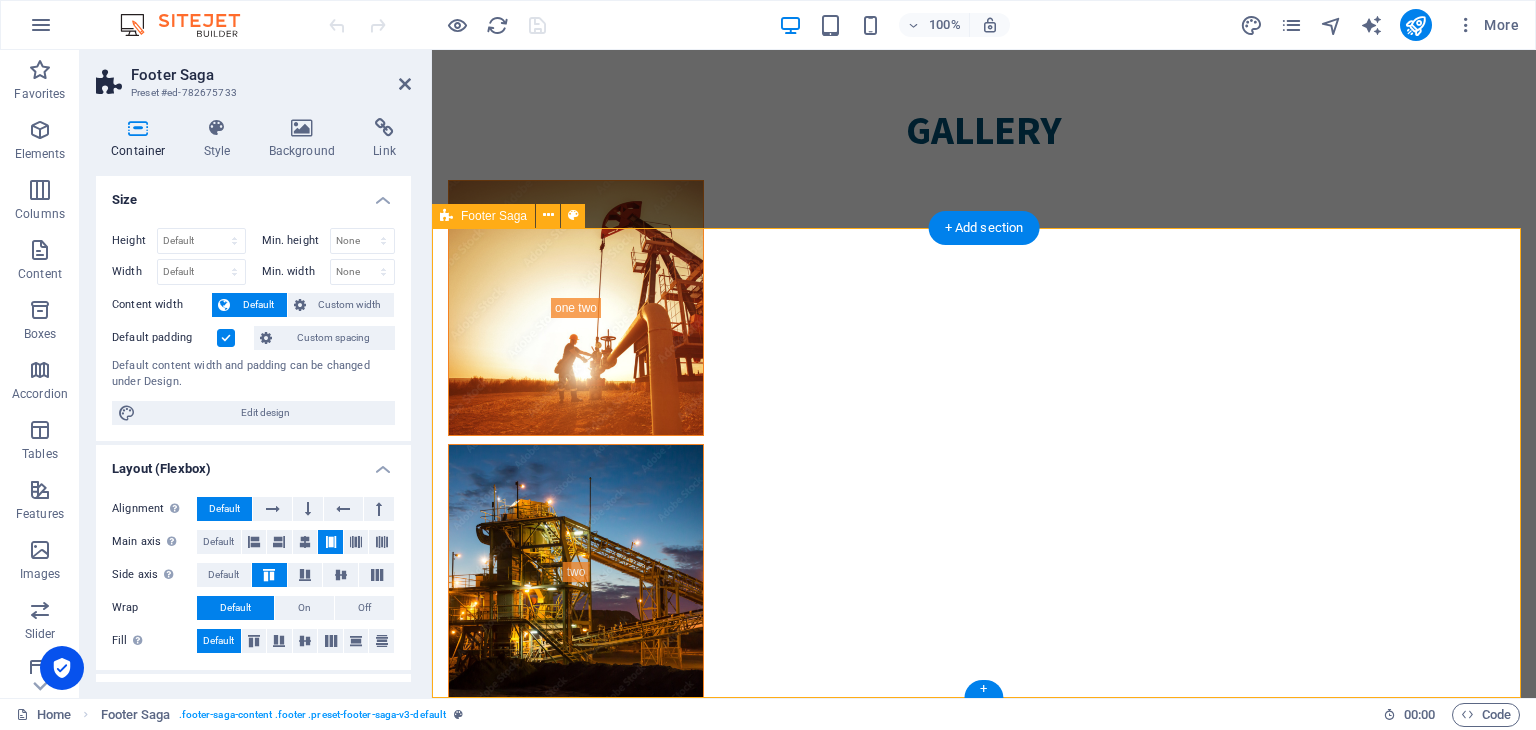 scroll, scrollTop: 7136, scrollLeft: 0, axis: vertical 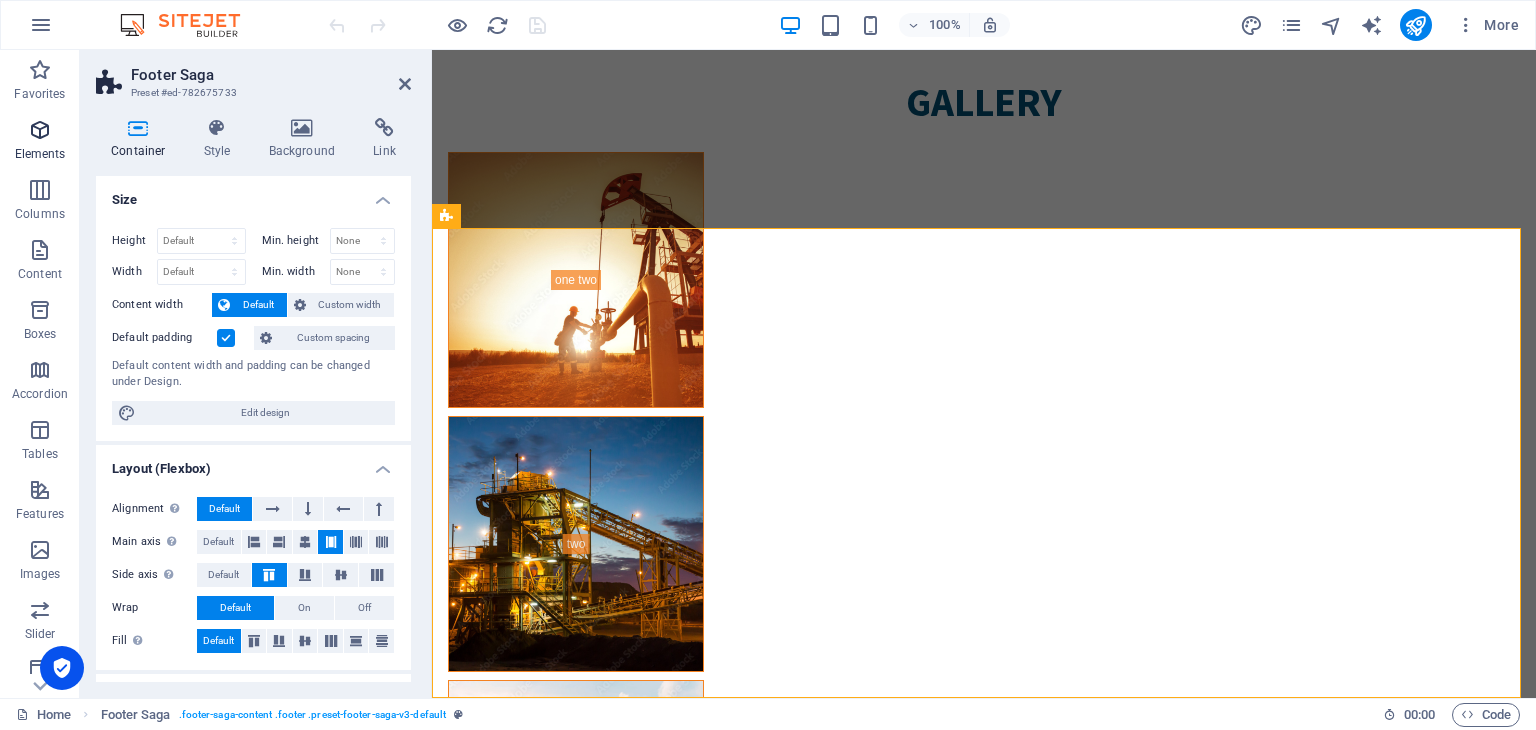click at bounding box center [40, 130] 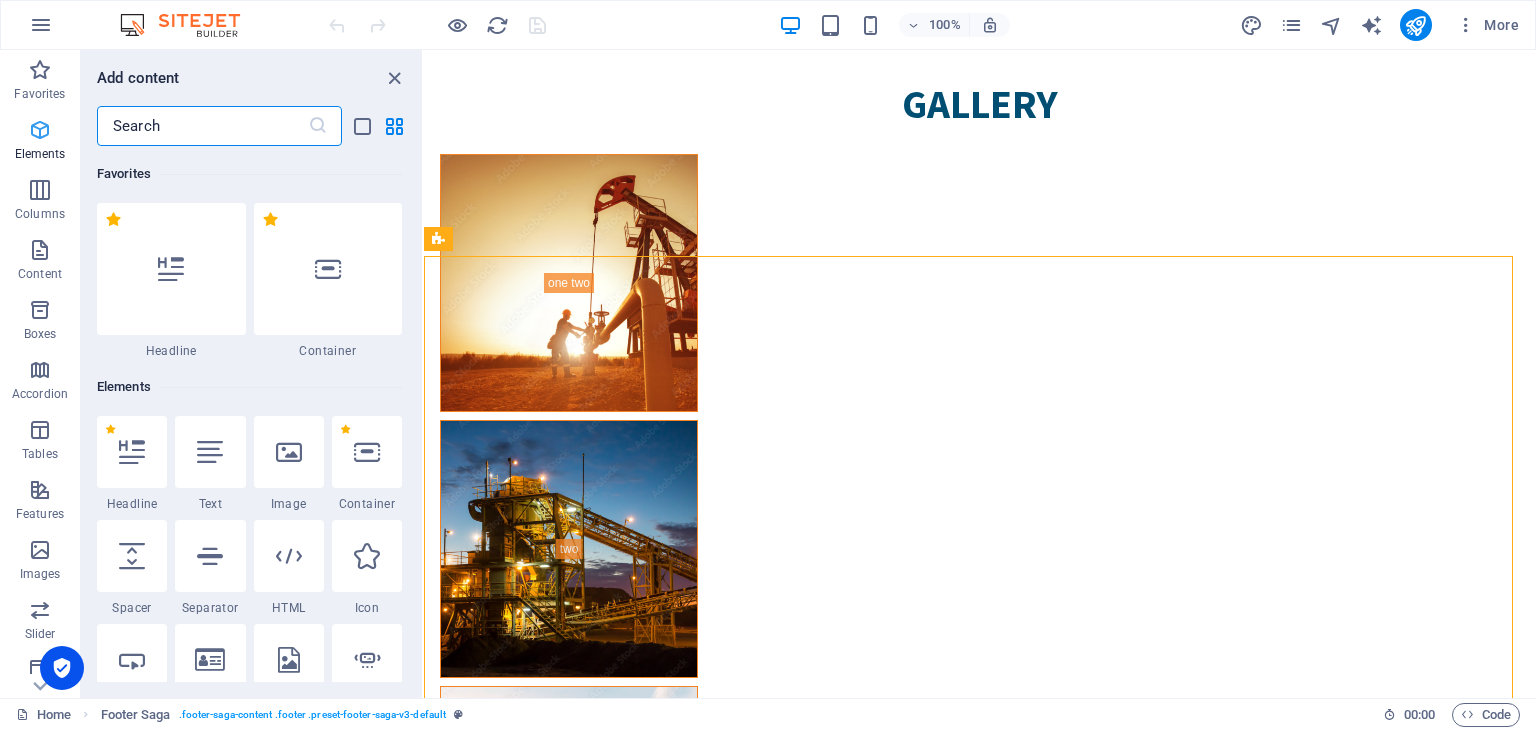 scroll, scrollTop: 7108, scrollLeft: 0, axis: vertical 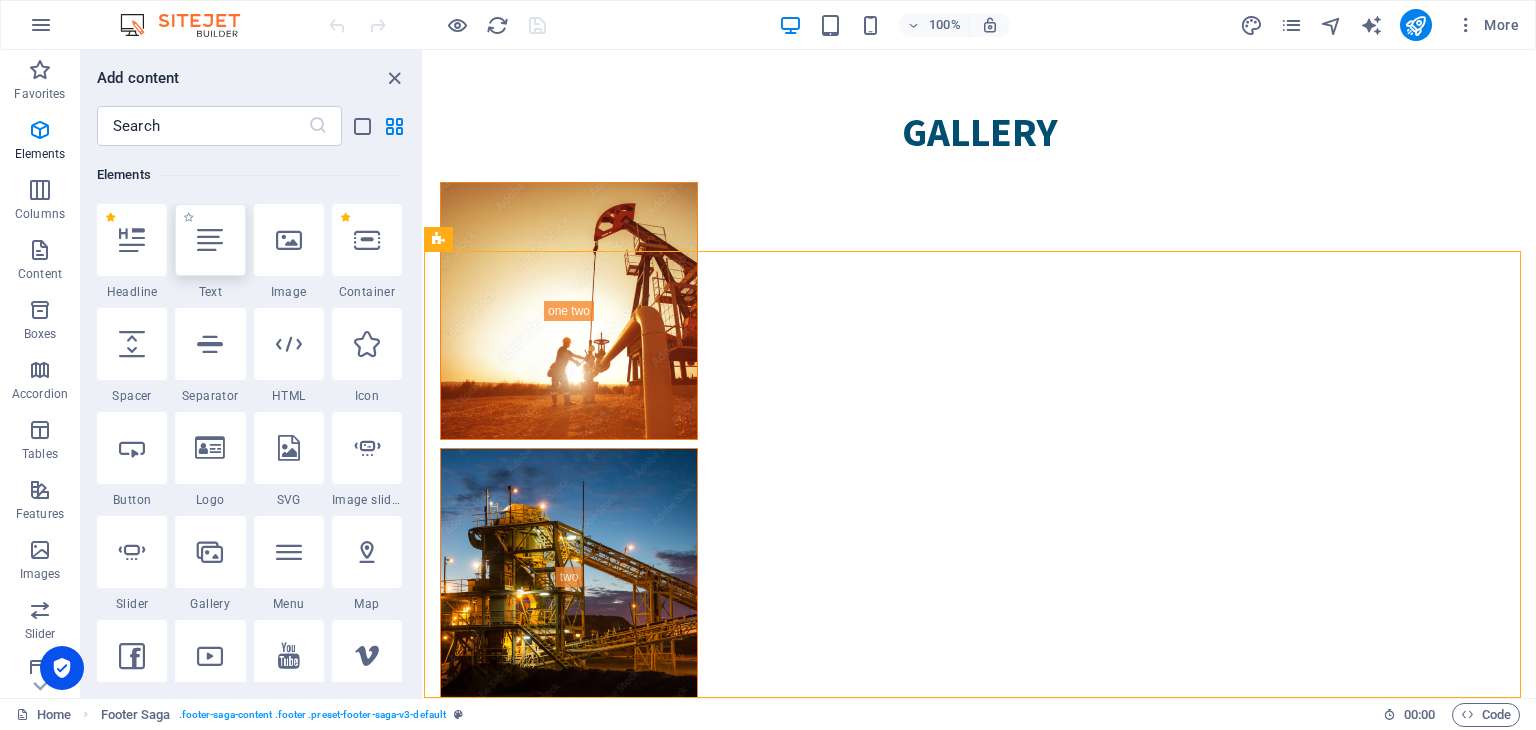 click at bounding box center (210, 240) 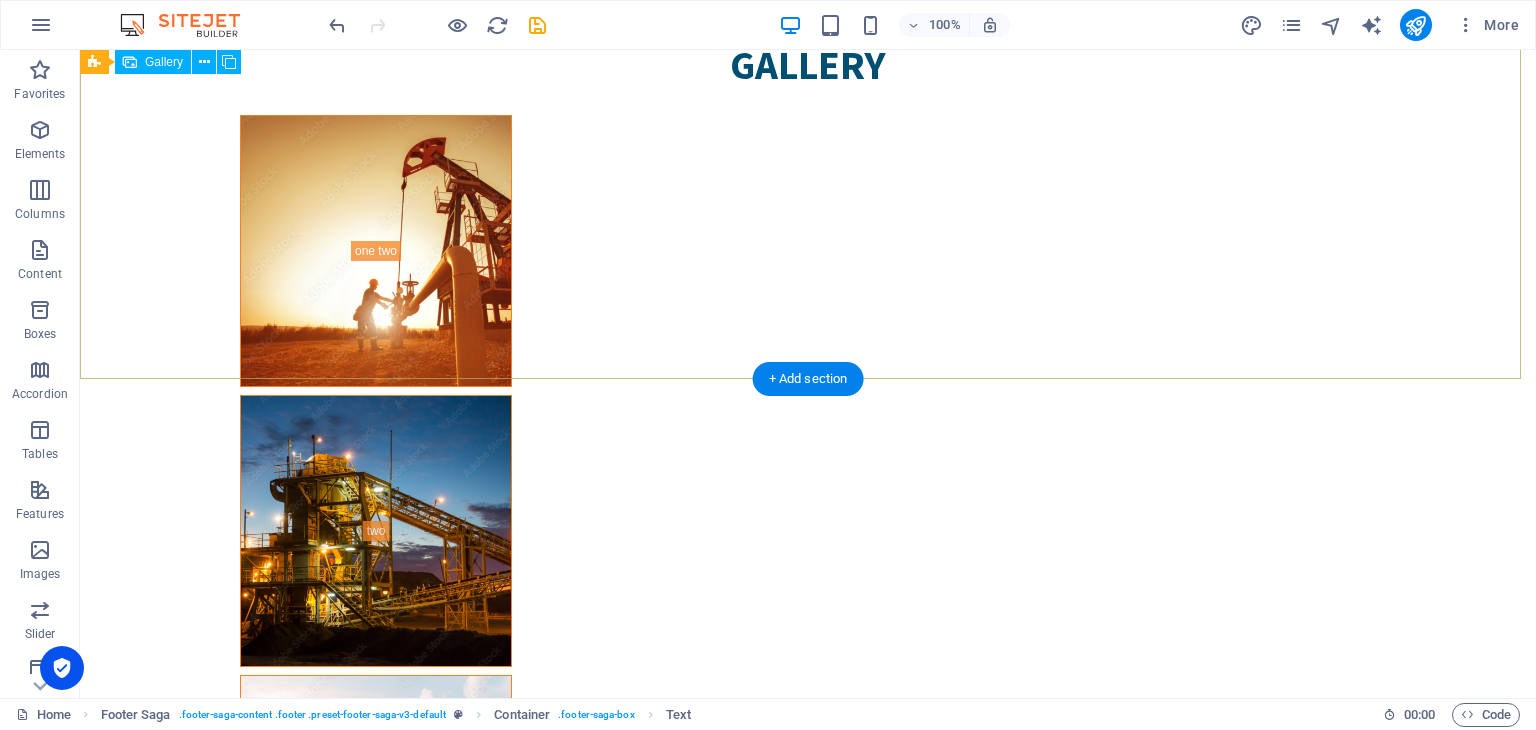 scroll, scrollTop: 7298, scrollLeft: 0, axis: vertical 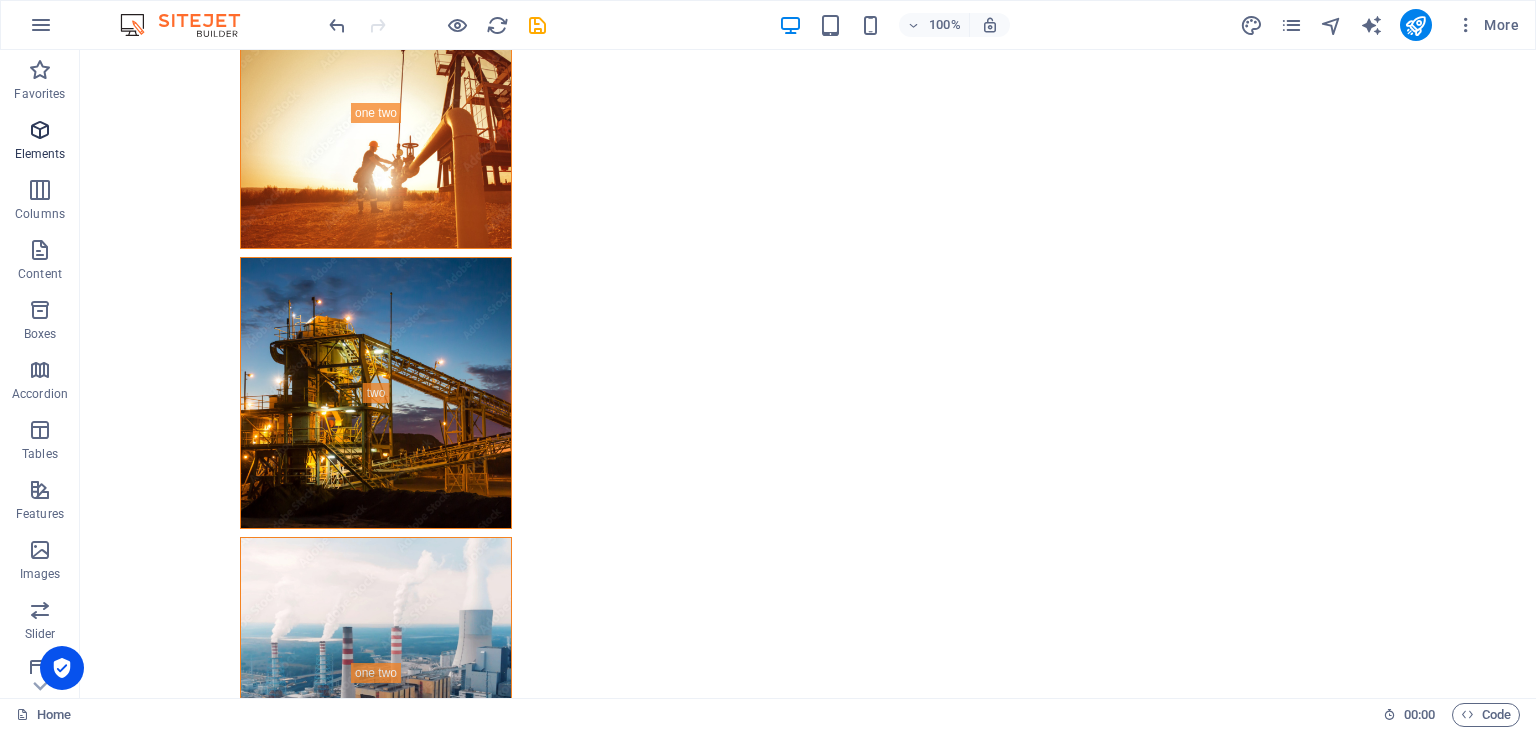 click at bounding box center (40, 130) 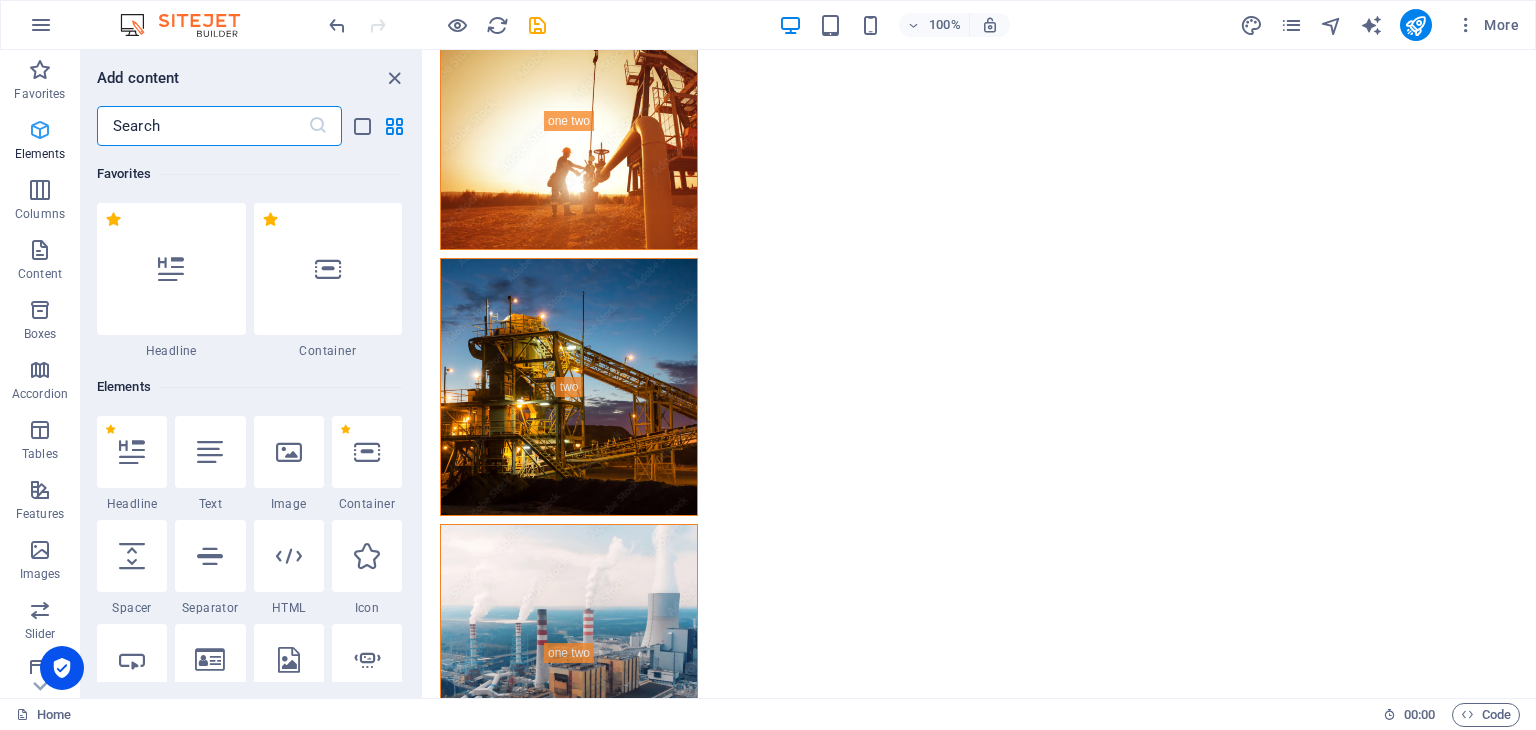 scroll, scrollTop: 7108, scrollLeft: 0, axis: vertical 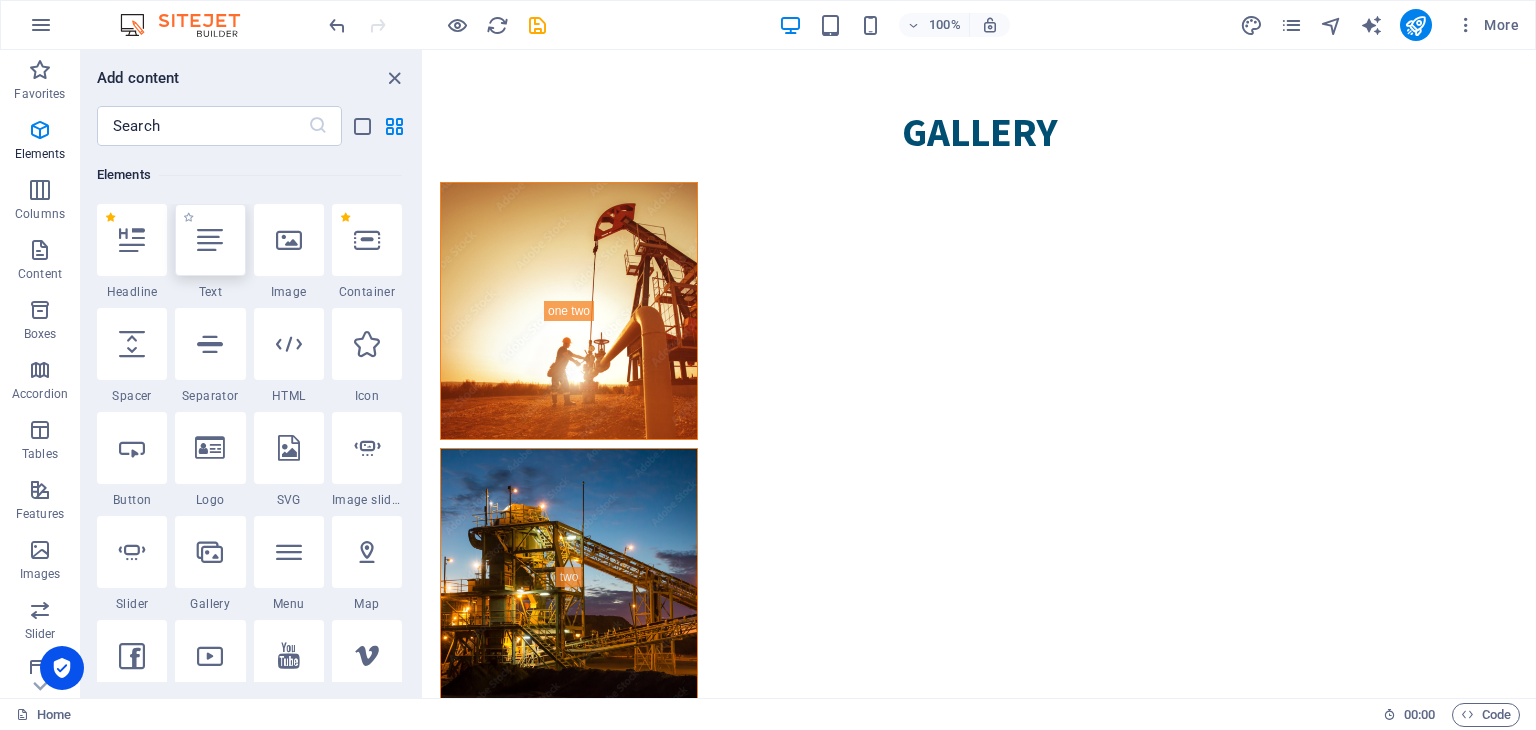 click at bounding box center (210, 240) 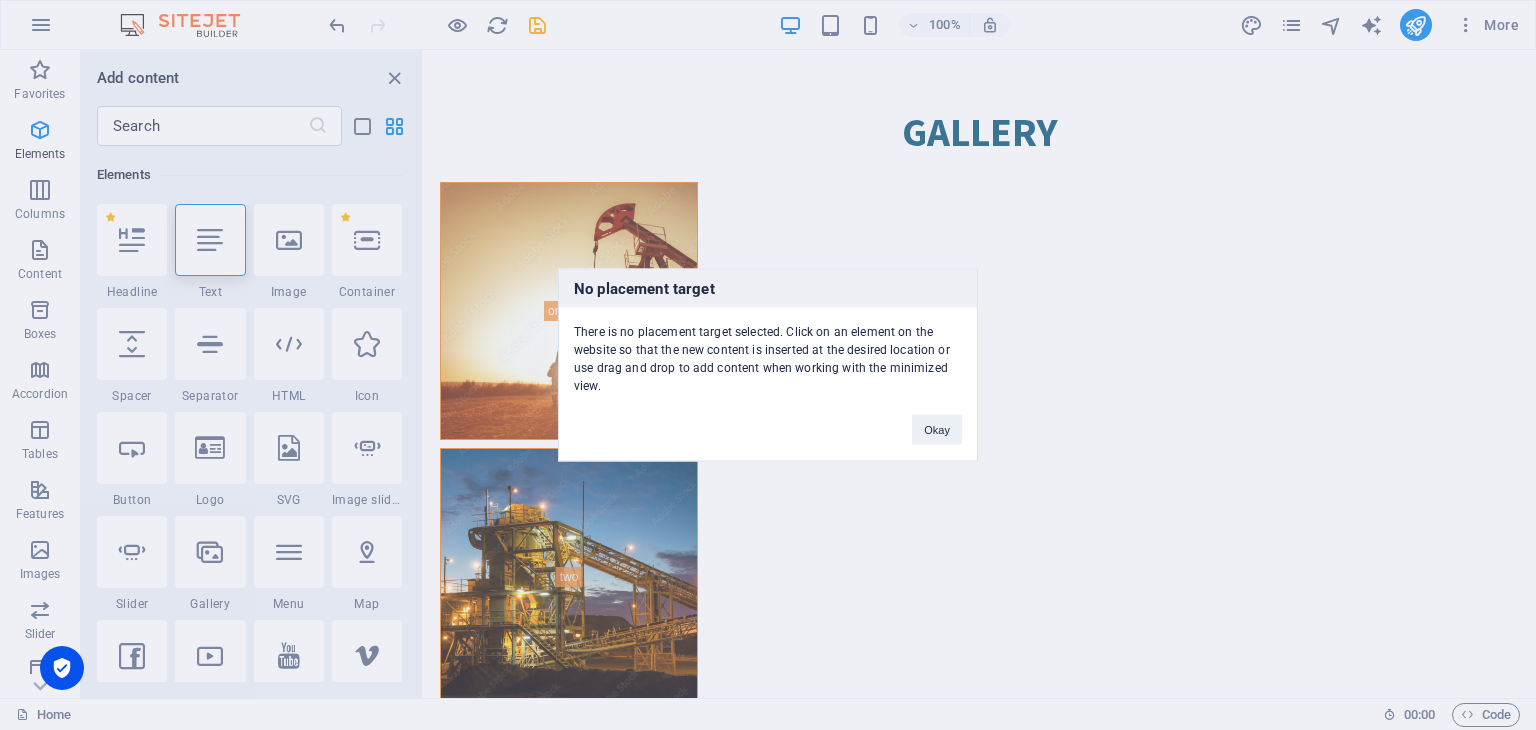drag, startPoint x: 895, startPoint y: 642, endPoint x: 471, endPoint y: 592, distance: 426.93793 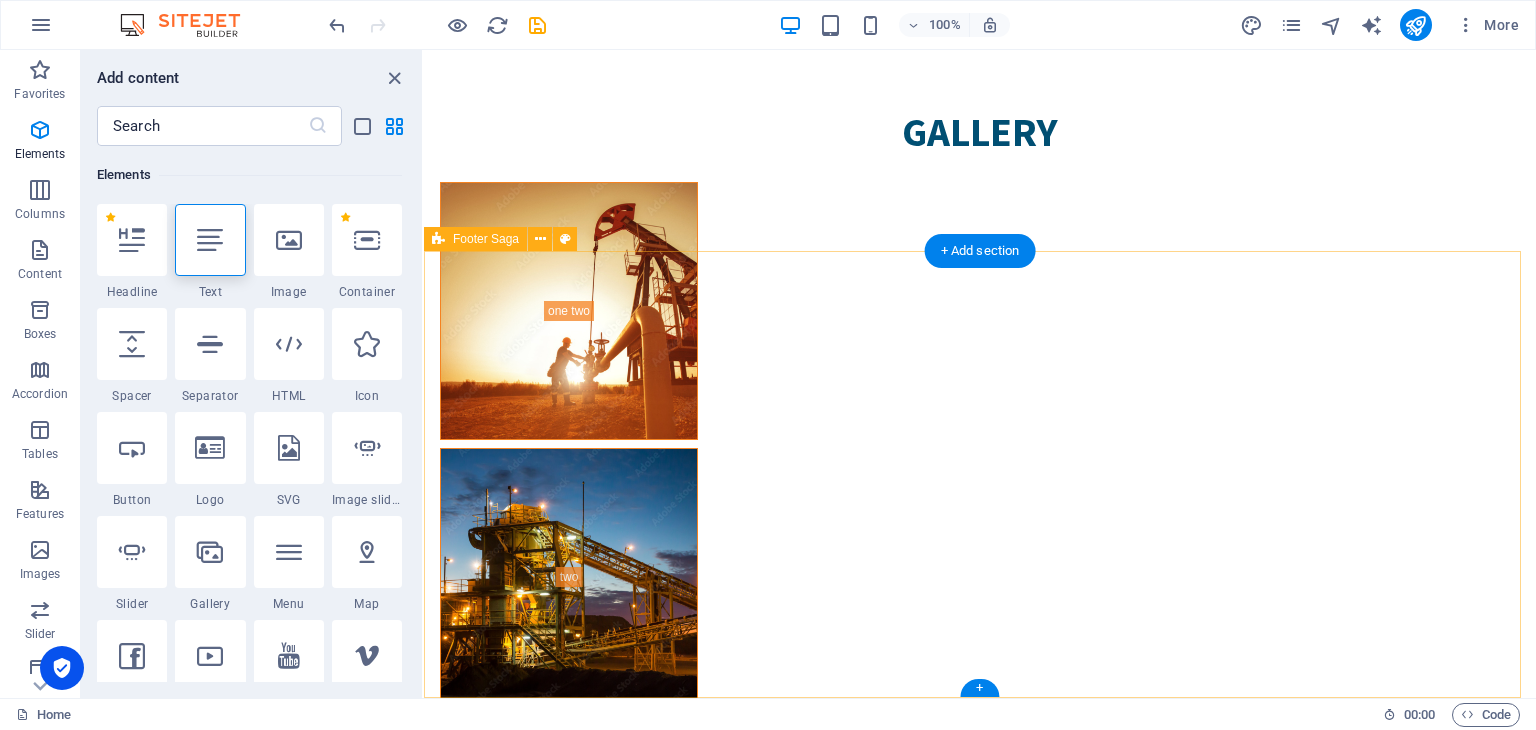 click on "At [GEOGRAPHIC_DATA], we combine top-tier products with a dedicated and technically proficient team, backed by a well-equipped workshop to ensure we meet and exceed our customers' expectations in every project. Contact [PERSON_NAME] Bin Al [PERSON_NAME] Rakah, [STREET_ADDRESS]  Phone:  [PHONE_NUMBER] Mobile: [PHONE_NUMBER] Email: [EMAIL_ADDRESS][DOMAIN_NAME]  Navigation Home About Service Contact Legal Notice Privacy Policy Social media Facebook Twitter Instagram" at bounding box center [980, 10765] 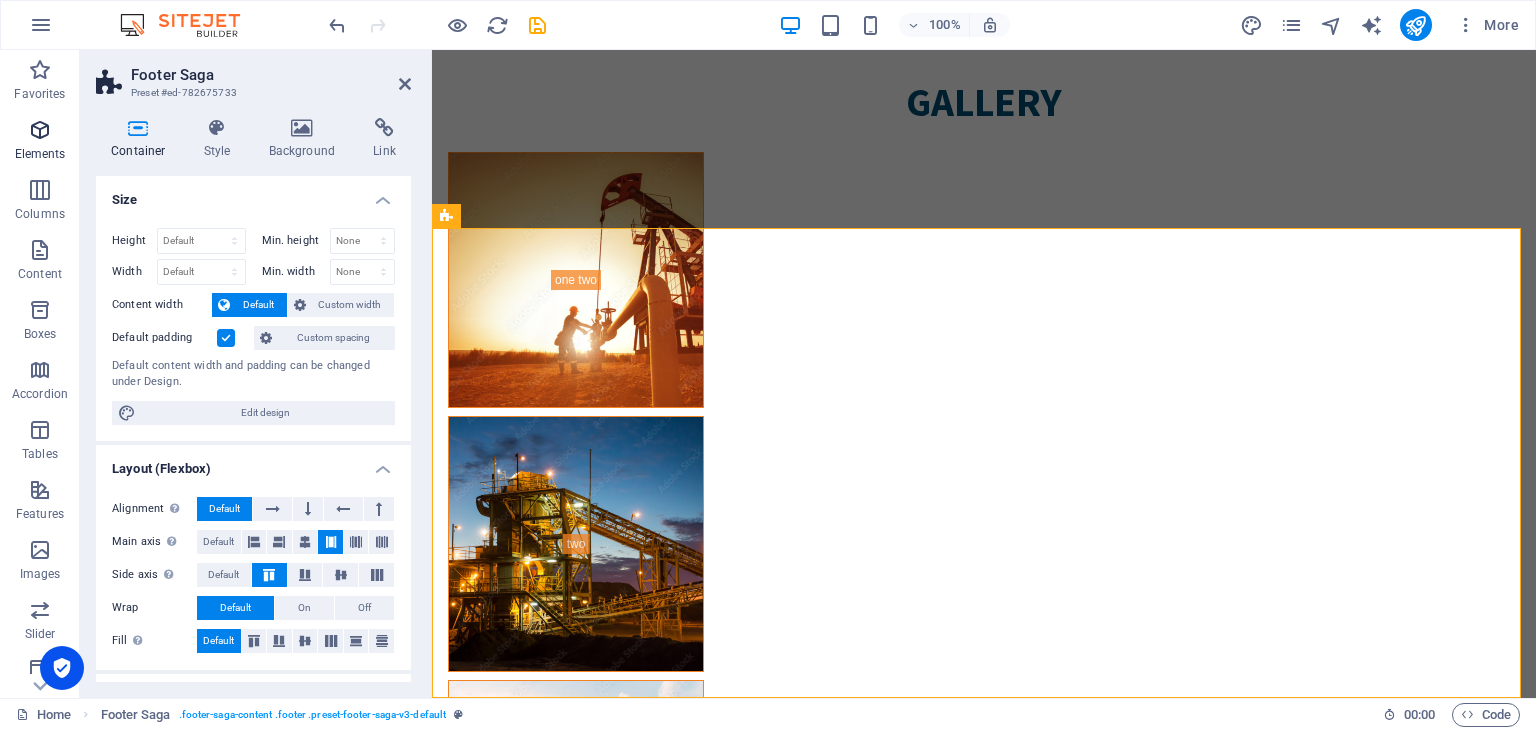 click on "Elements" at bounding box center [40, 142] 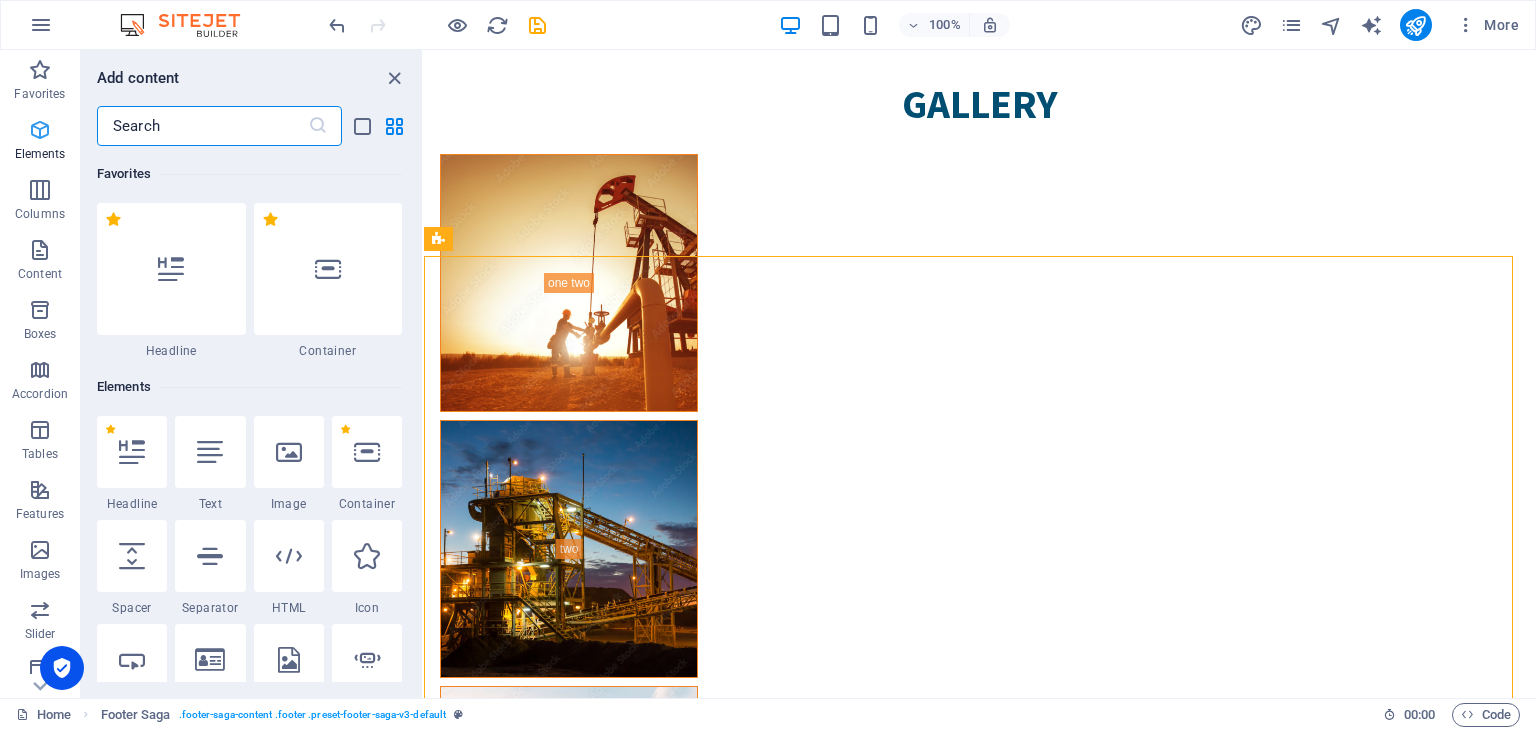 scroll, scrollTop: 7108, scrollLeft: 0, axis: vertical 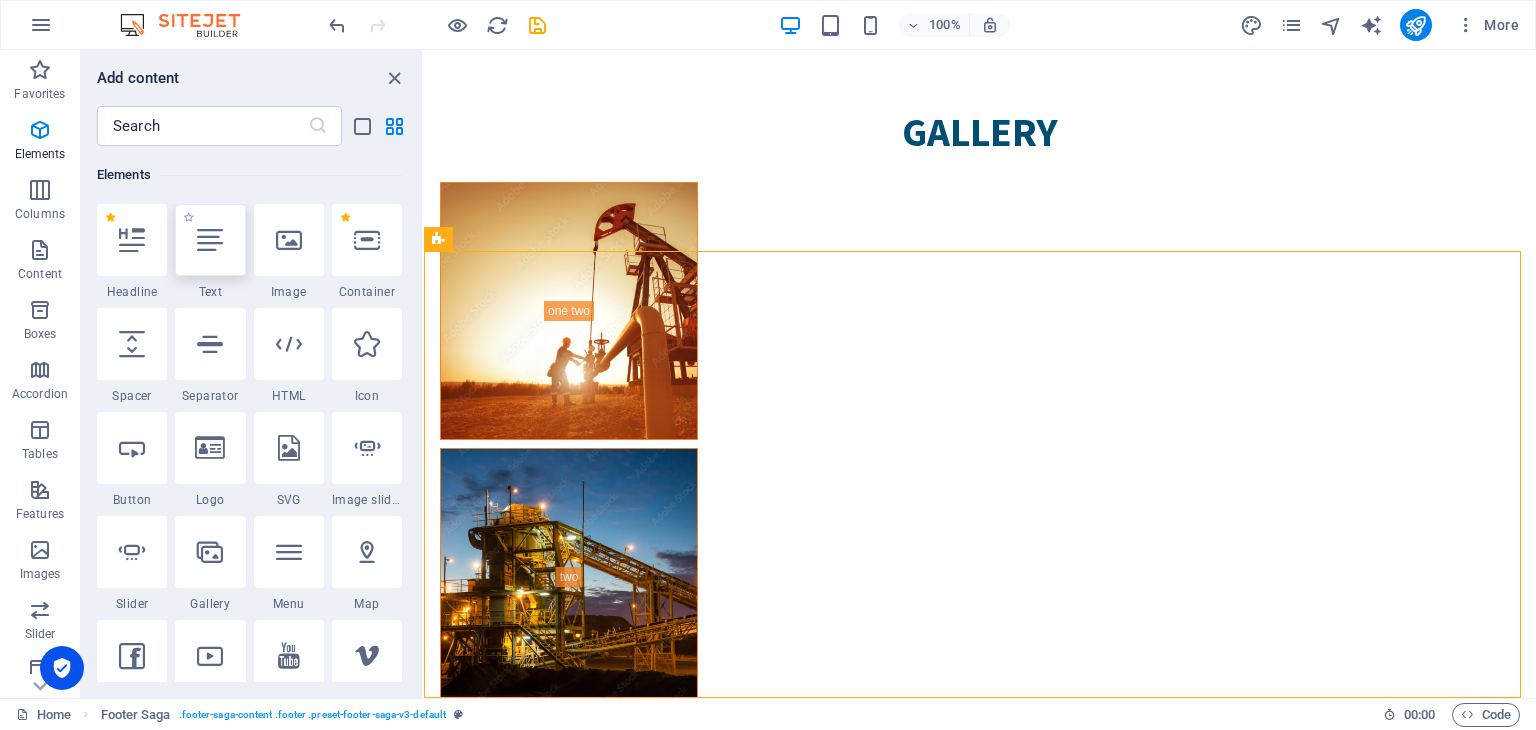 click at bounding box center [210, 240] 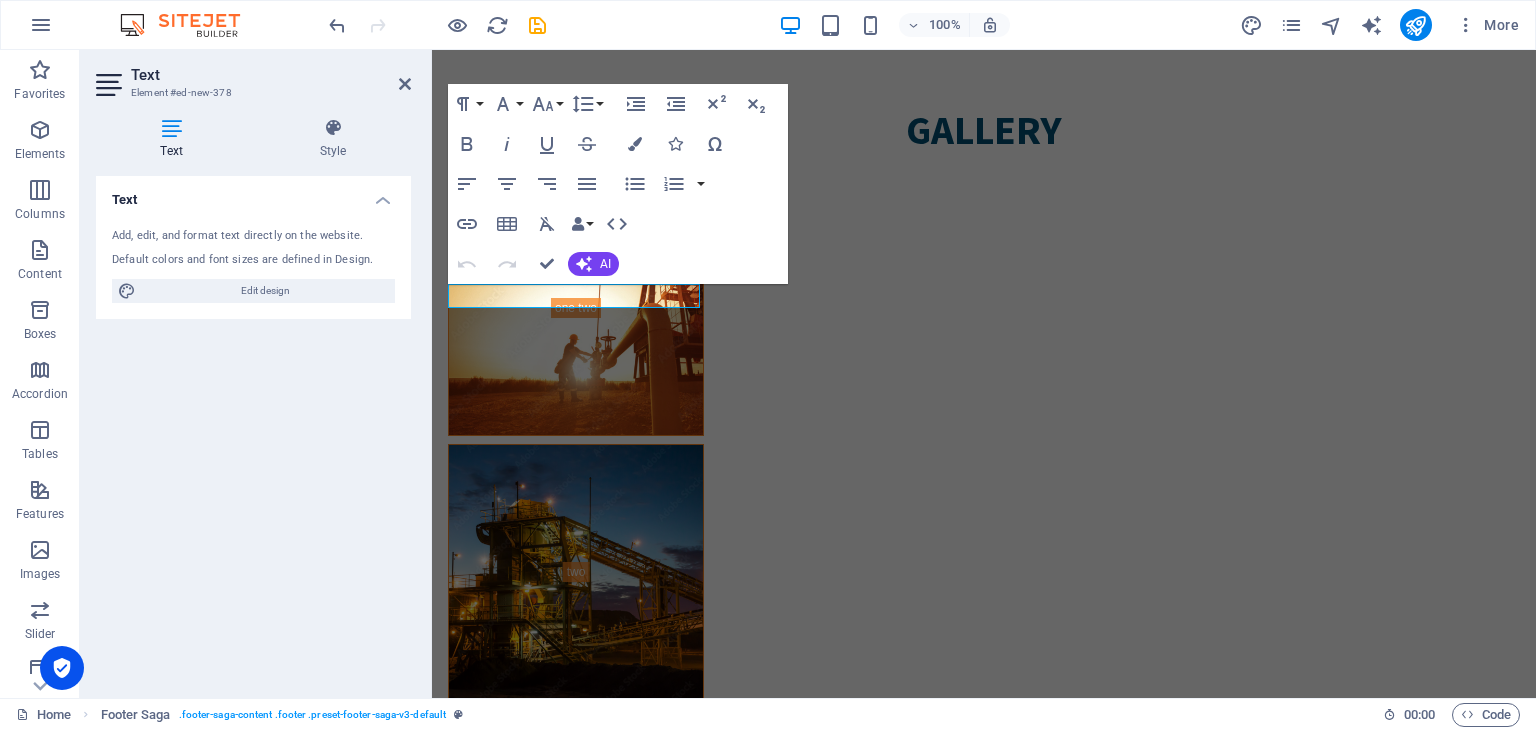 scroll, scrollTop: 7160, scrollLeft: 0, axis: vertical 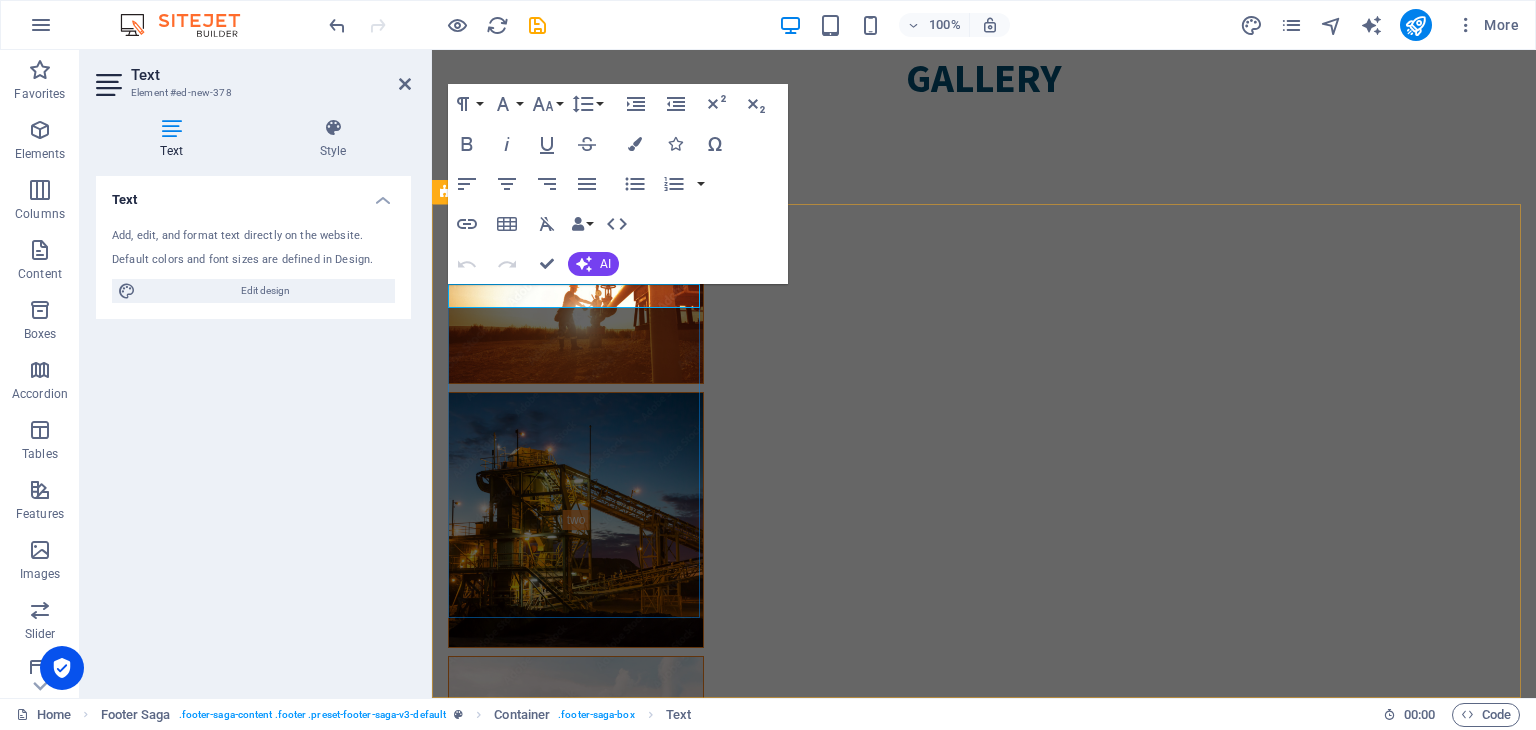 click on "New text element" at bounding box center (576, 10214) 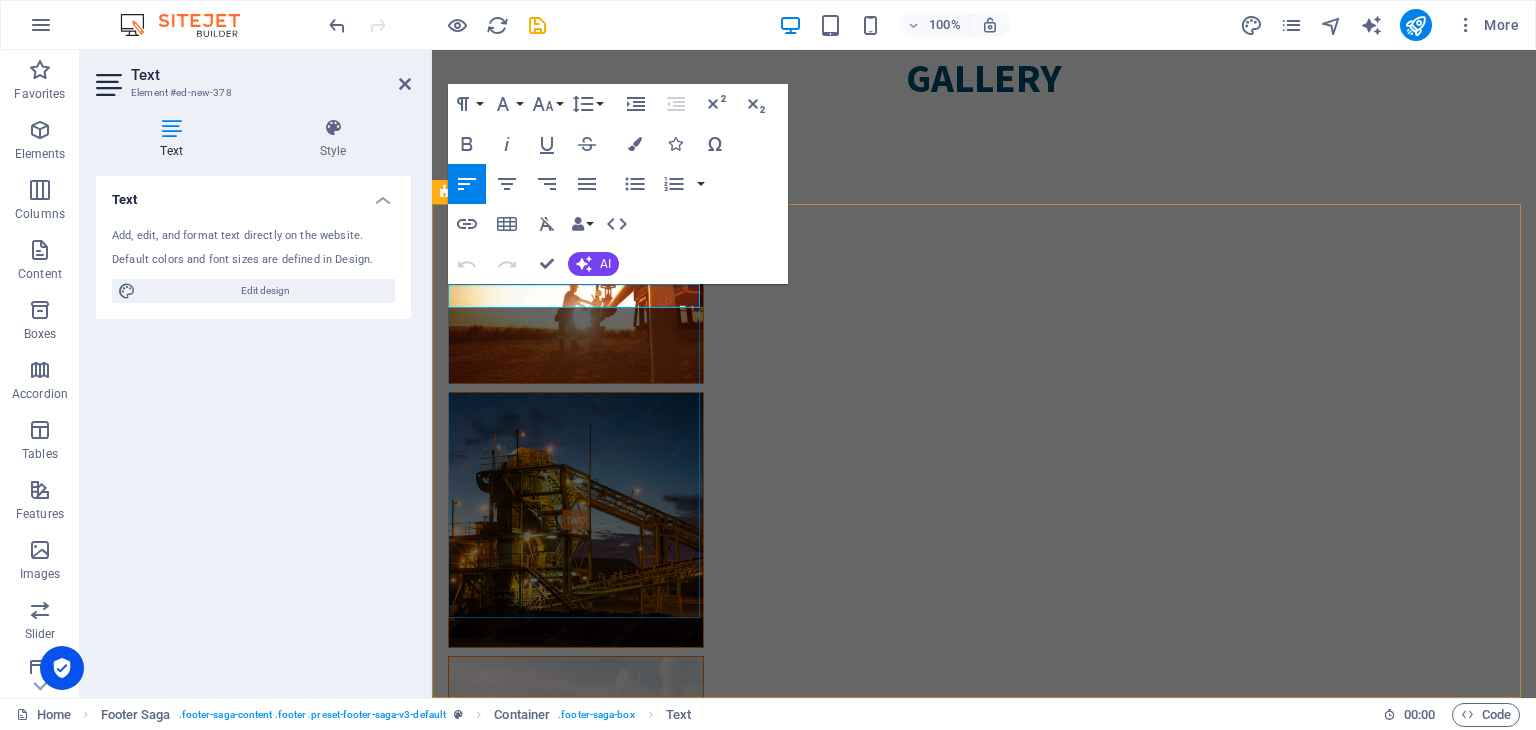 click on "New text element" at bounding box center [576, 10214] 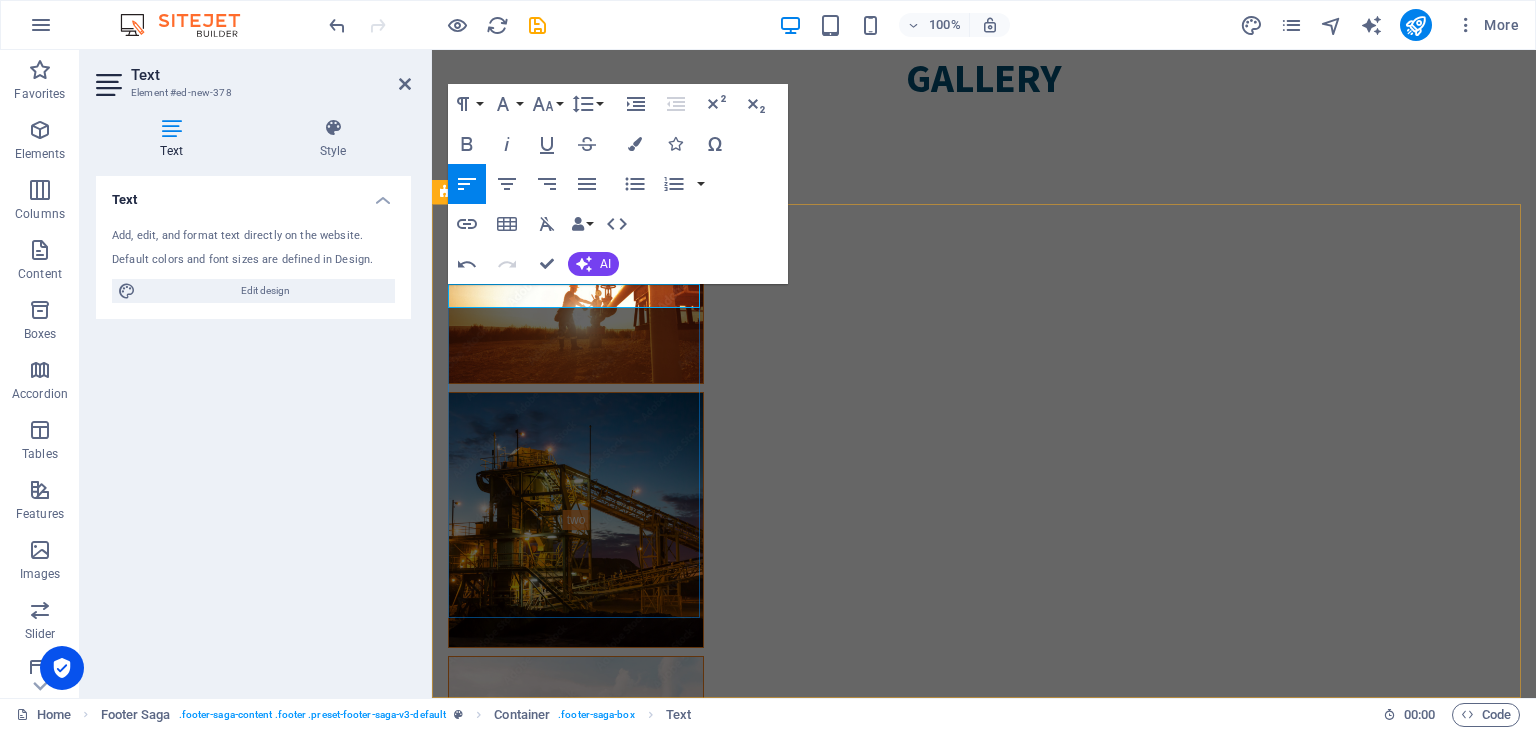 type 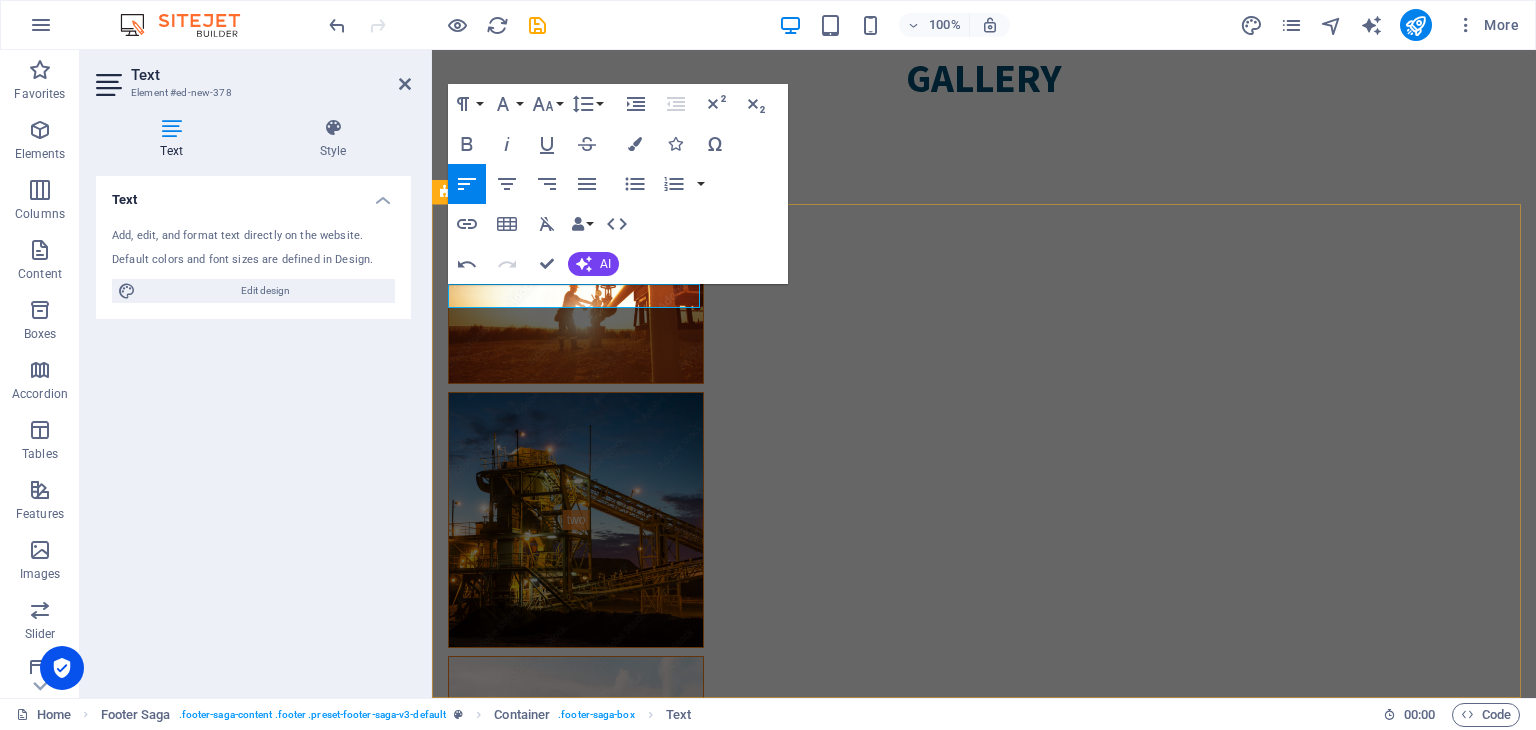 drag, startPoint x: 568, startPoint y: 295, endPoint x: 441, endPoint y: 298, distance: 127.03543 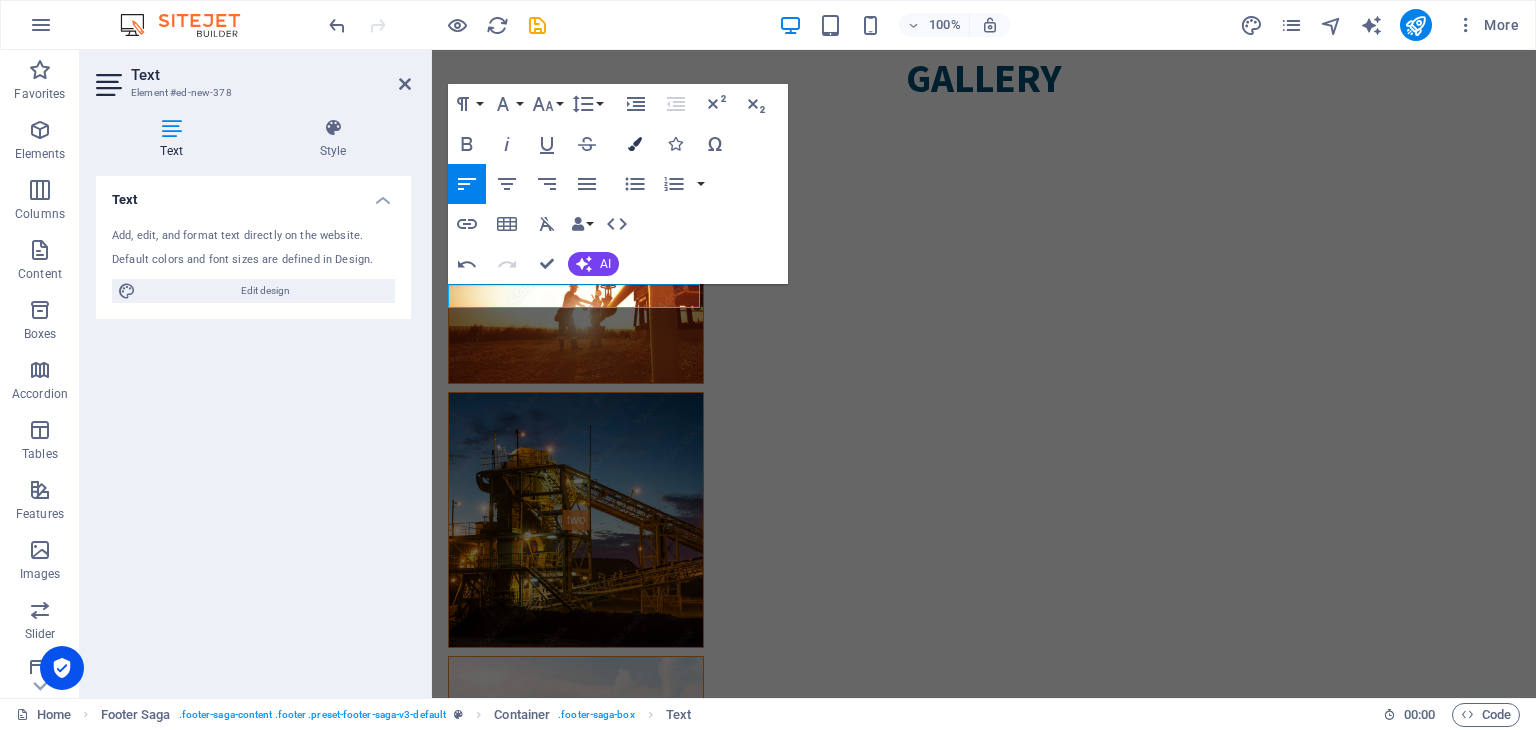 click at bounding box center [635, 144] 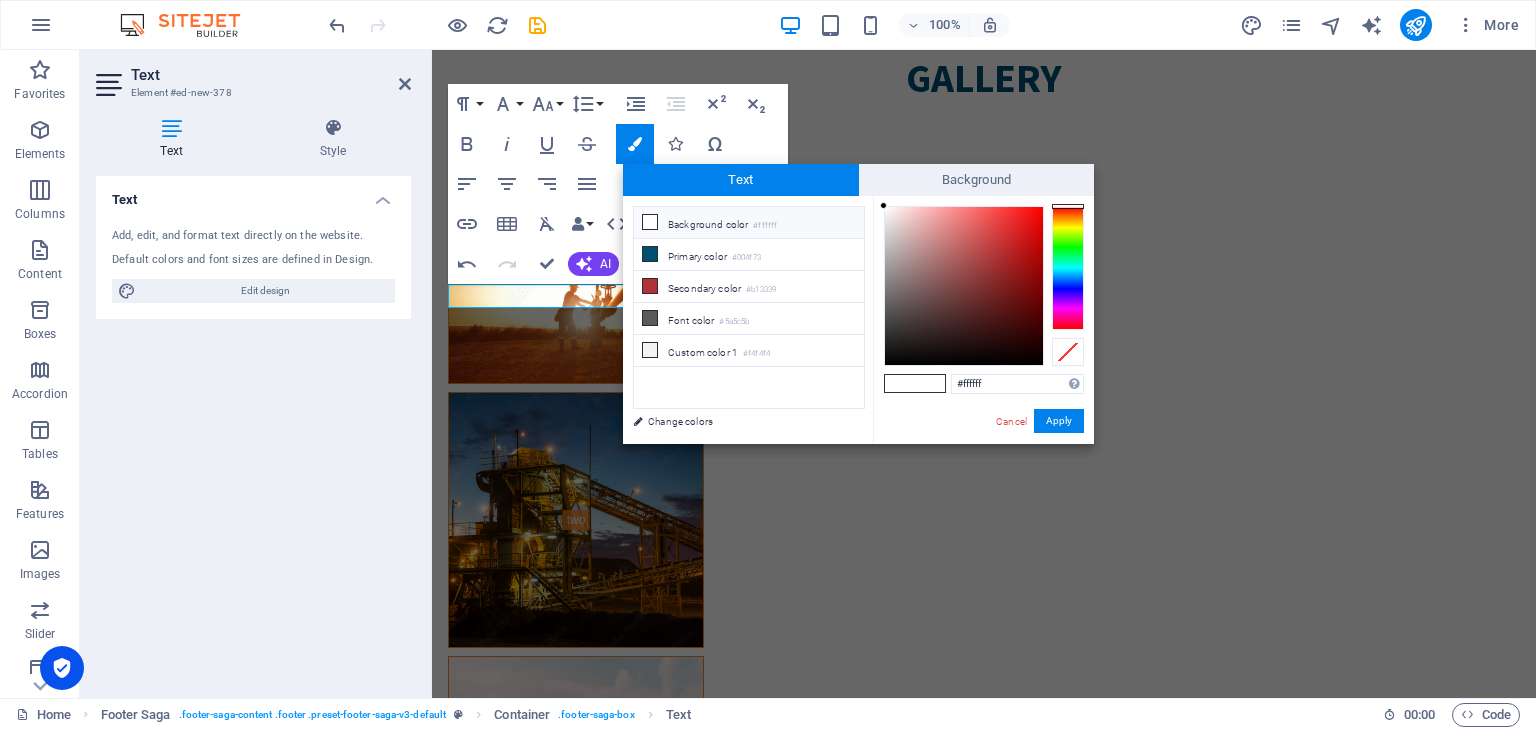 click at bounding box center [650, 222] 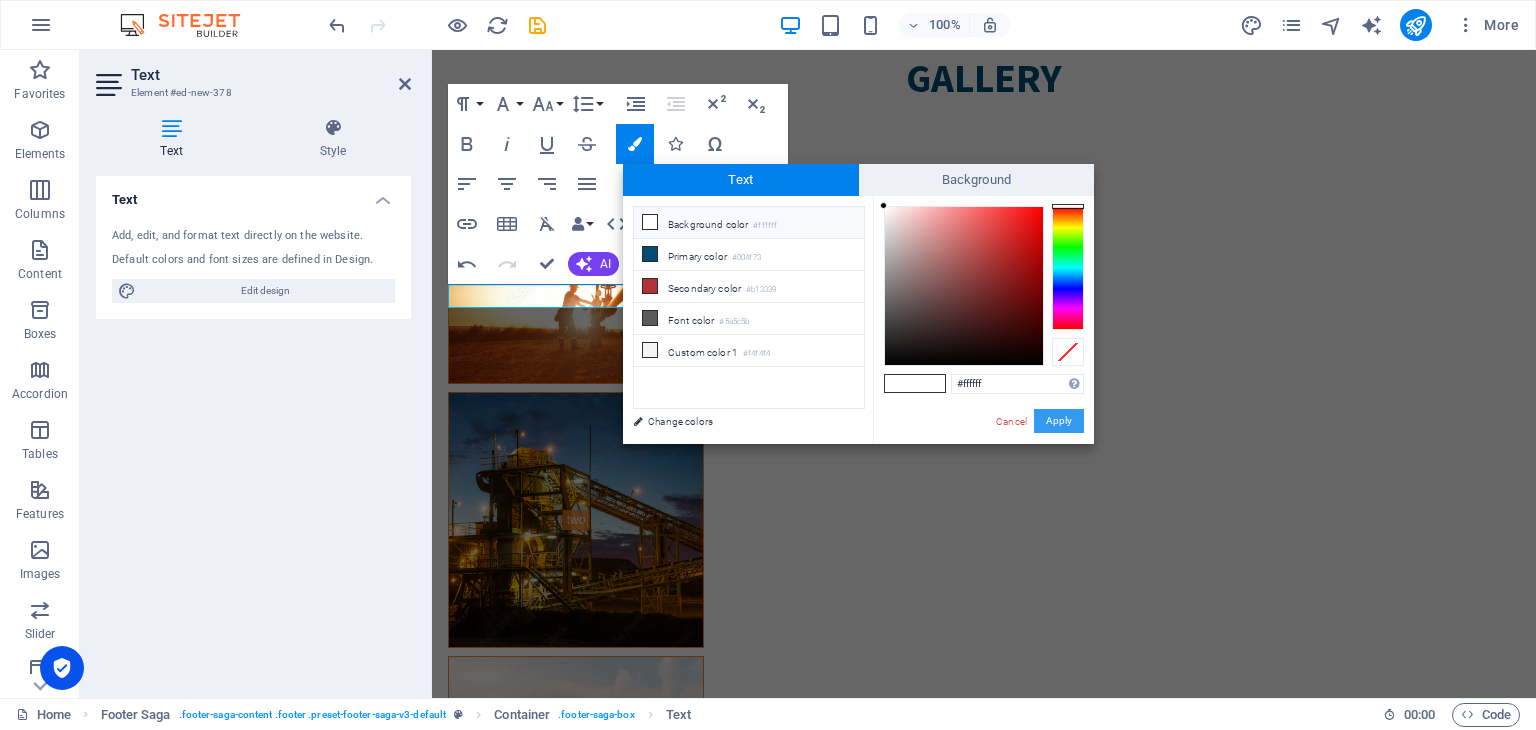click on "Apply" at bounding box center [1059, 421] 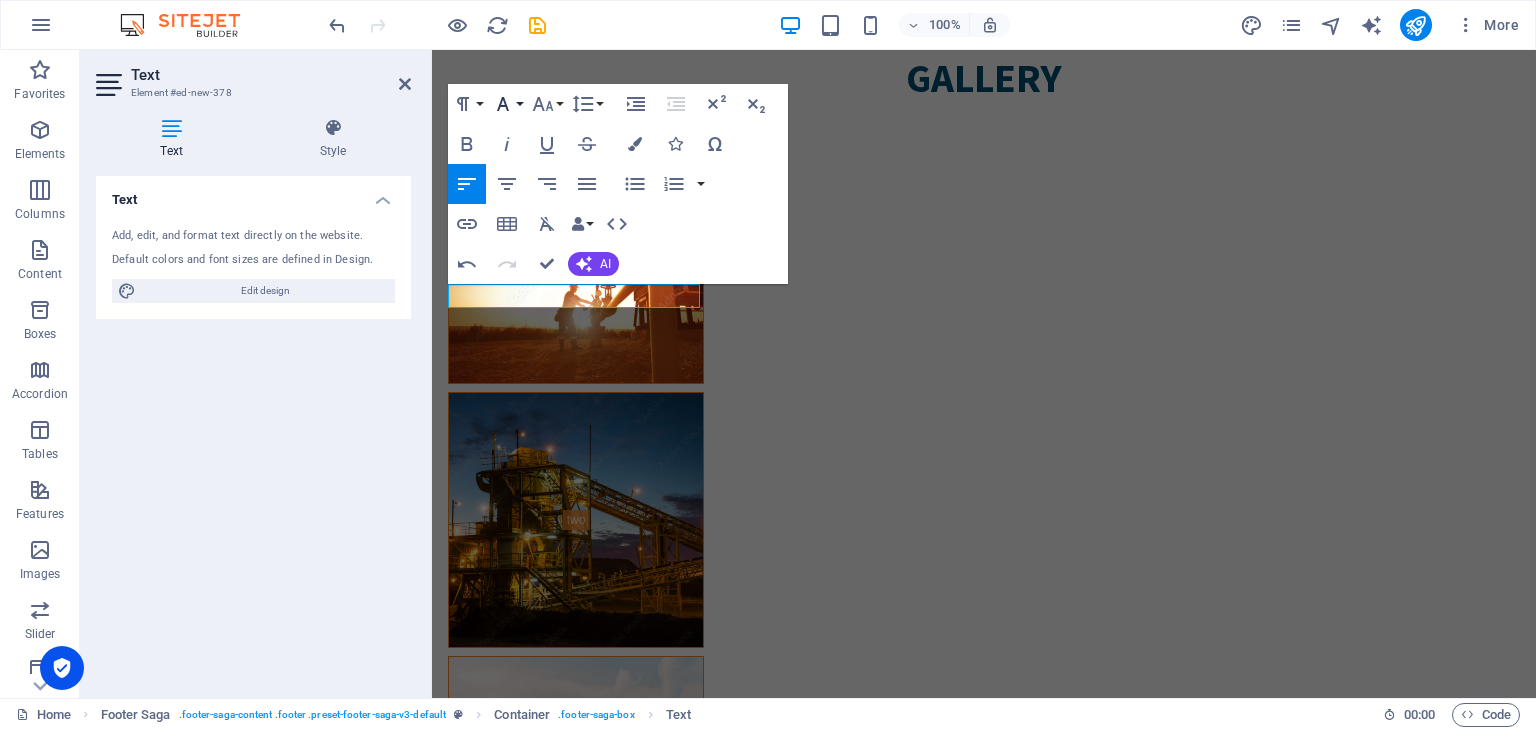 click on "Font Family" at bounding box center (507, 104) 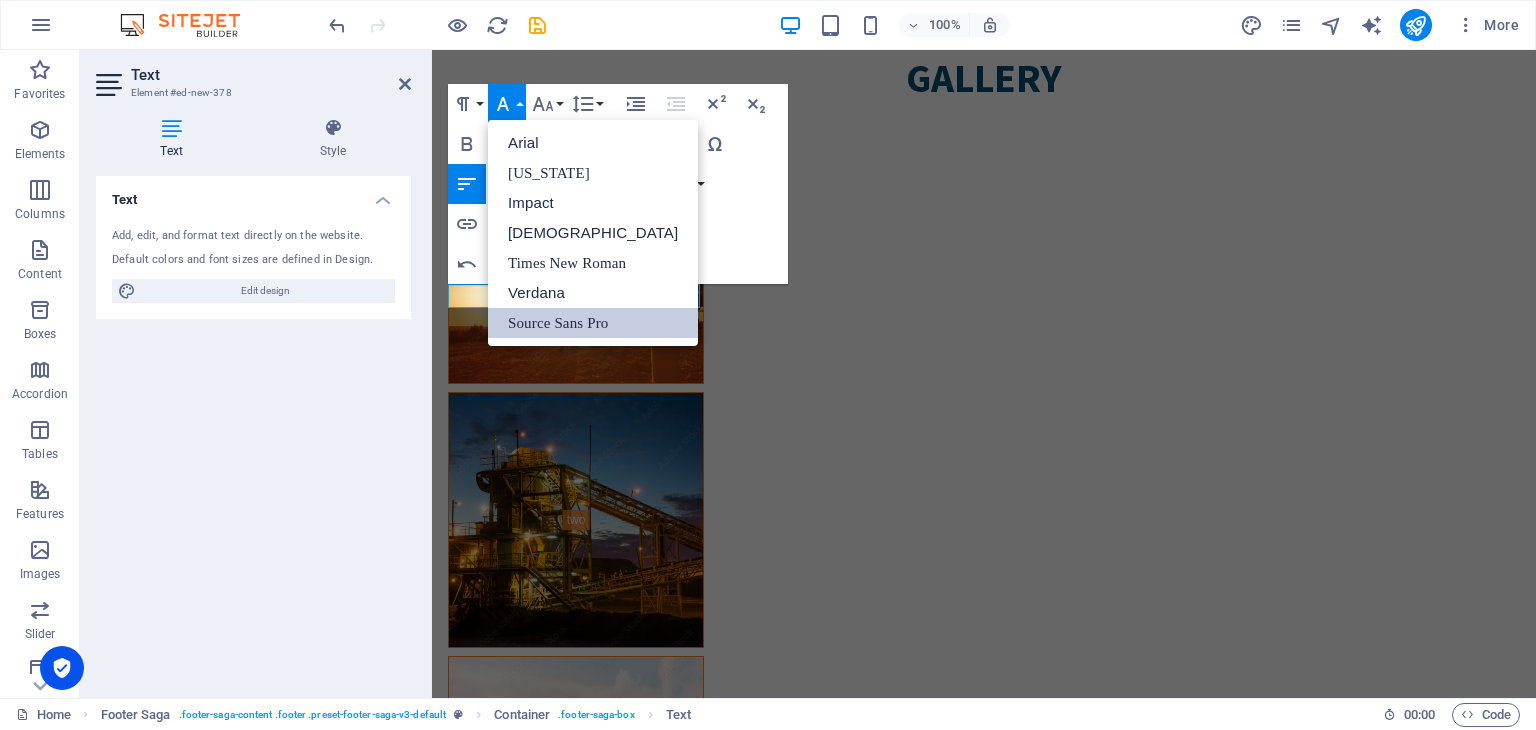 scroll, scrollTop: 0, scrollLeft: 0, axis: both 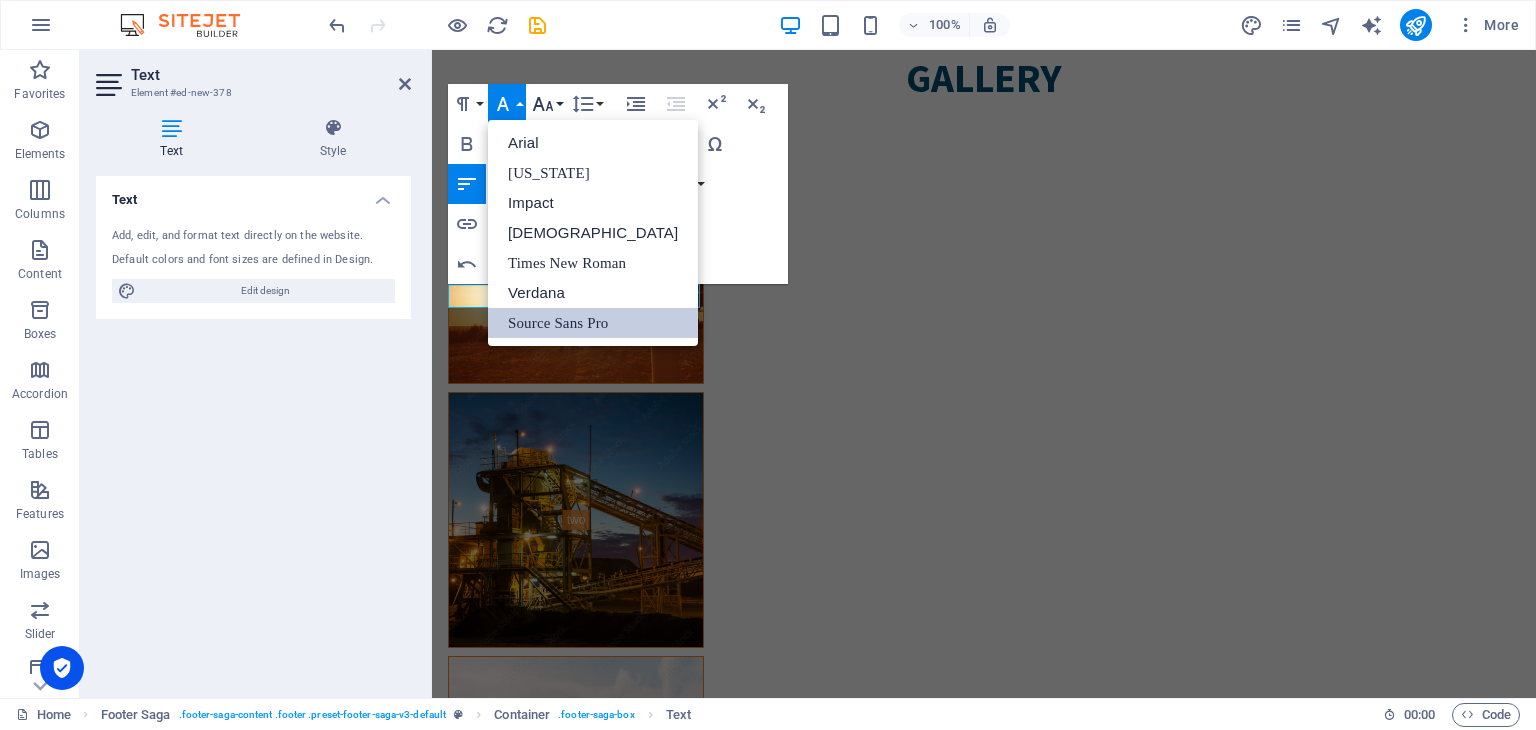 click on "Font Size" at bounding box center (547, 104) 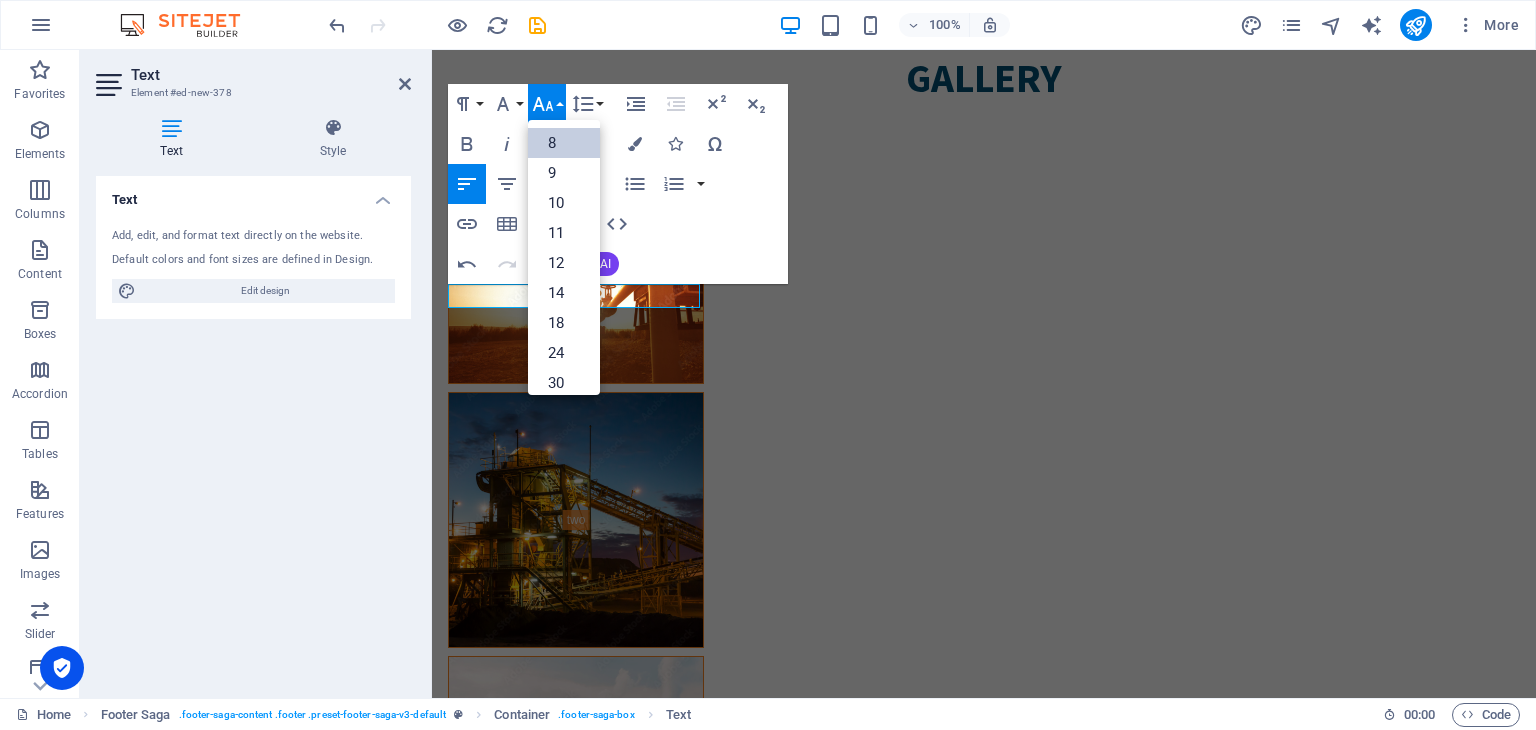 click on "8" at bounding box center [564, 143] 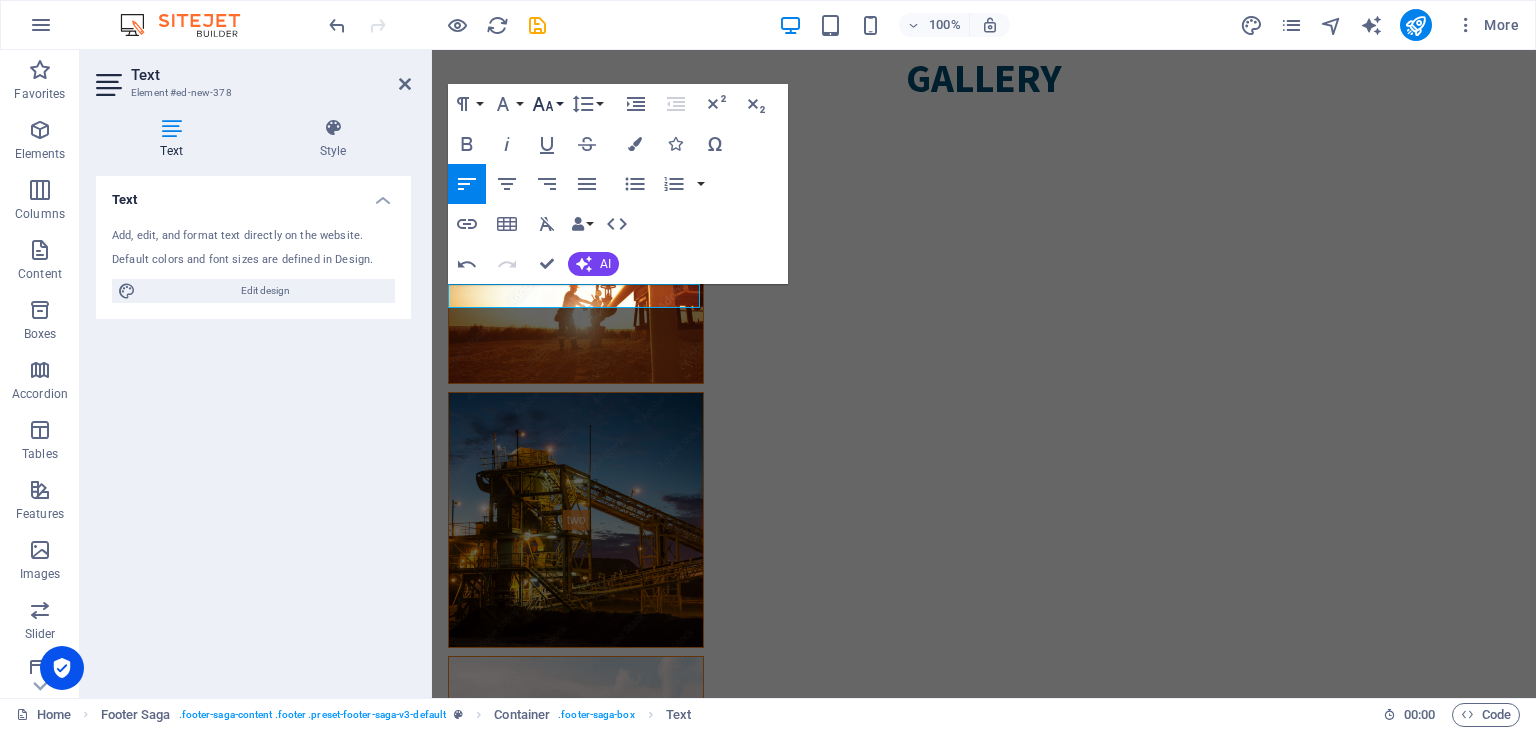 click on "Font Size" at bounding box center [547, 104] 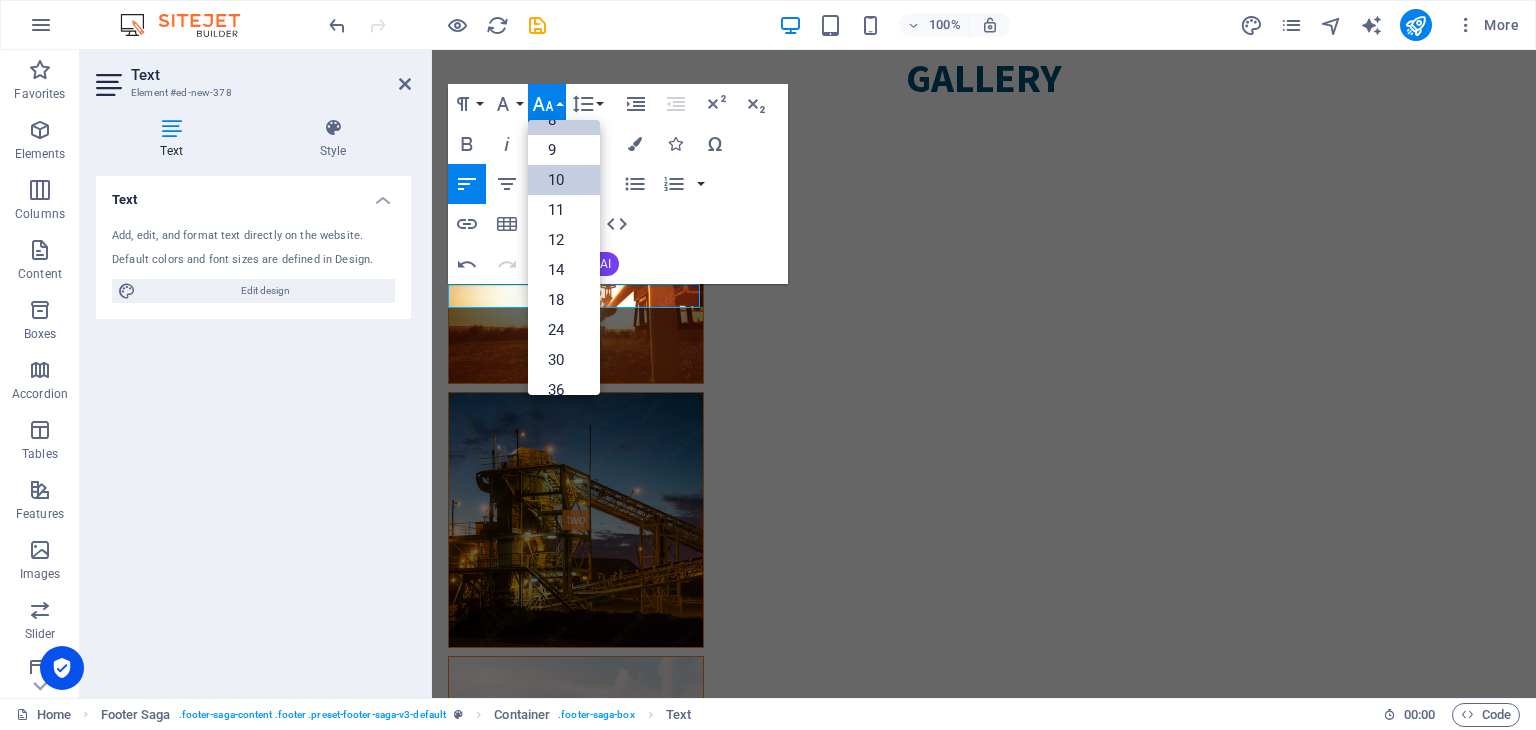 click on "10" at bounding box center [564, 180] 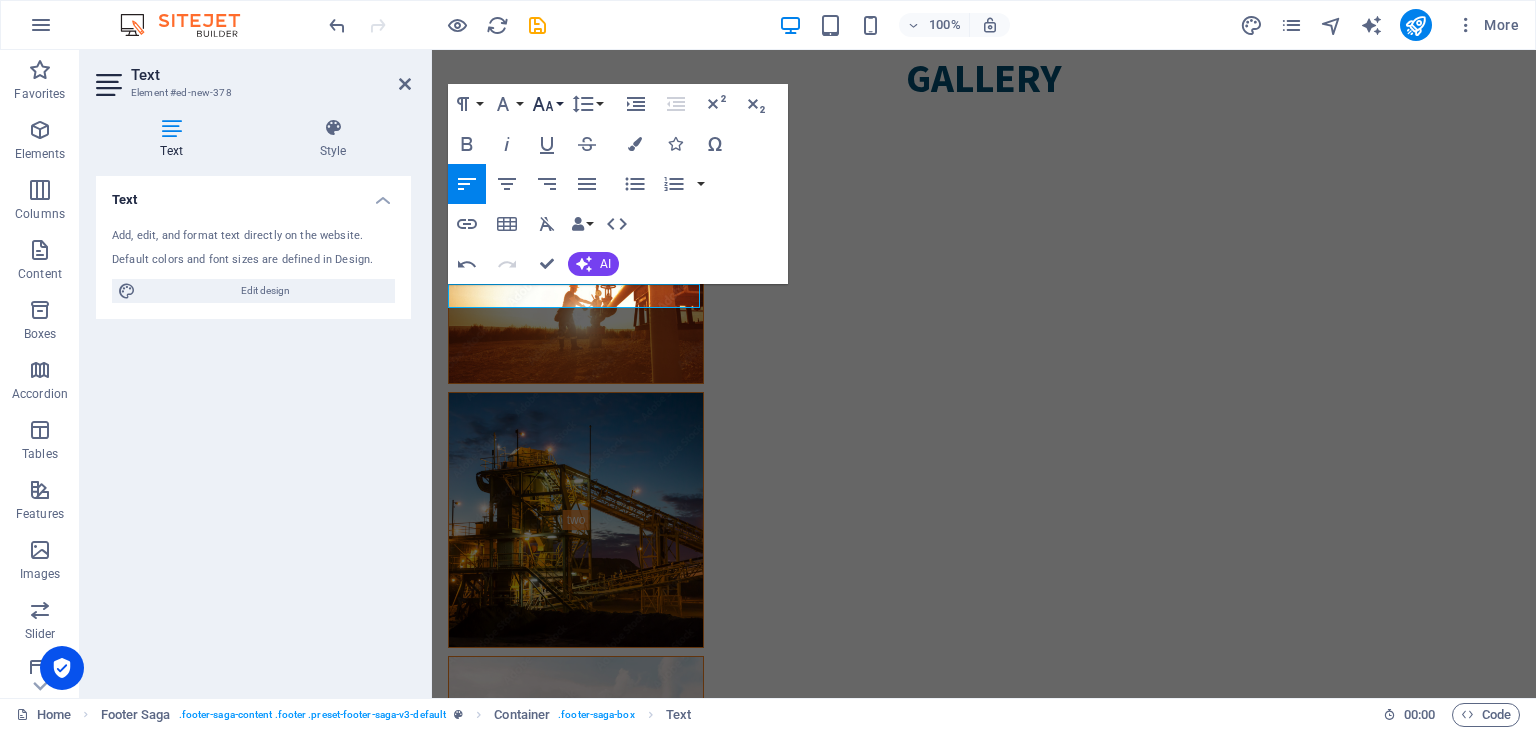 click on "Font Size" at bounding box center (547, 104) 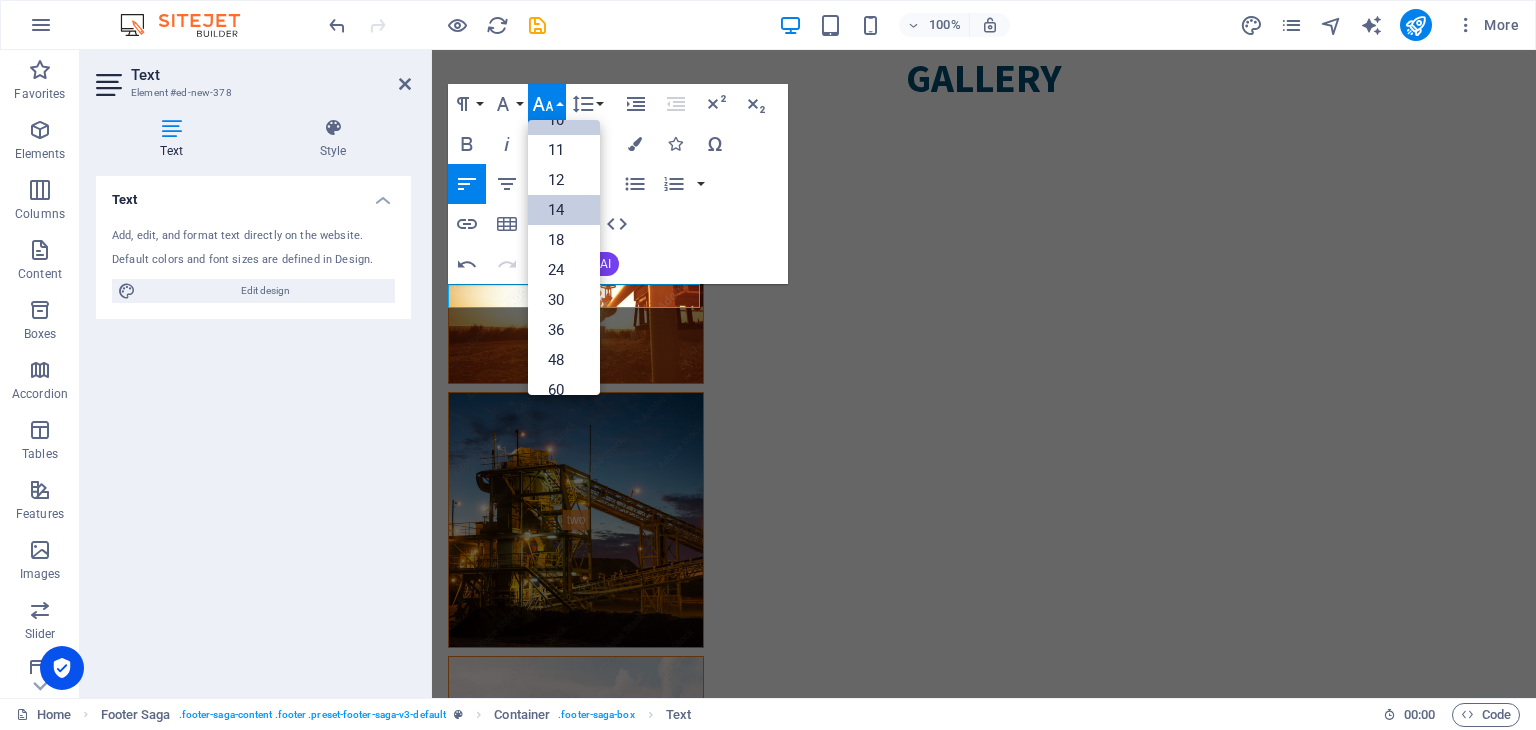 click on "14" at bounding box center (564, 210) 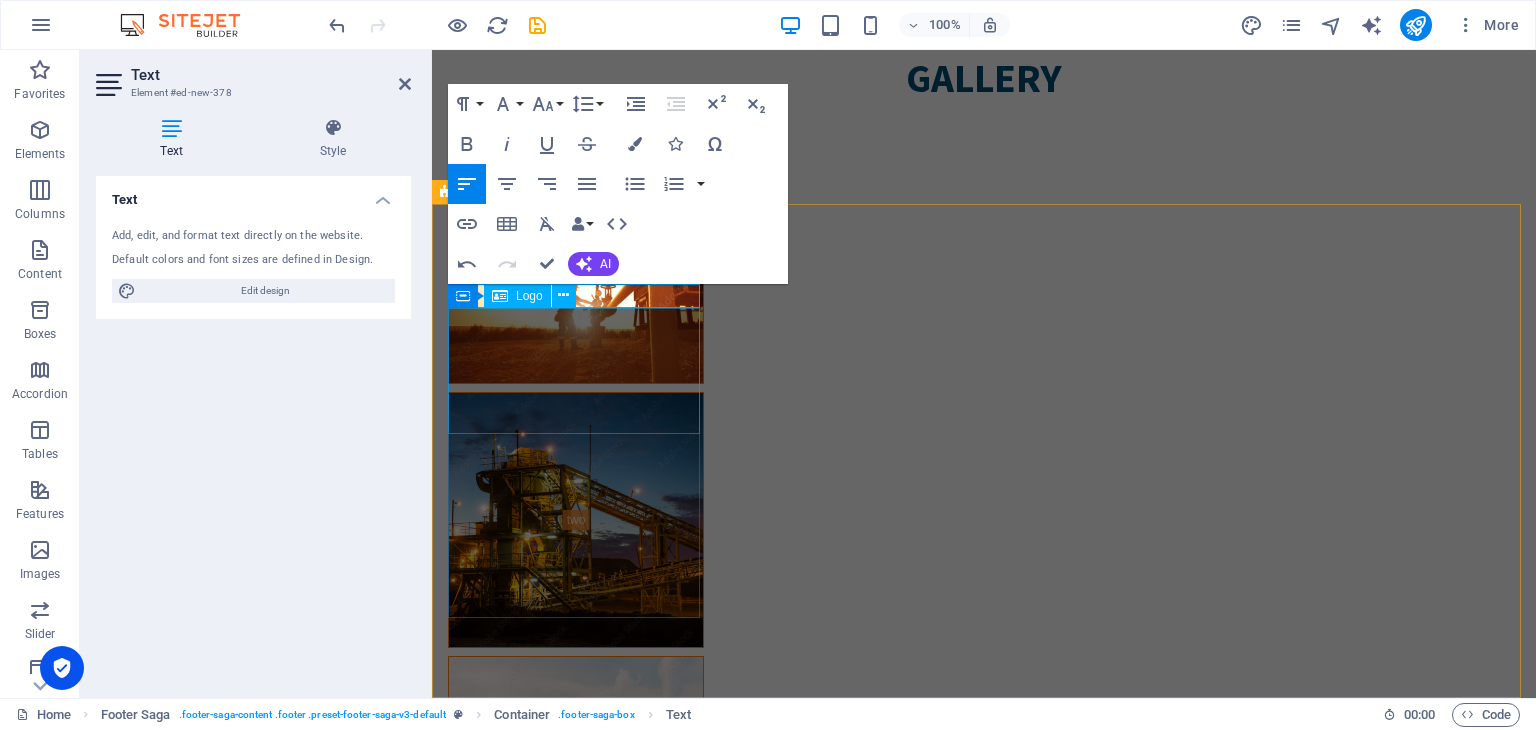 click at bounding box center [576, 10289] 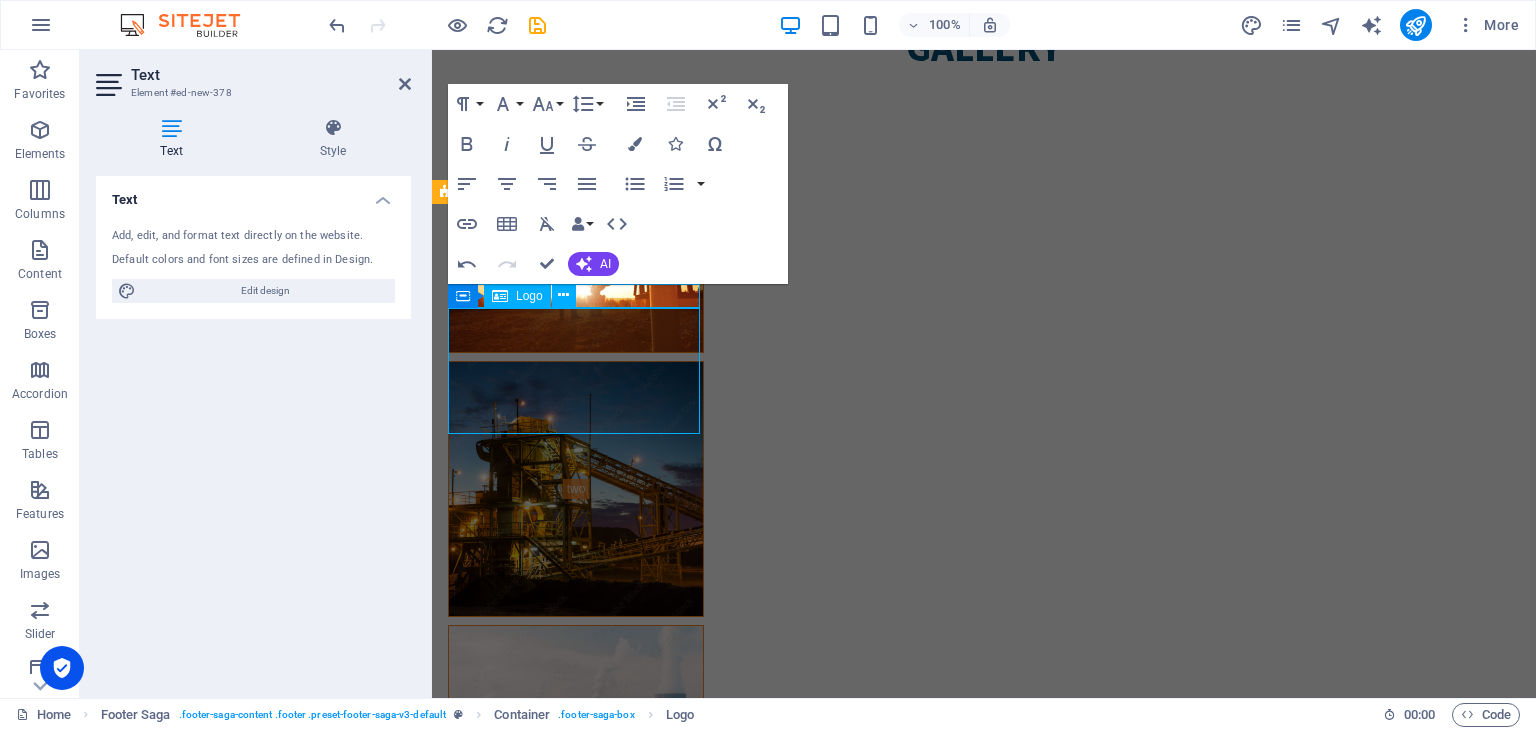 scroll, scrollTop: 7298, scrollLeft: 0, axis: vertical 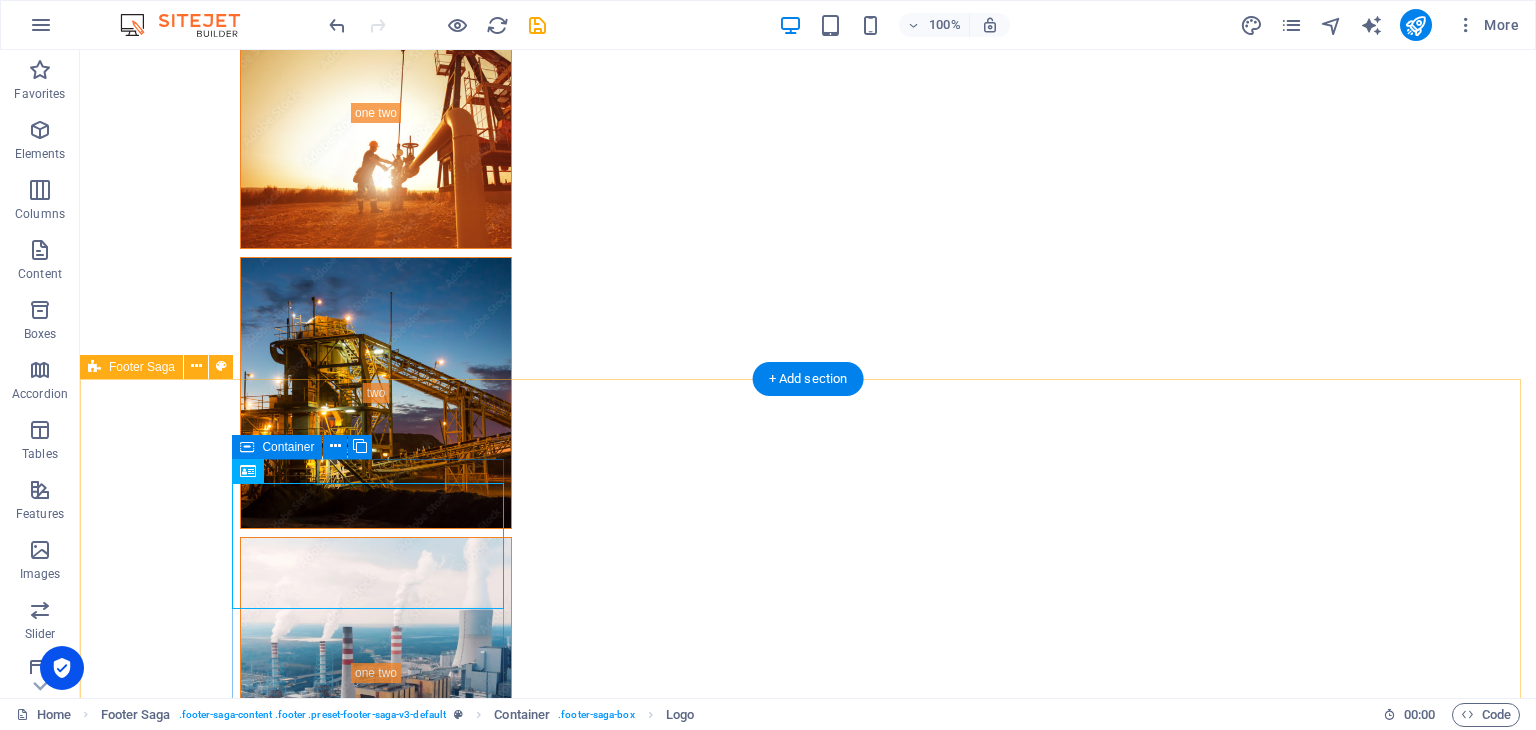 click on "Designed by Rj At [GEOGRAPHIC_DATA], we combine top-tier products with a dedicated and technically proficient team, backed by a well-equipped workshop to ensure we meet and exceed our customers' expectations in every project. Contact [PERSON_NAME] Bin Al [PERSON_NAME] Rakah, [STREET_ADDRESS]  Phone:  [PHONE_NUMBER] Mobile: [PHONE_NUMBER] Email: [EMAIL_ADDRESS][DOMAIN_NAME]  Navigation Home About Service Contact Legal Notice Privacy Policy Social media Facebook Twitter Instagram" at bounding box center [808, 11239] 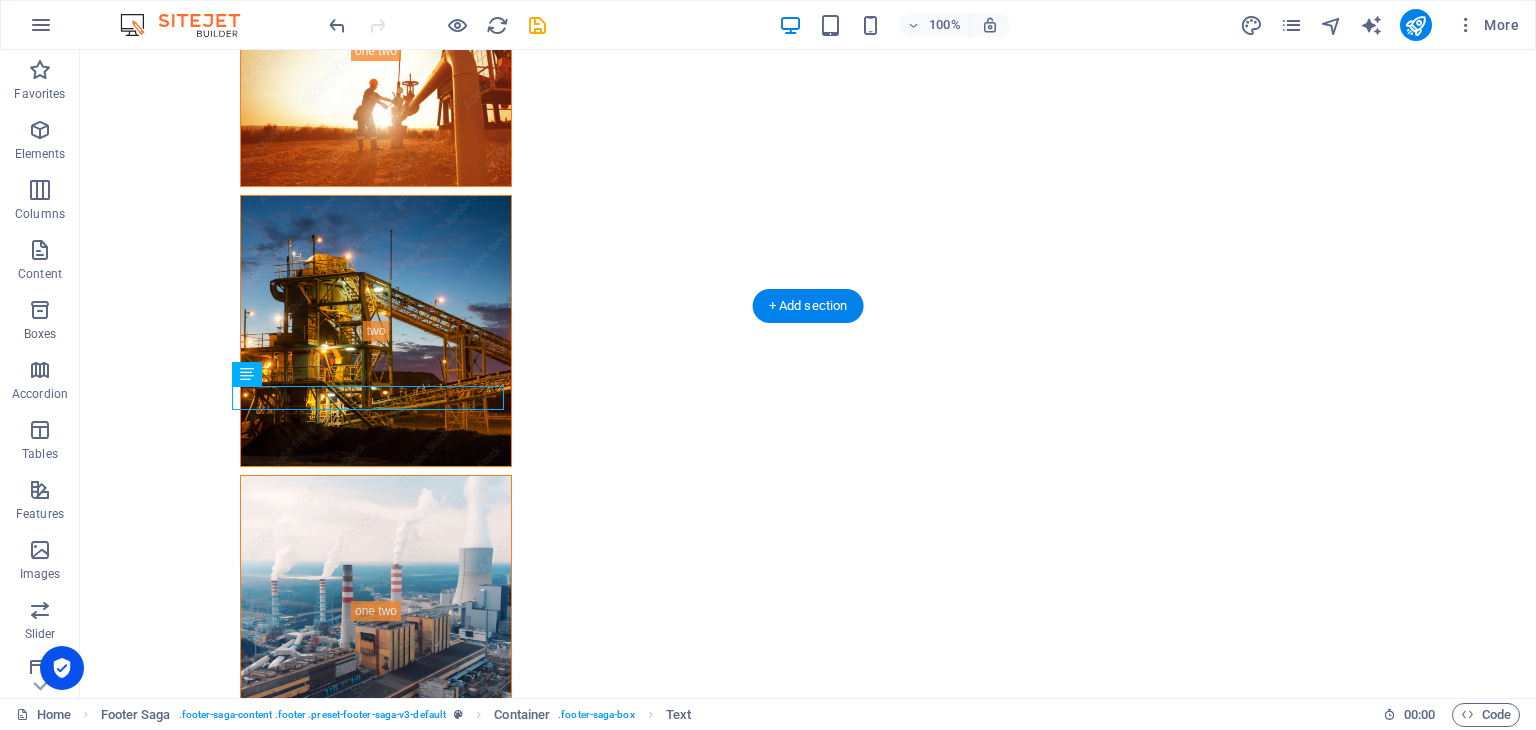 scroll, scrollTop: 7449, scrollLeft: 0, axis: vertical 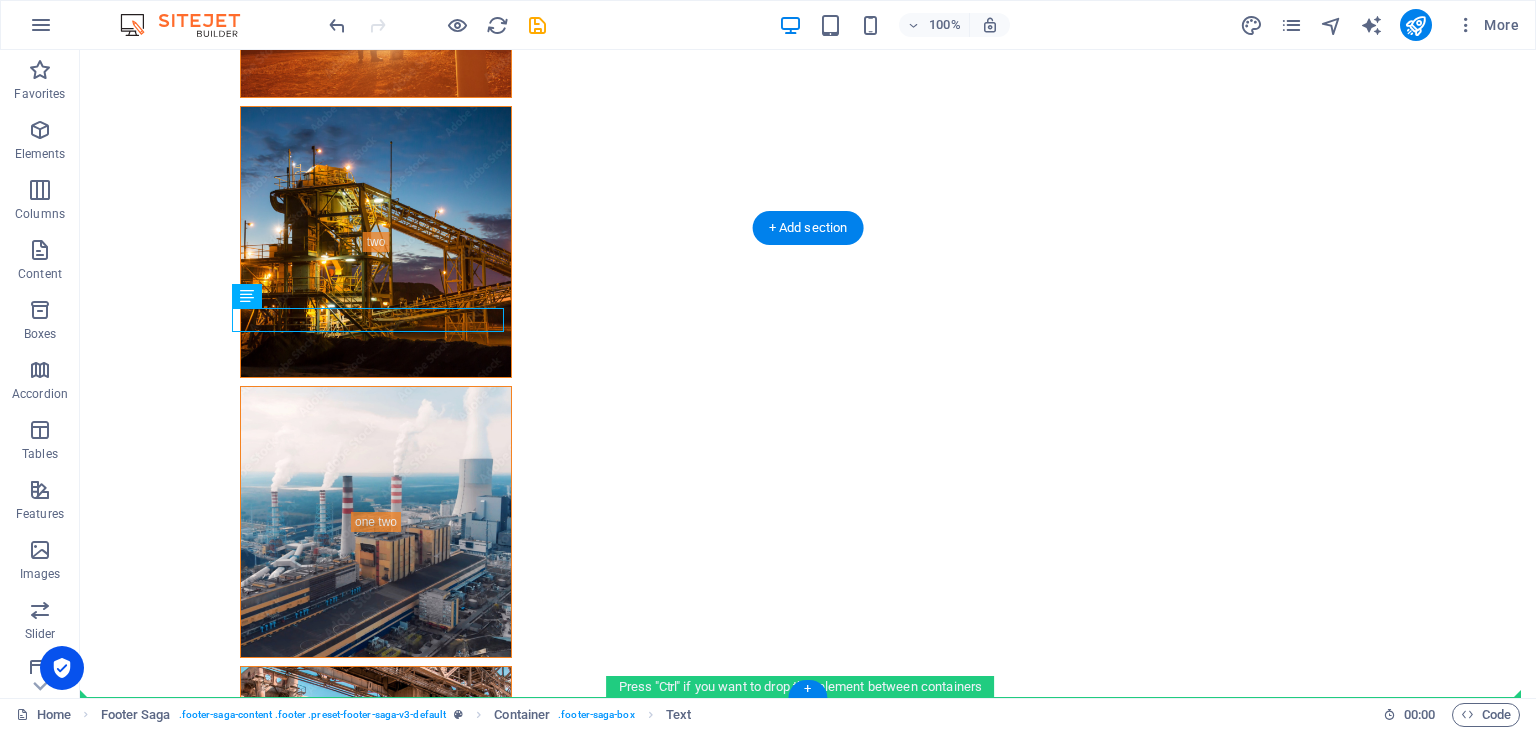 drag, startPoint x: 264, startPoint y: 473, endPoint x: 729, endPoint y: 681, distance: 509.40063 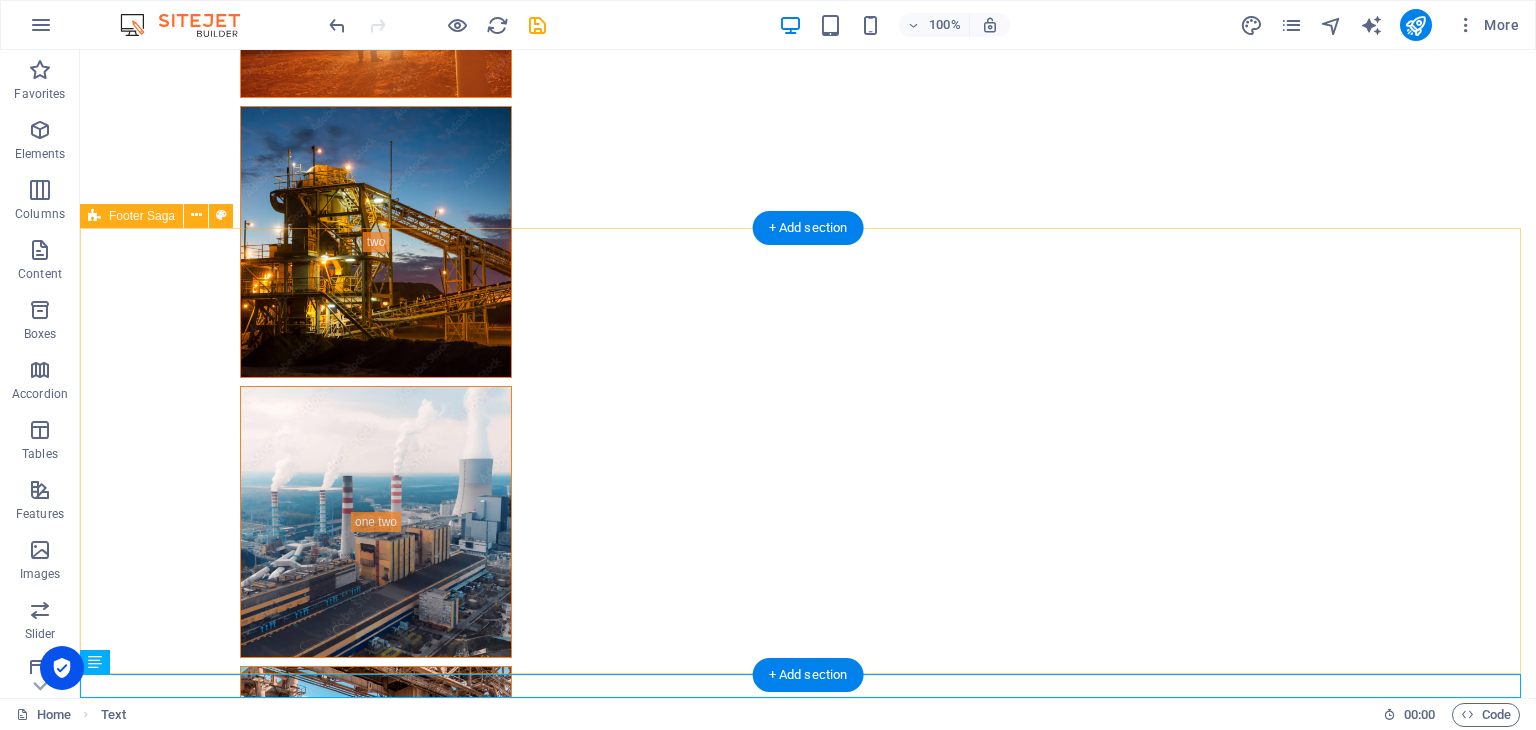 click on "At [GEOGRAPHIC_DATA], we combine top-tier products with a dedicated and technically proficient team, backed by a well-equipped workshop to ensure we meet and exceed our customers' expectations in every project. Contact [PERSON_NAME] Bin Al [PERSON_NAME] Rakah, [STREET_ADDRESS]  Phone:  [PHONE_NUMBER] Mobile: [PHONE_NUMBER] Email: [EMAIL_ADDRESS][DOMAIN_NAME]  Navigation Home About Service Contact Legal Notice Privacy Policy Social media Facebook Twitter Instagram" at bounding box center [808, 11076] 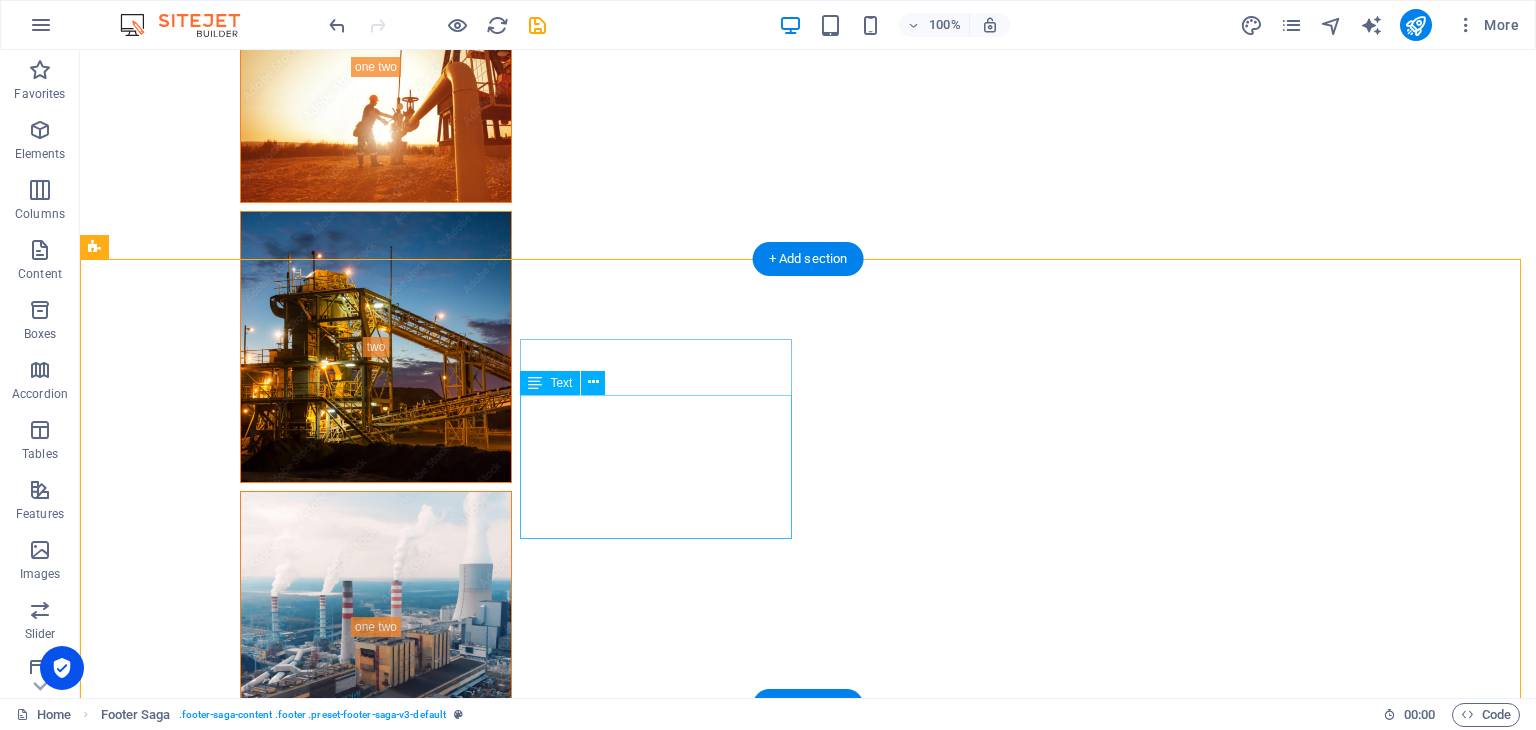 scroll, scrollTop: 7449, scrollLeft: 0, axis: vertical 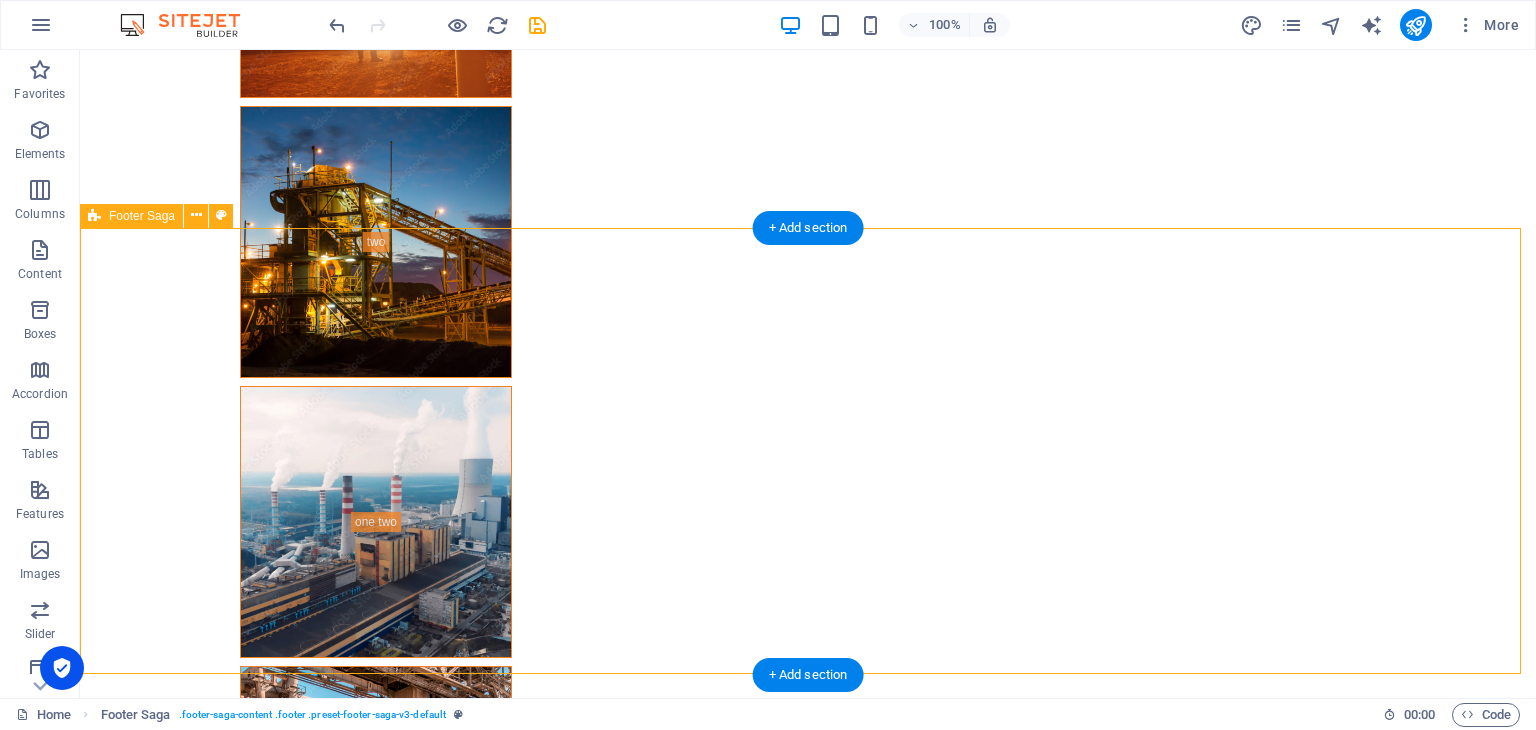 click on "At [GEOGRAPHIC_DATA], we combine top-tier products with a dedicated and technically proficient team, backed by a well-equipped workshop to ensure we meet and exceed our customers' expectations in every project. Contact [PERSON_NAME] Bin Al [PERSON_NAME] Rakah, [STREET_ADDRESS]  Phone:  [PHONE_NUMBER] Mobile: [PHONE_NUMBER] Email: [EMAIL_ADDRESS][DOMAIN_NAME]  Navigation Home About Service Contact Legal Notice Privacy Policy Social media Facebook Twitter Instagram" at bounding box center (808, 11076) 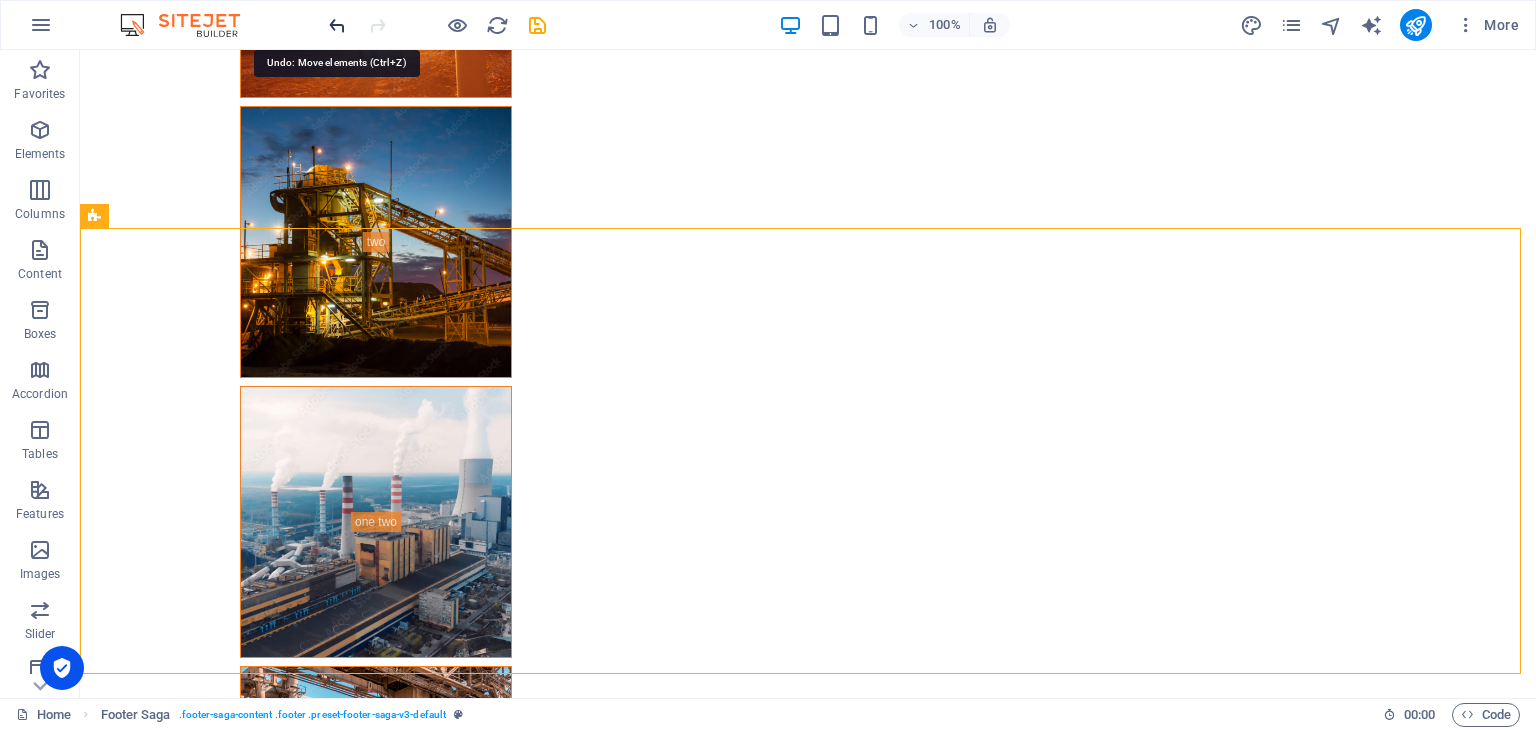 click at bounding box center (337, 25) 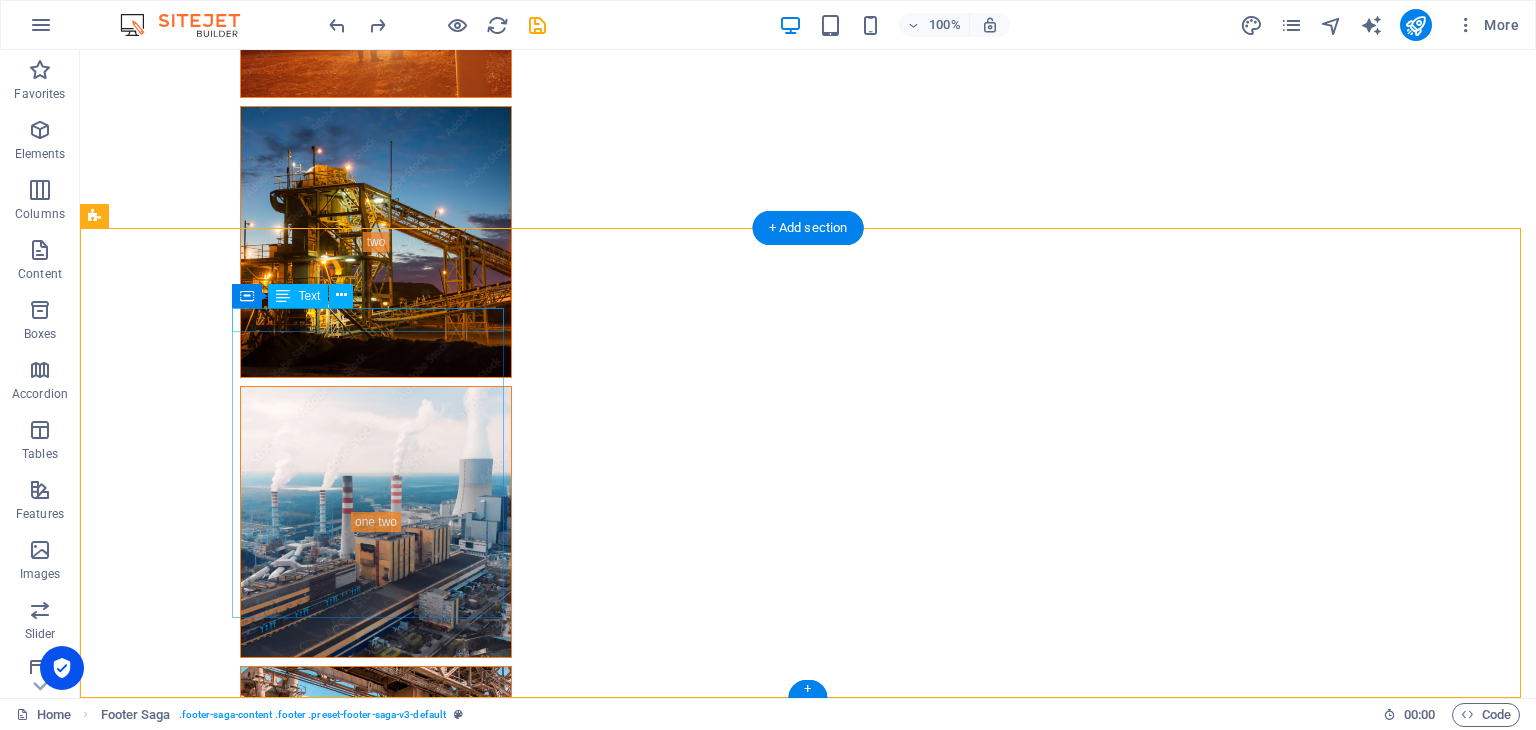 click on "Designed by [PERSON_NAME]" at bounding box center [232, 10609] 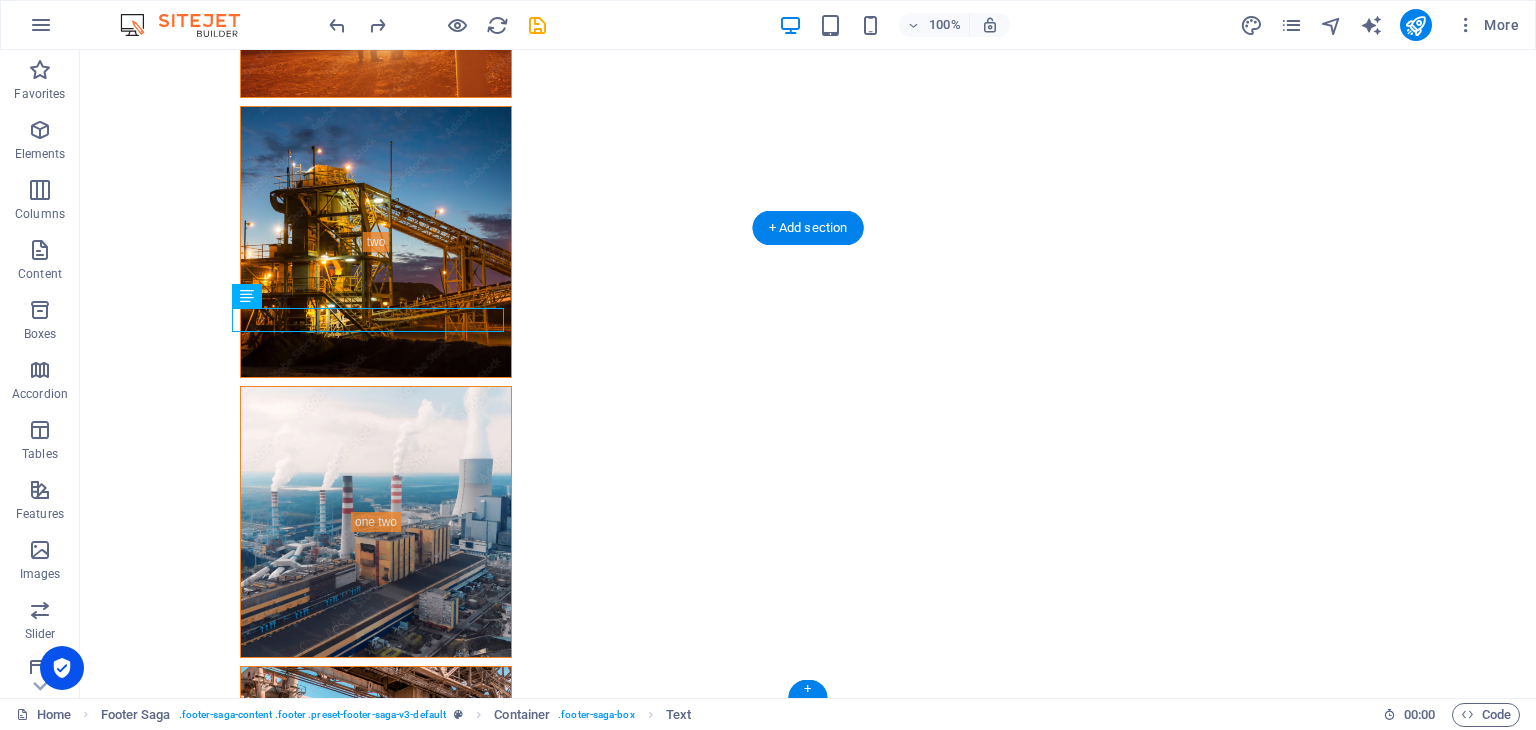 drag, startPoint x: 275, startPoint y: 316, endPoint x: 363, endPoint y: 323, distance: 88.27797 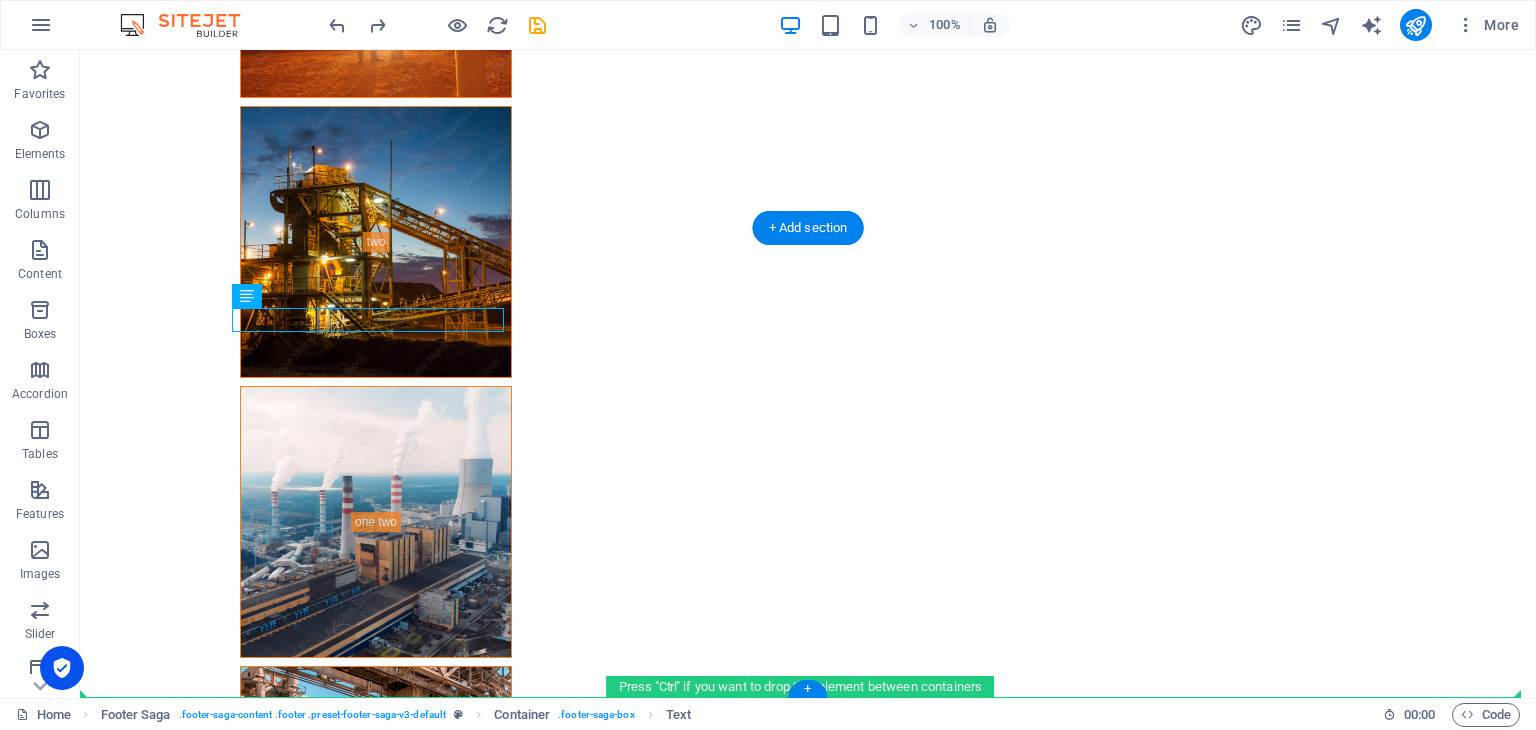 drag, startPoint x: 256, startPoint y: 320, endPoint x: 784, endPoint y: 549, distance: 575.5215 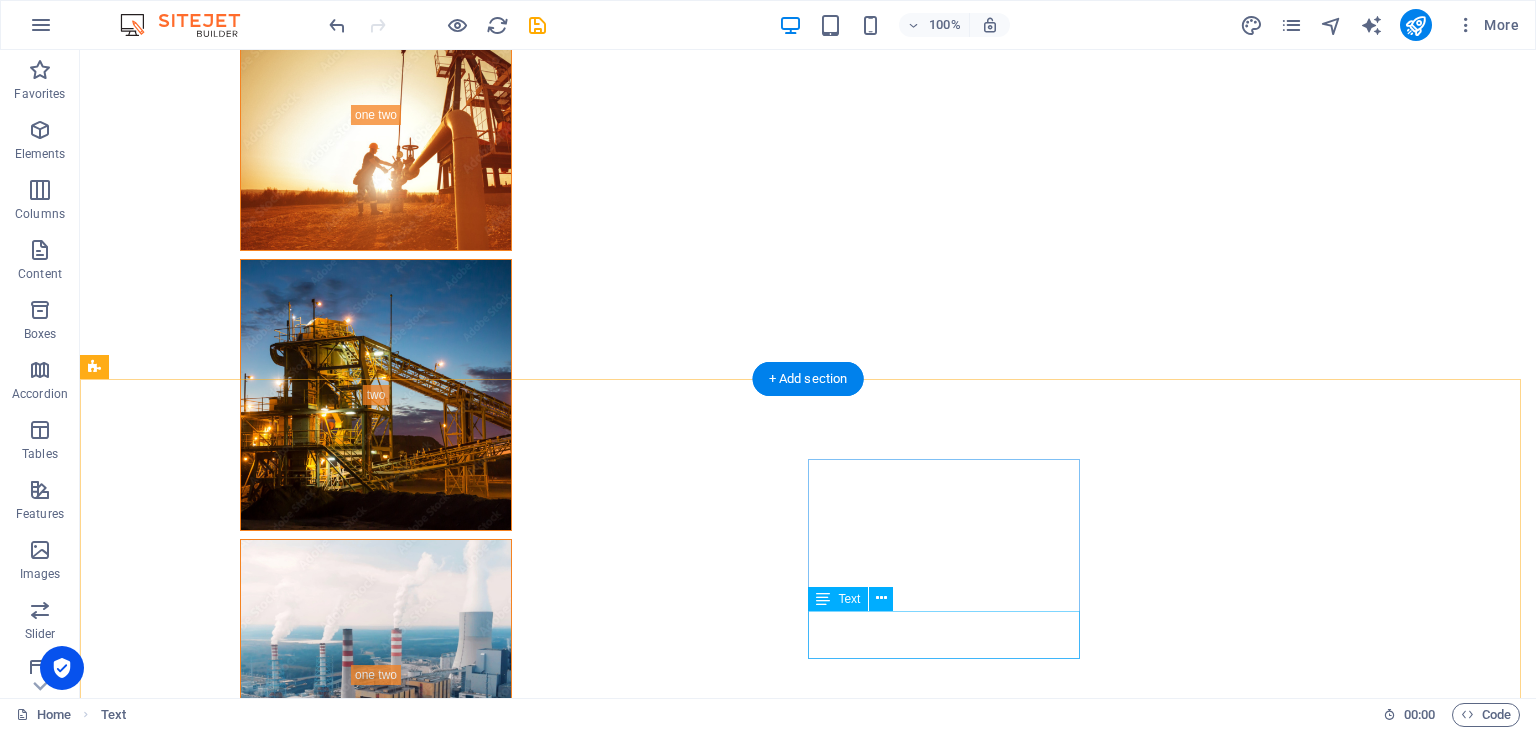 scroll, scrollTop: 7449, scrollLeft: 0, axis: vertical 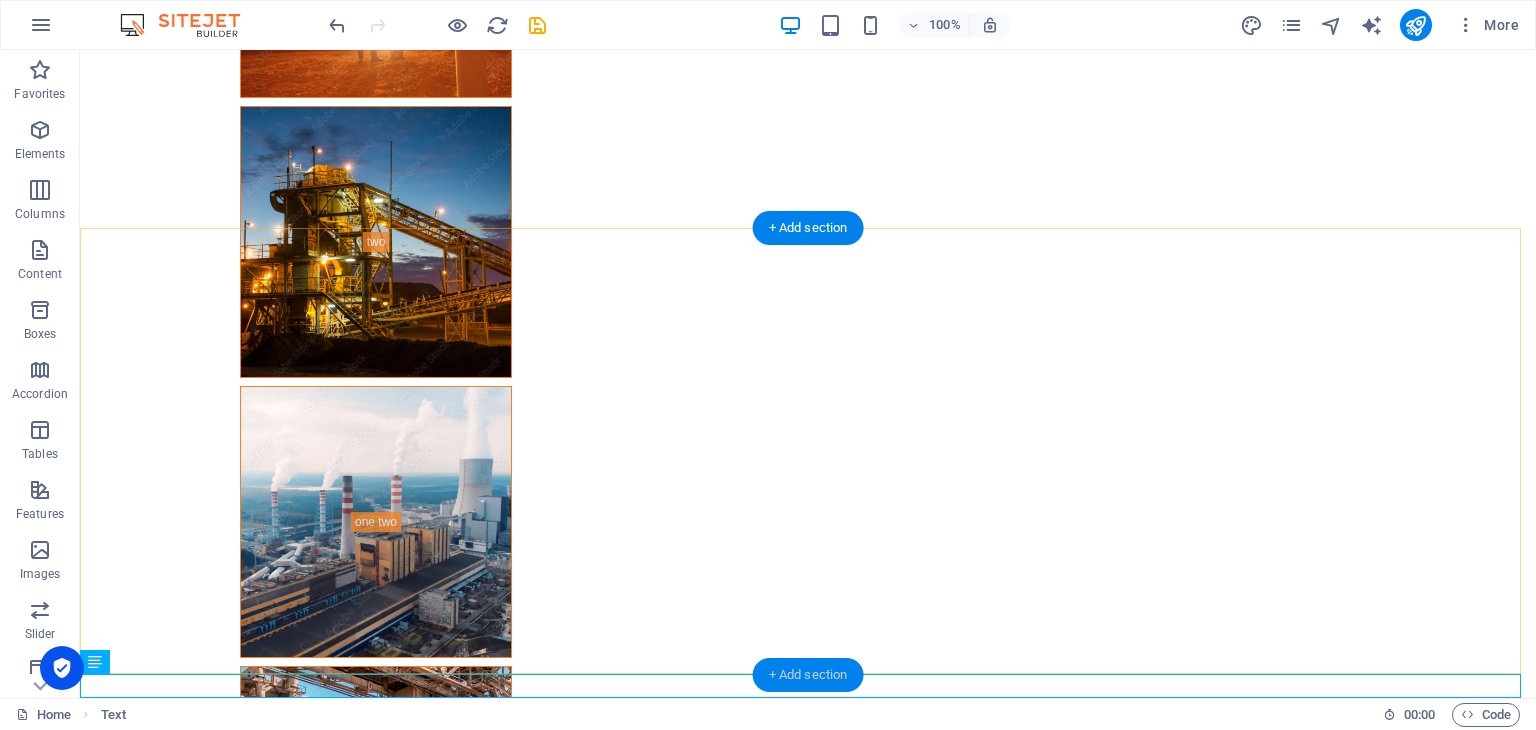 click on "+ Add section" at bounding box center [808, 675] 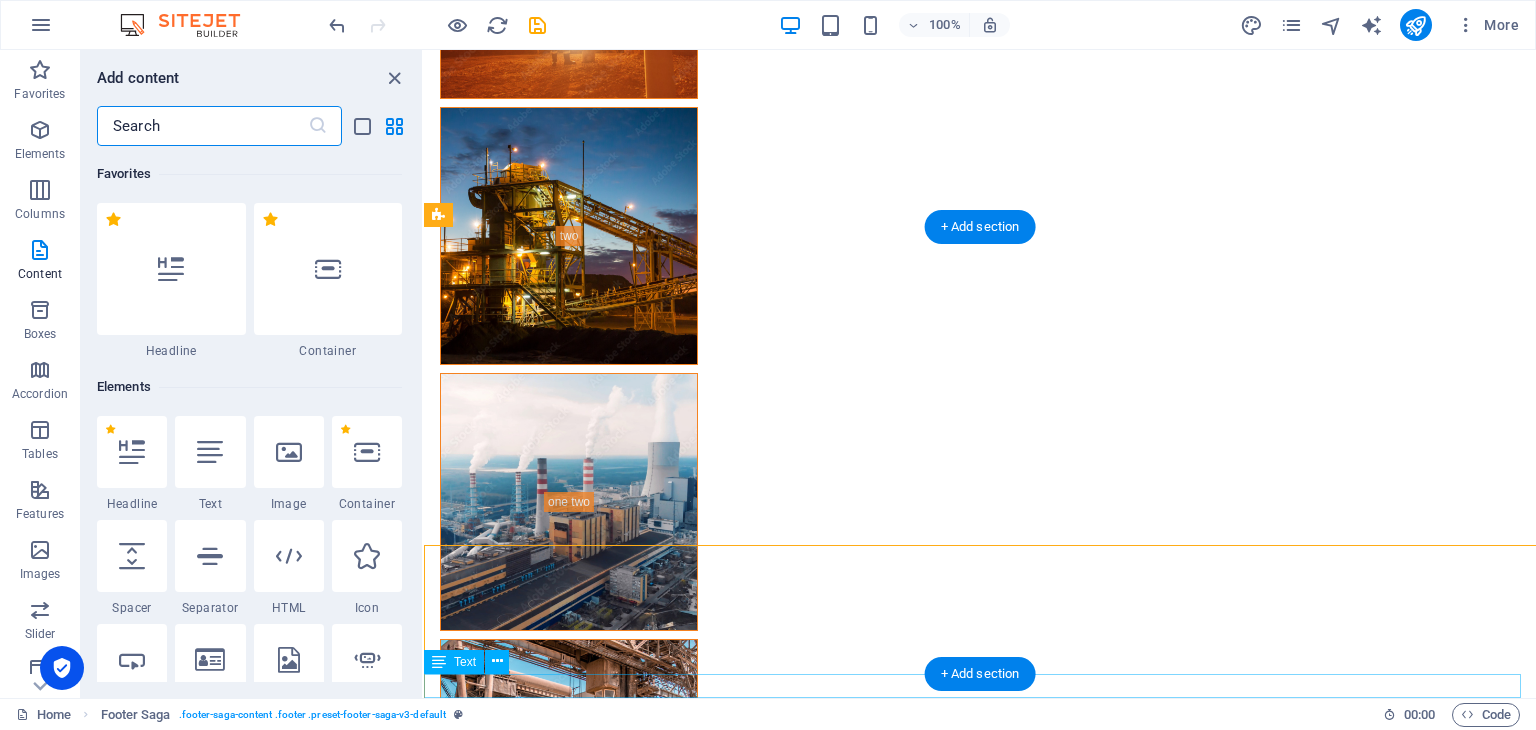 scroll, scrollTop: 7132, scrollLeft: 0, axis: vertical 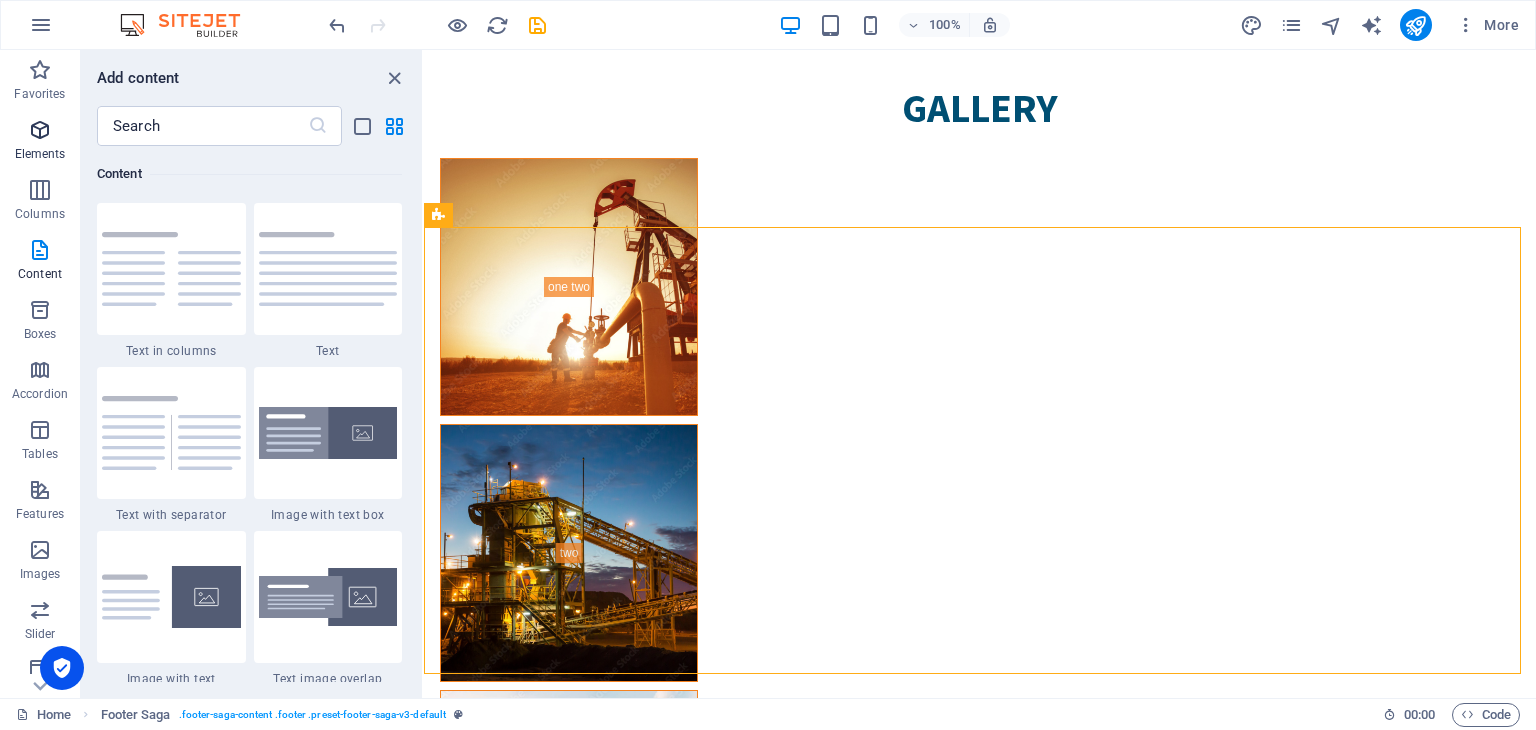 click at bounding box center (40, 130) 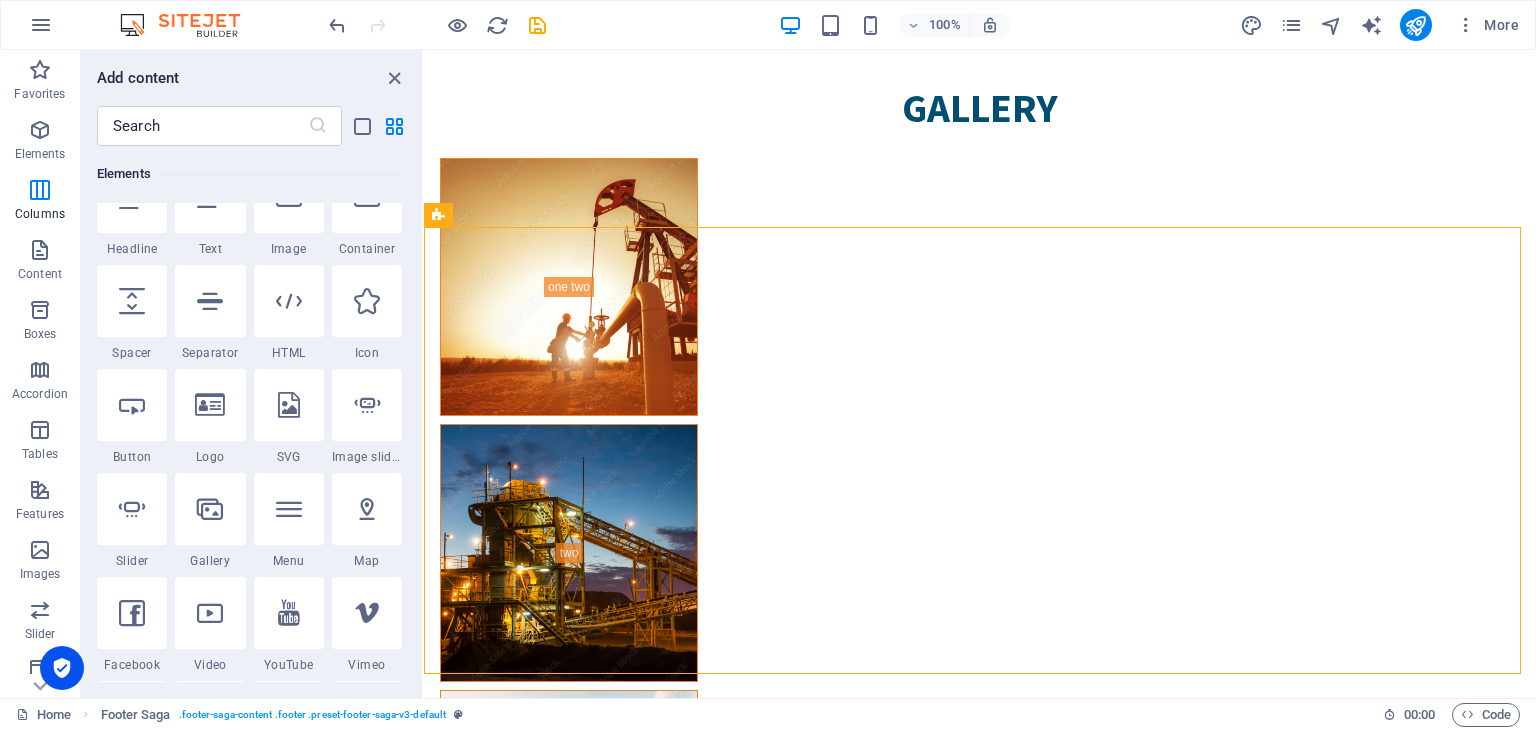 scroll, scrollTop: 212, scrollLeft: 0, axis: vertical 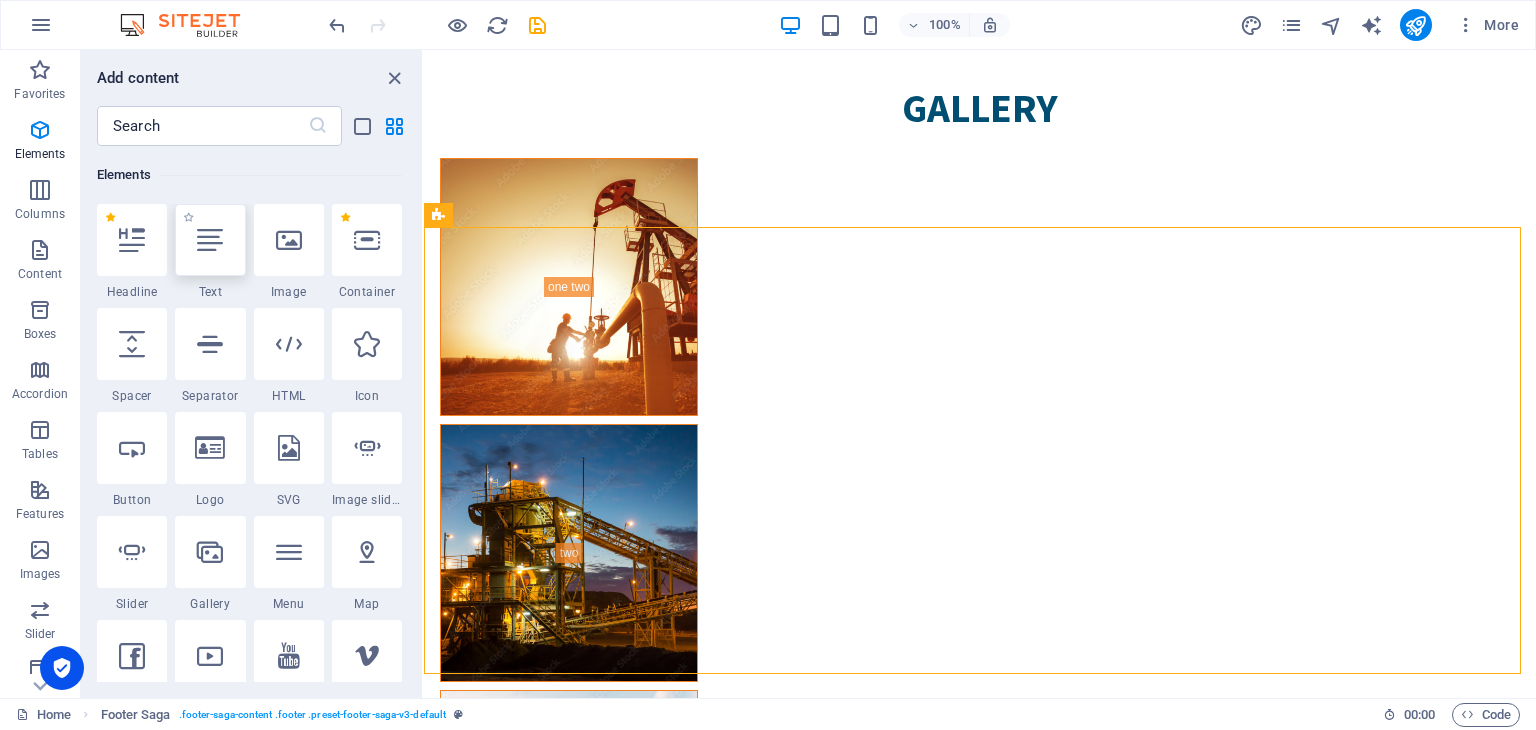 click at bounding box center (210, 240) 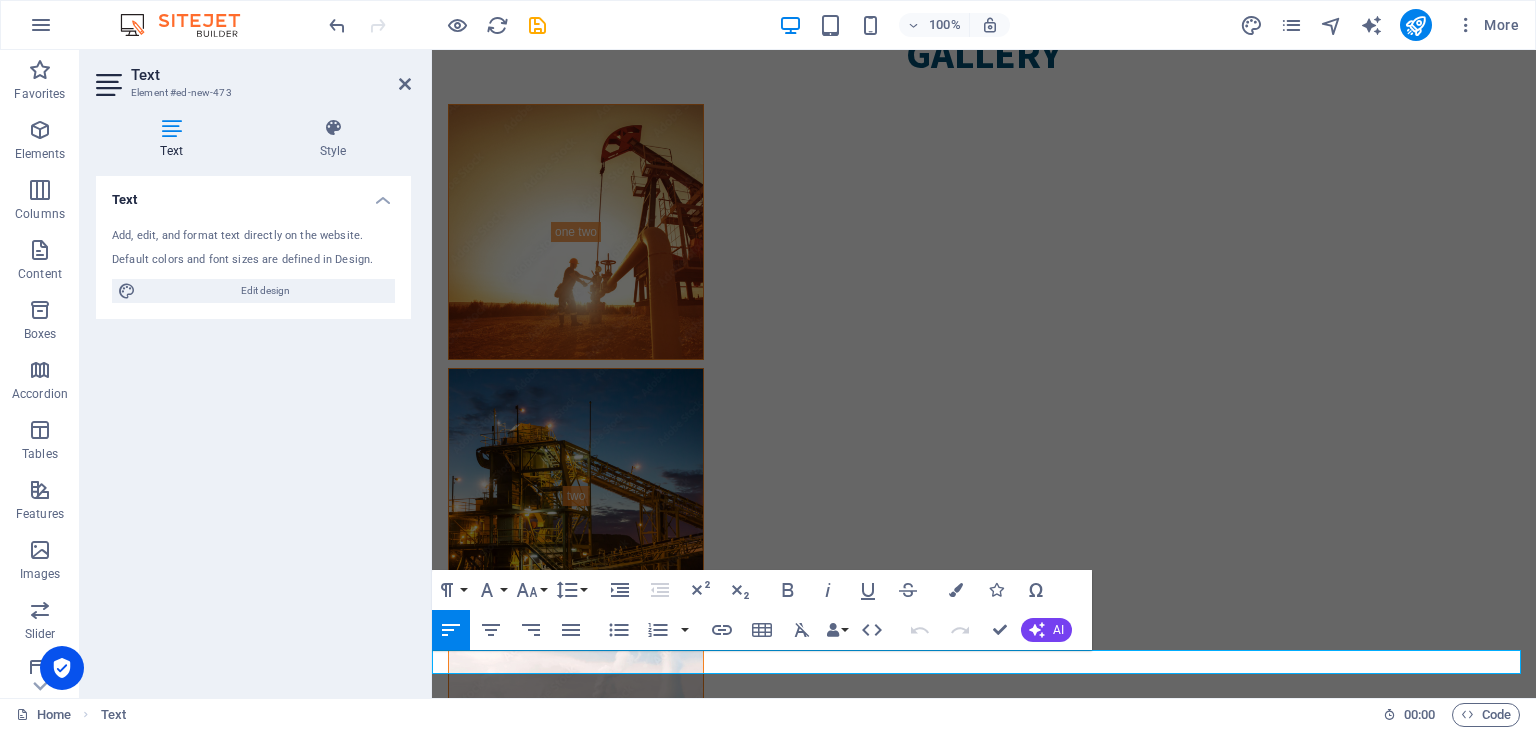 click on "New text element" at bounding box center [984, 11252] 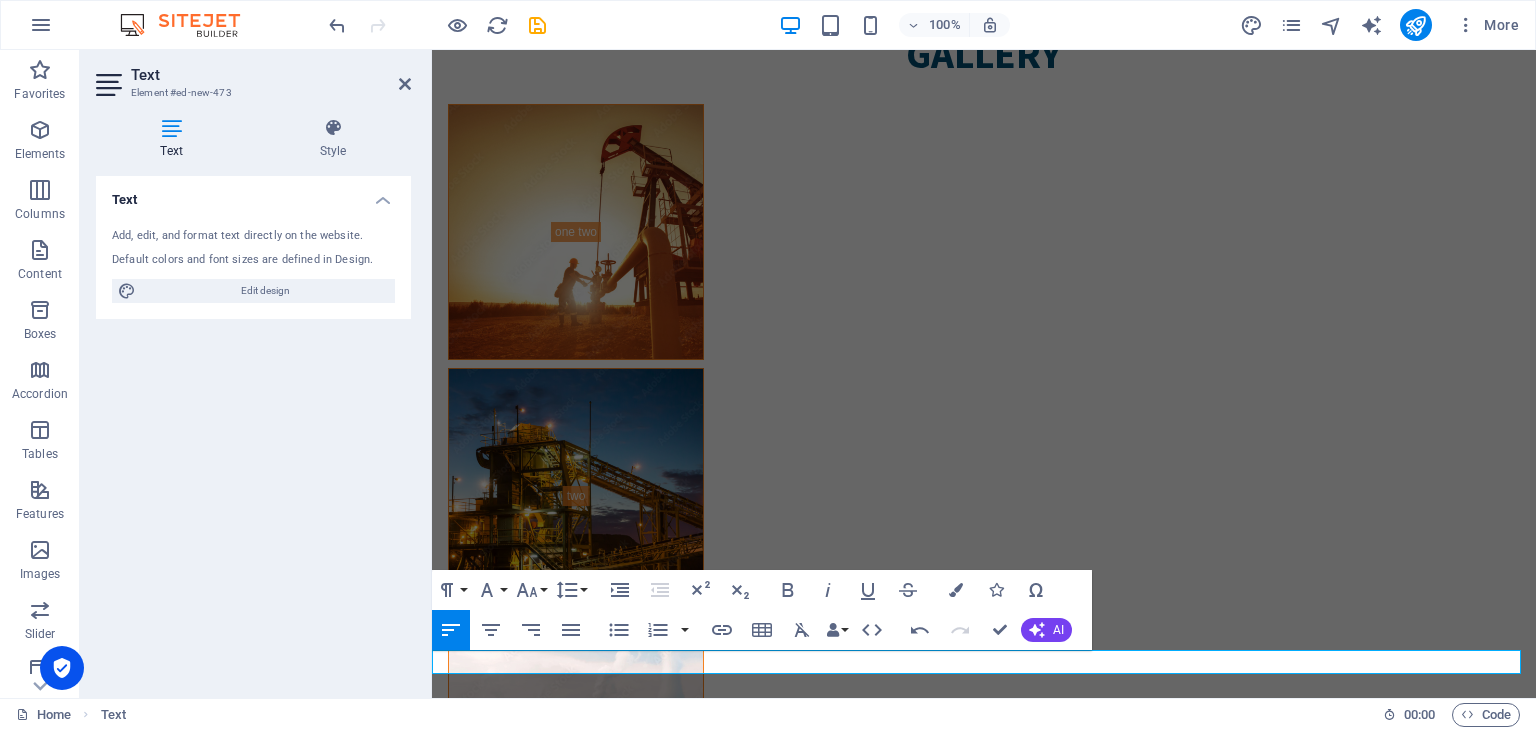 type 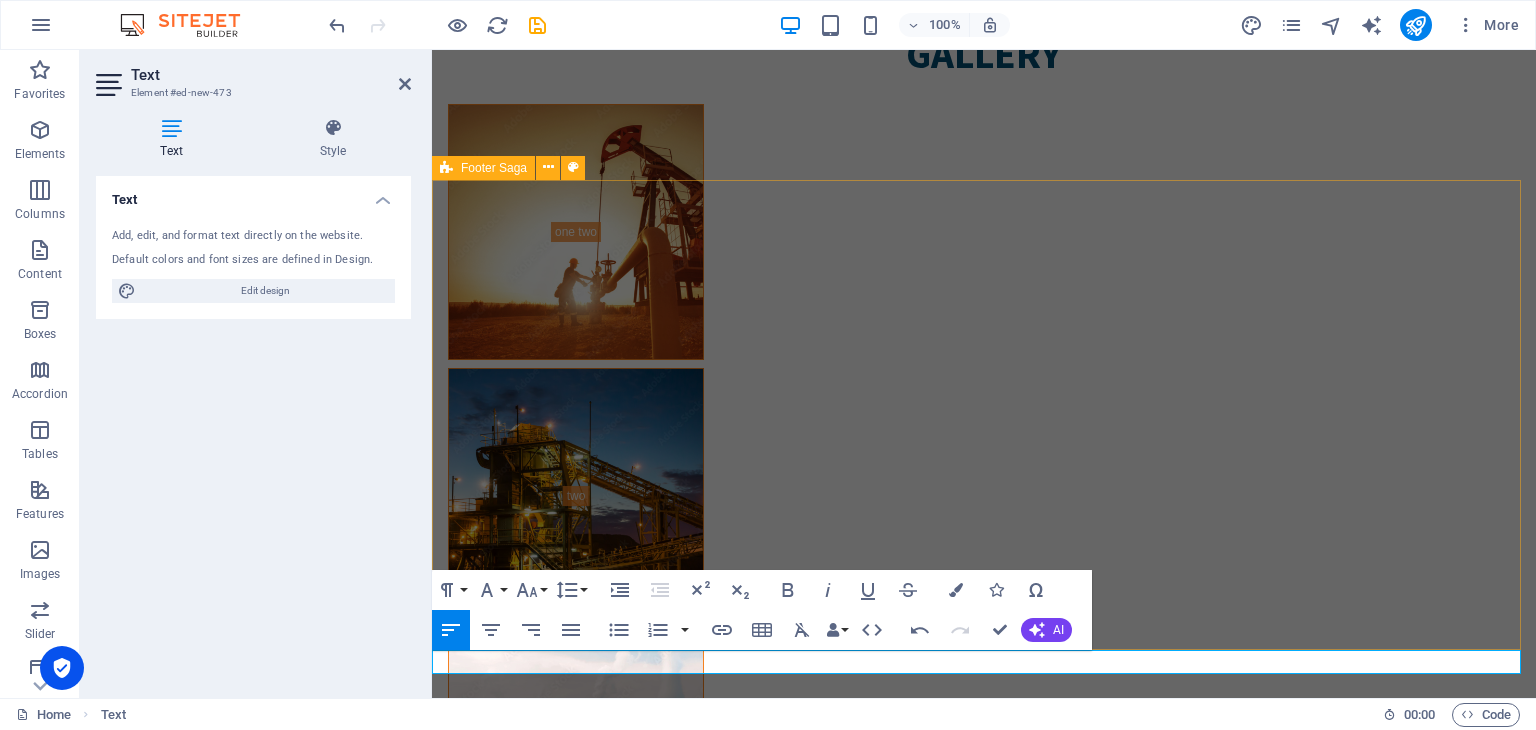 click on "At [GEOGRAPHIC_DATA], we combine top-tier products with a dedicated and technically proficient team, backed by a well-equipped workshop to ensure we meet and exceed our customers' expectations in every project. Contact [PERSON_NAME] Bin Al [PERSON_NAME] Rakah, [STREET_ADDRESS]  Phone:  [PHONE_NUMBER] Mobile: [PHONE_NUMBER] Email: [EMAIL_ADDRESS][DOMAIN_NAME]  Navigation Home About Service Contact Legal Notice Privacy Policy Social media Facebook Twitter Instagram" at bounding box center [984, 10669] 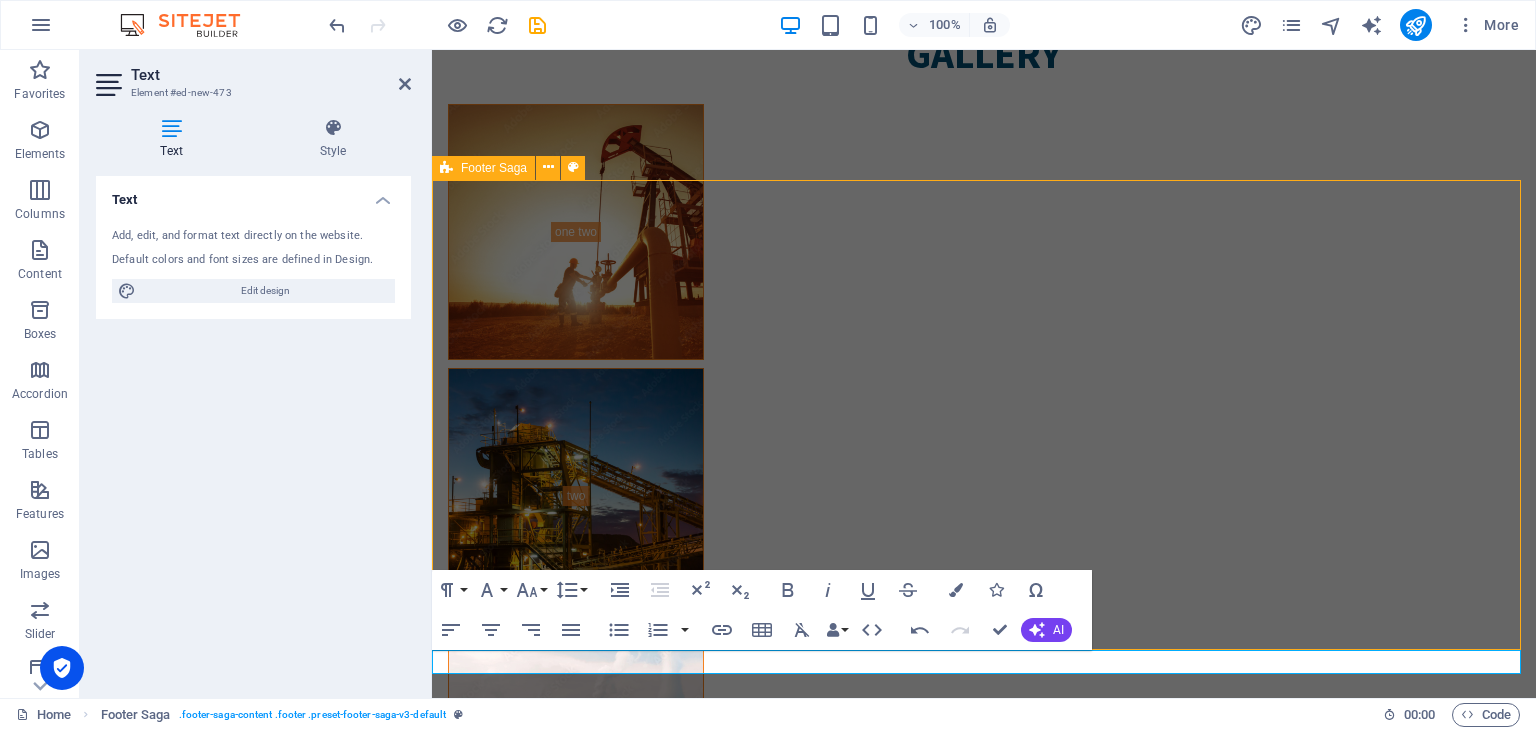 scroll, scrollTop: 7473, scrollLeft: 0, axis: vertical 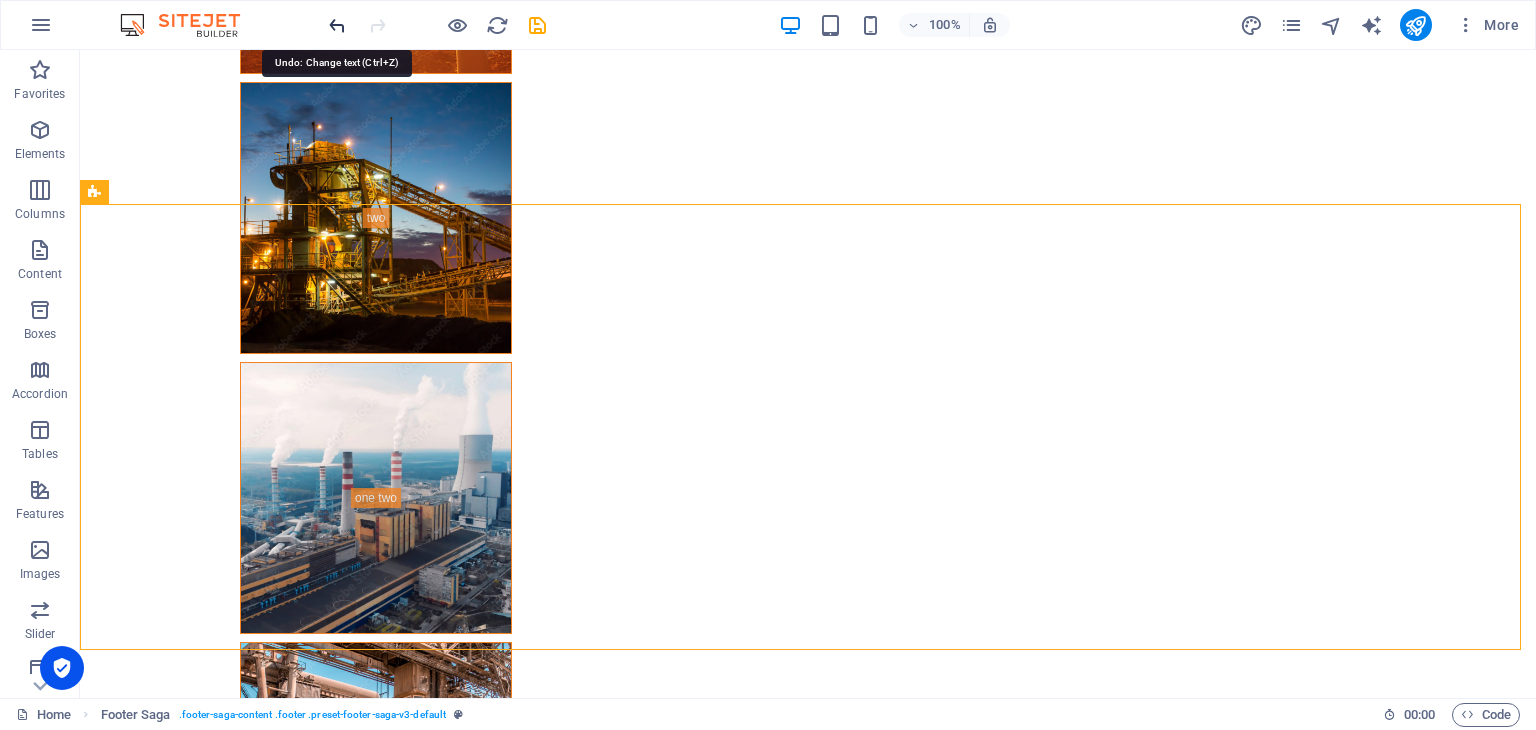 click at bounding box center (337, 25) 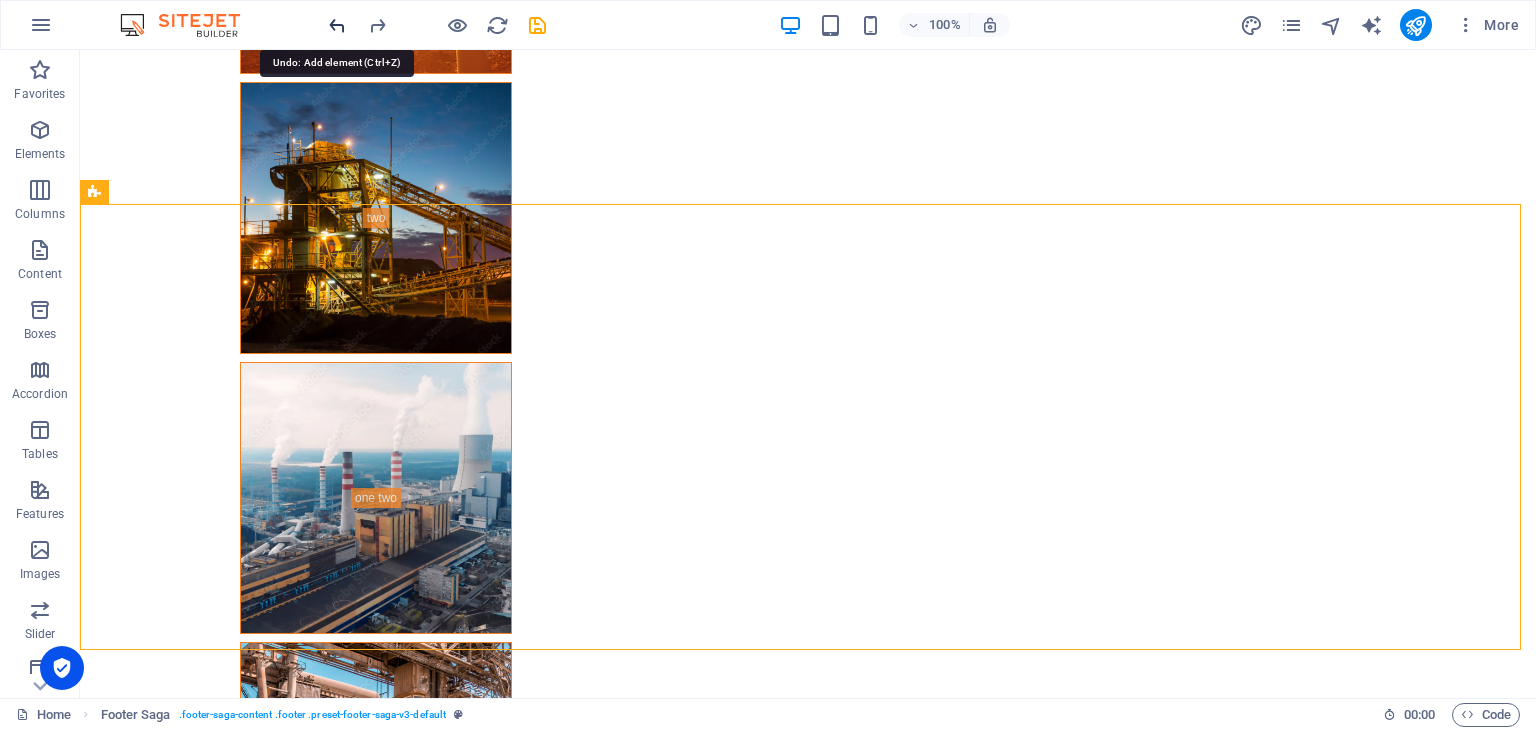 click at bounding box center [337, 25] 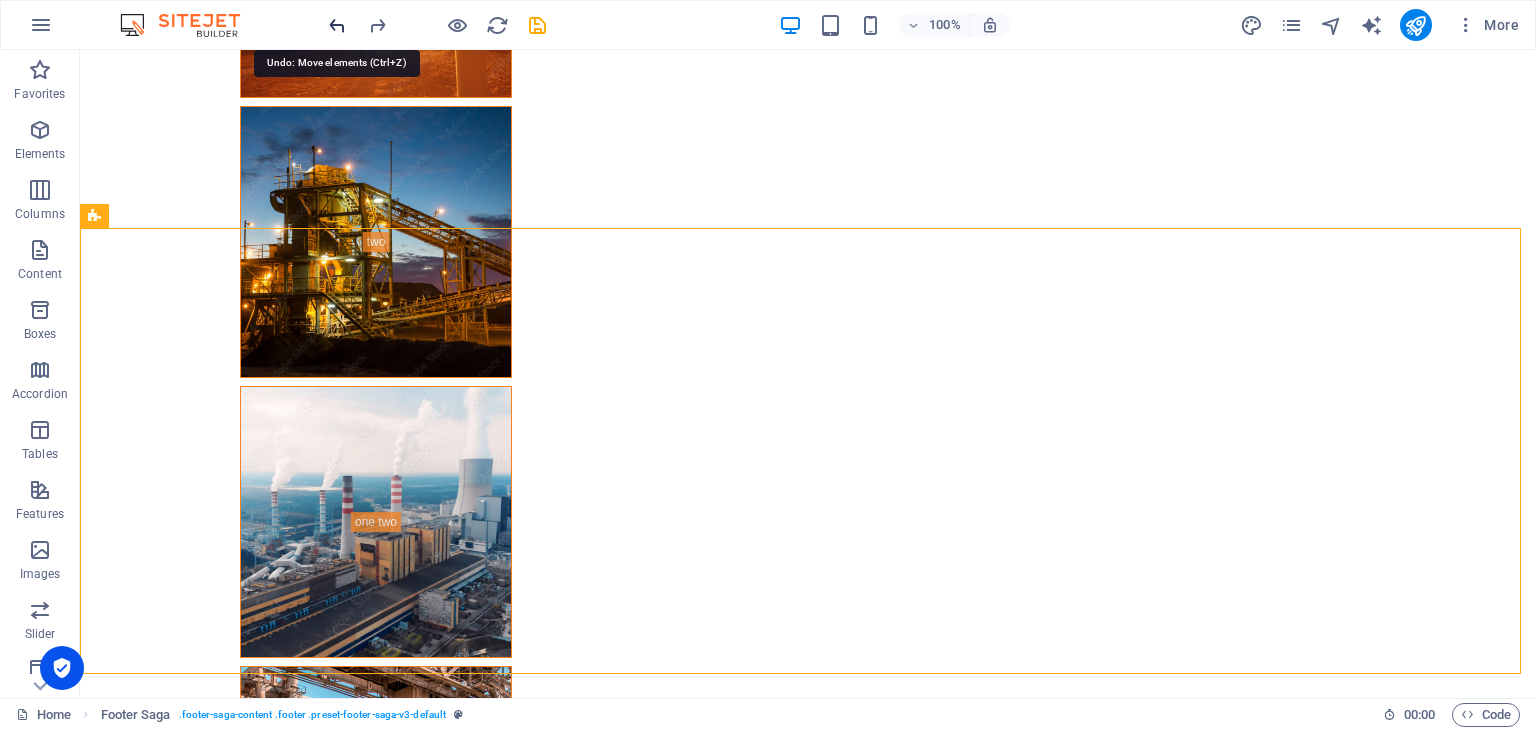 click at bounding box center (337, 25) 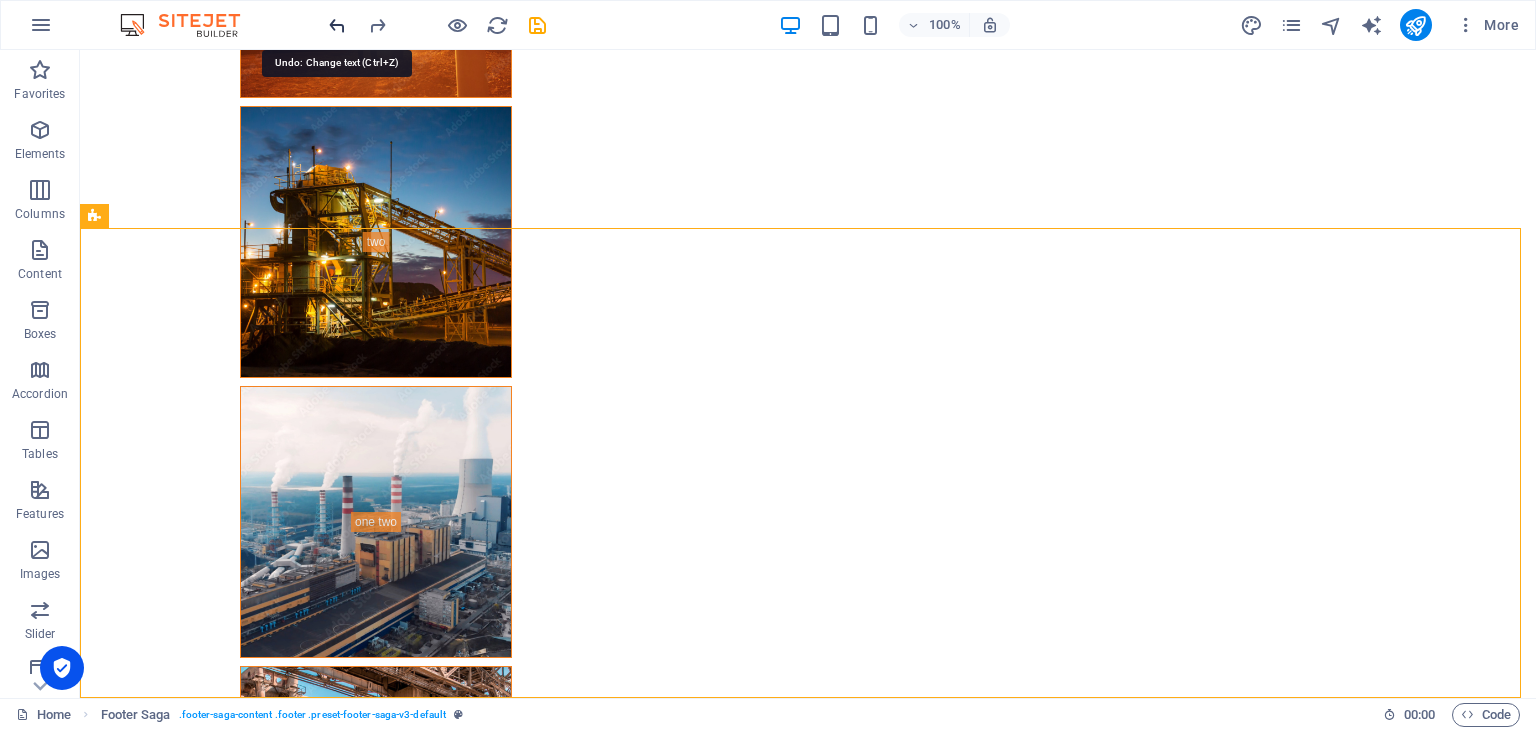 click at bounding box center [337, 25] 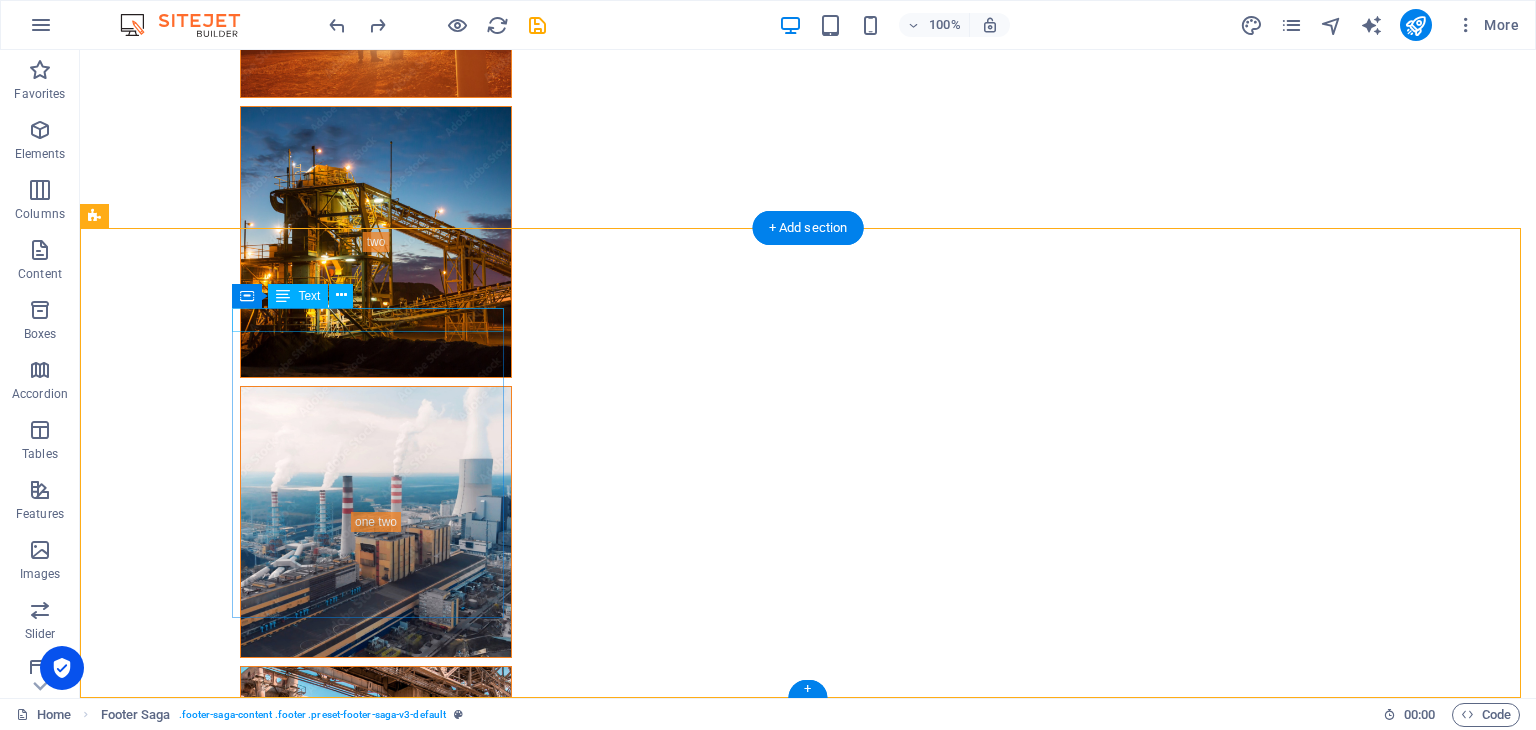 click on "New text element" at bounding box center [232, 10609] 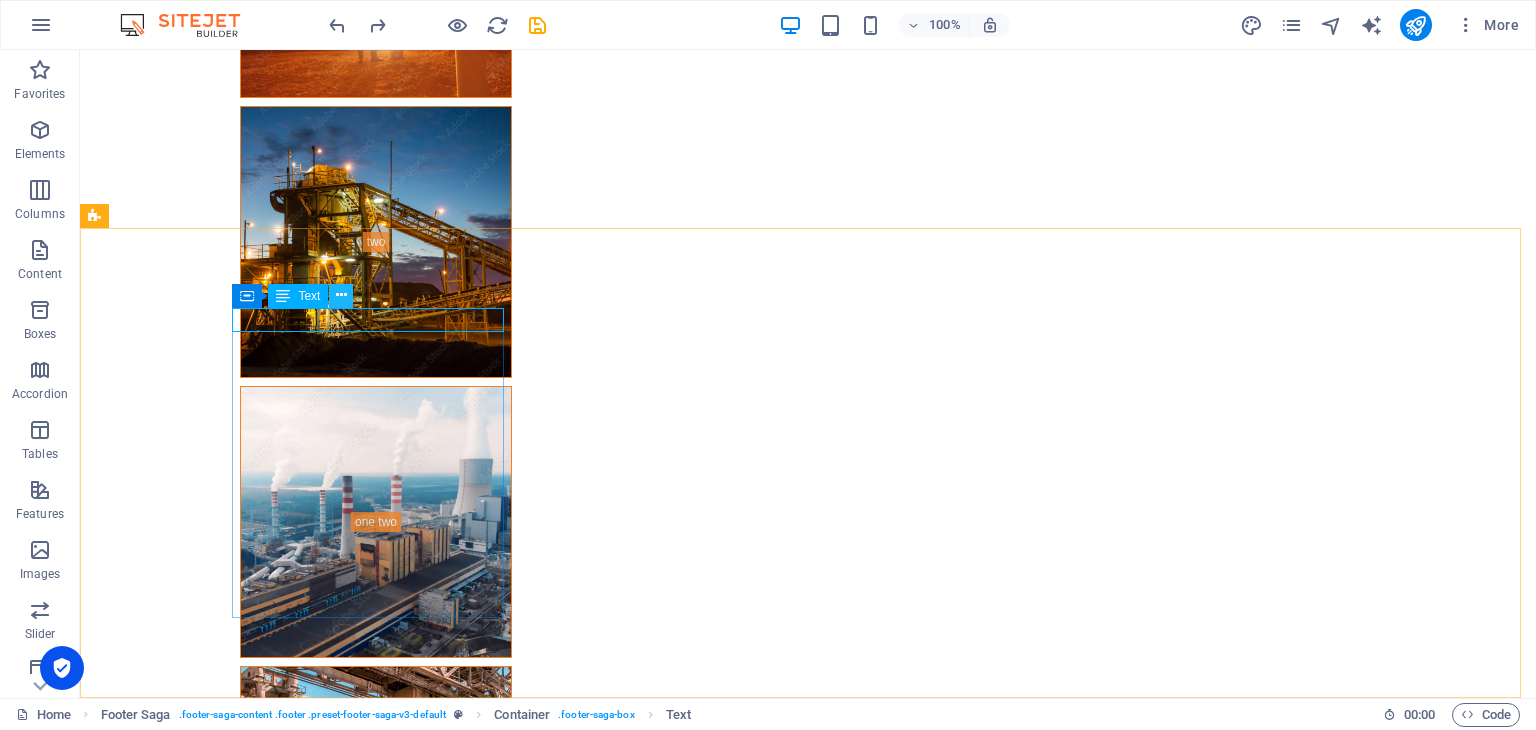 click at bounding box center (341, 295) 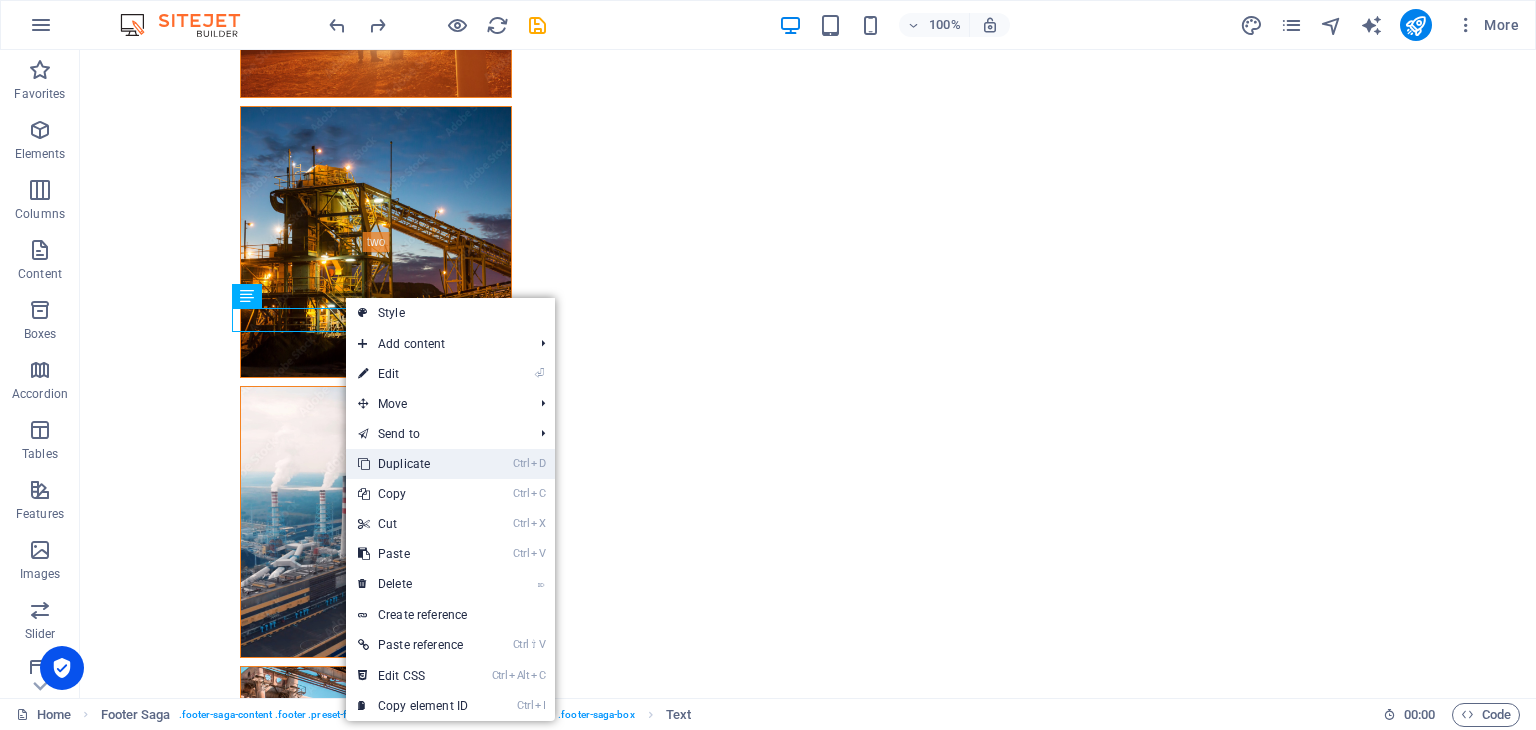 click on "Ctrl D  Duplicate" at bounding box center (413, 464) 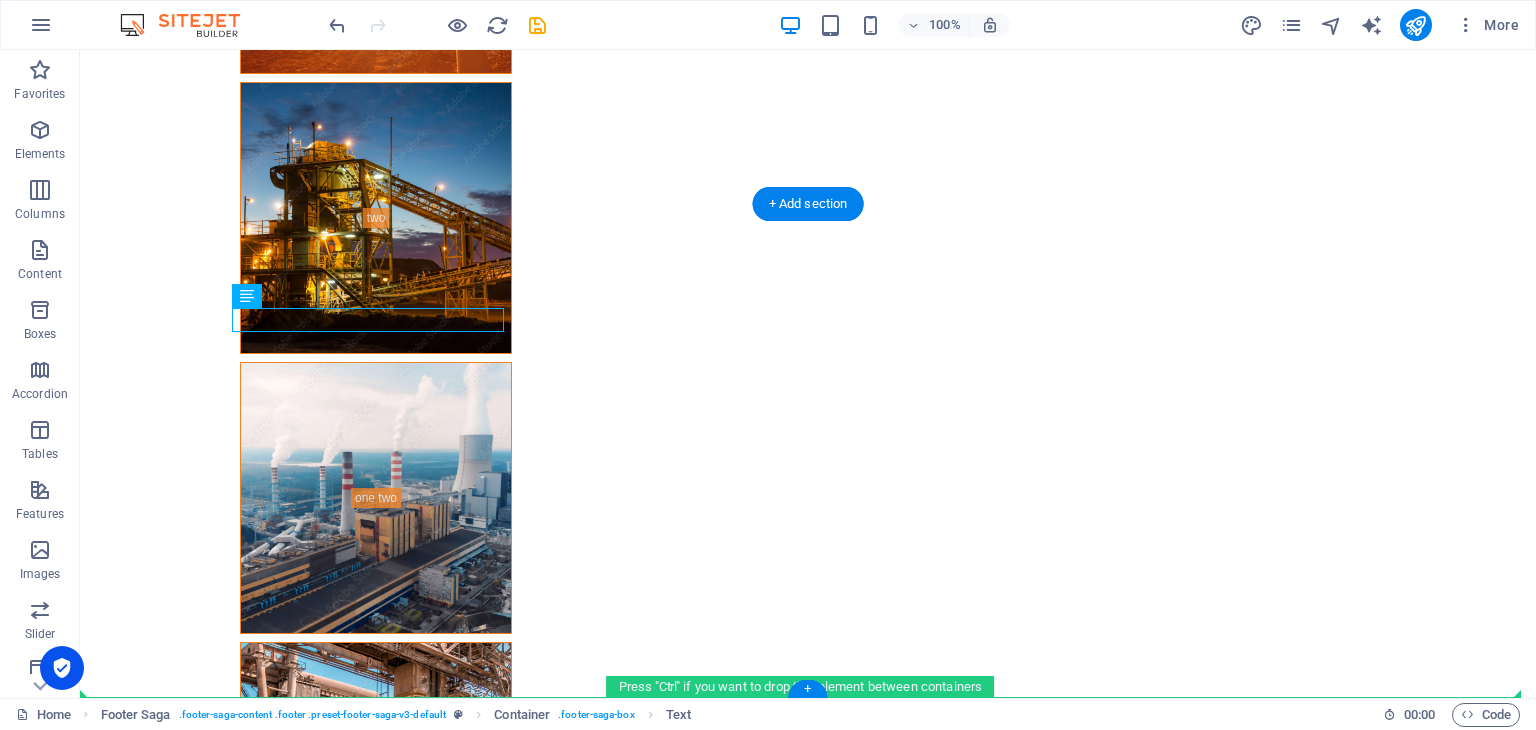 drag, startPoint x: 388, startPoint y: 323, endPoint x: 826, endPoint y: 574, distance: 504.82175 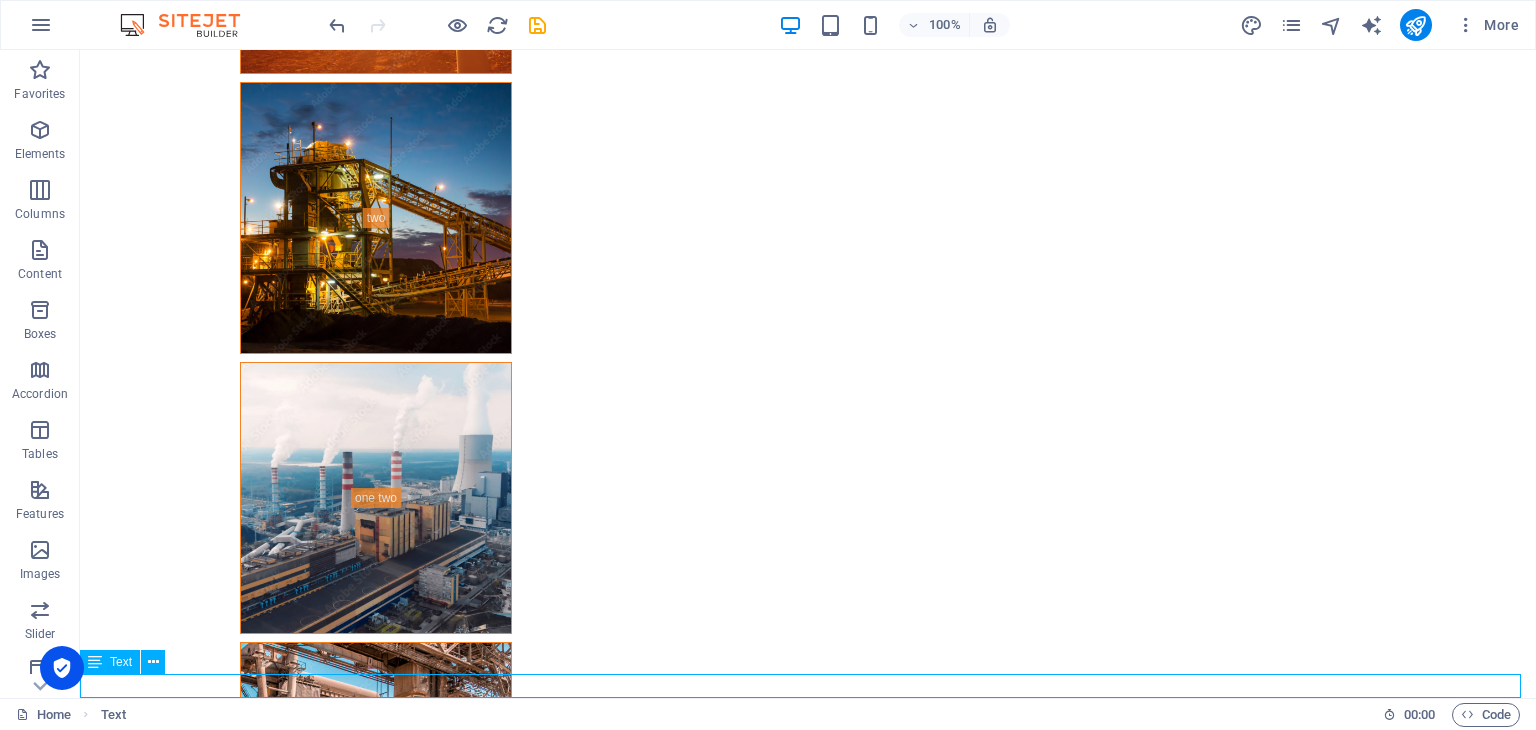 click on "New text element" at bounding box center [808, 11647] 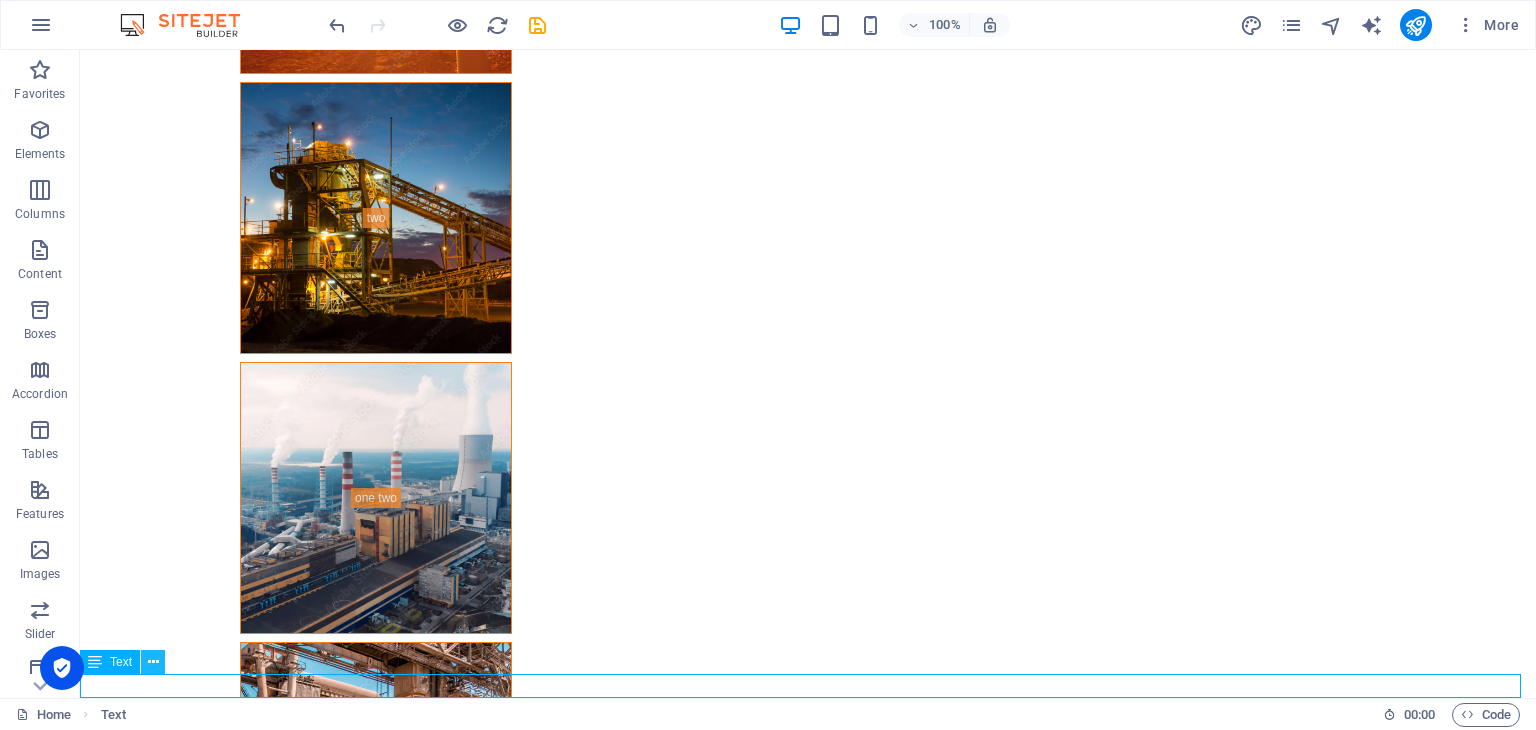 click at bounding box center (153, 662) 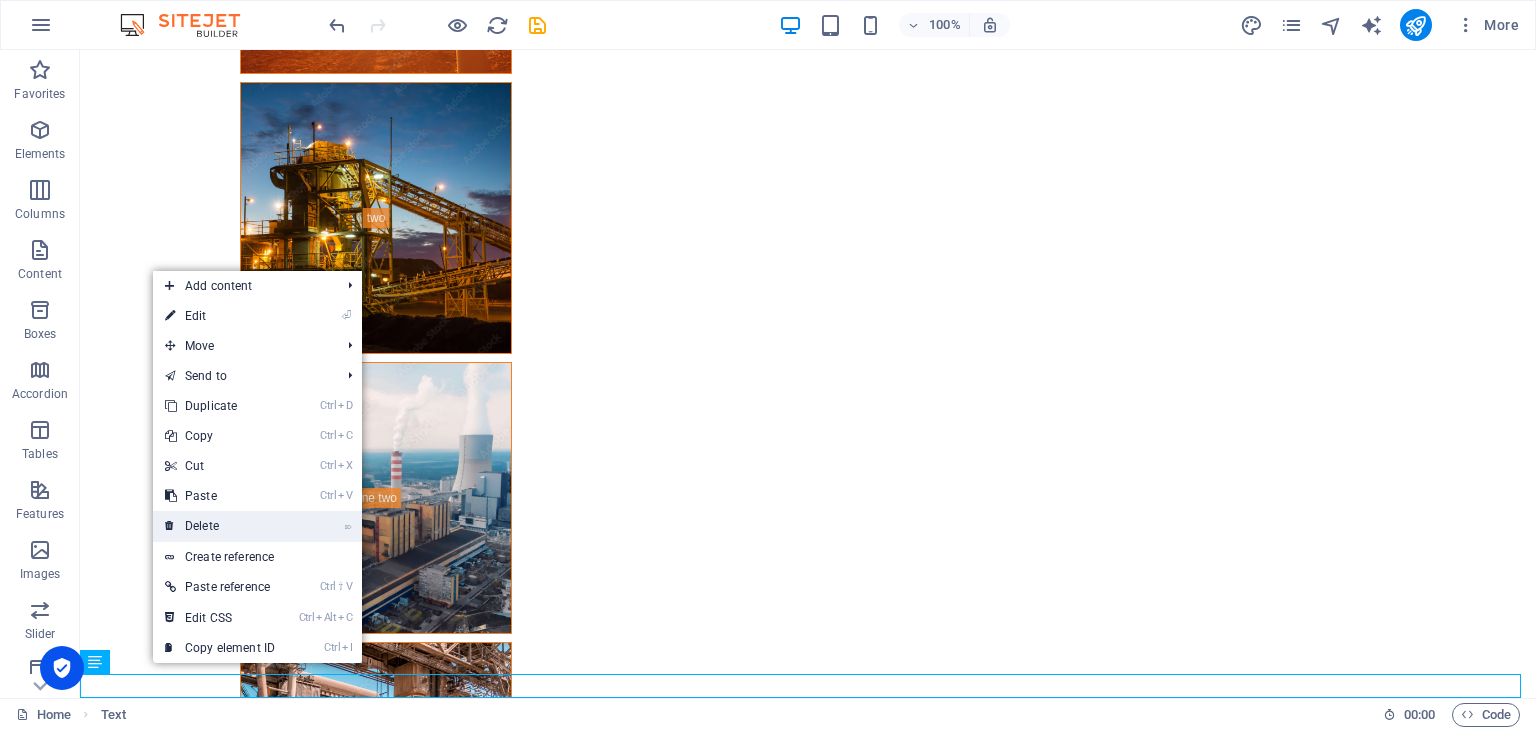 click on "⌦  Delete" at bounding box center (220, 526) 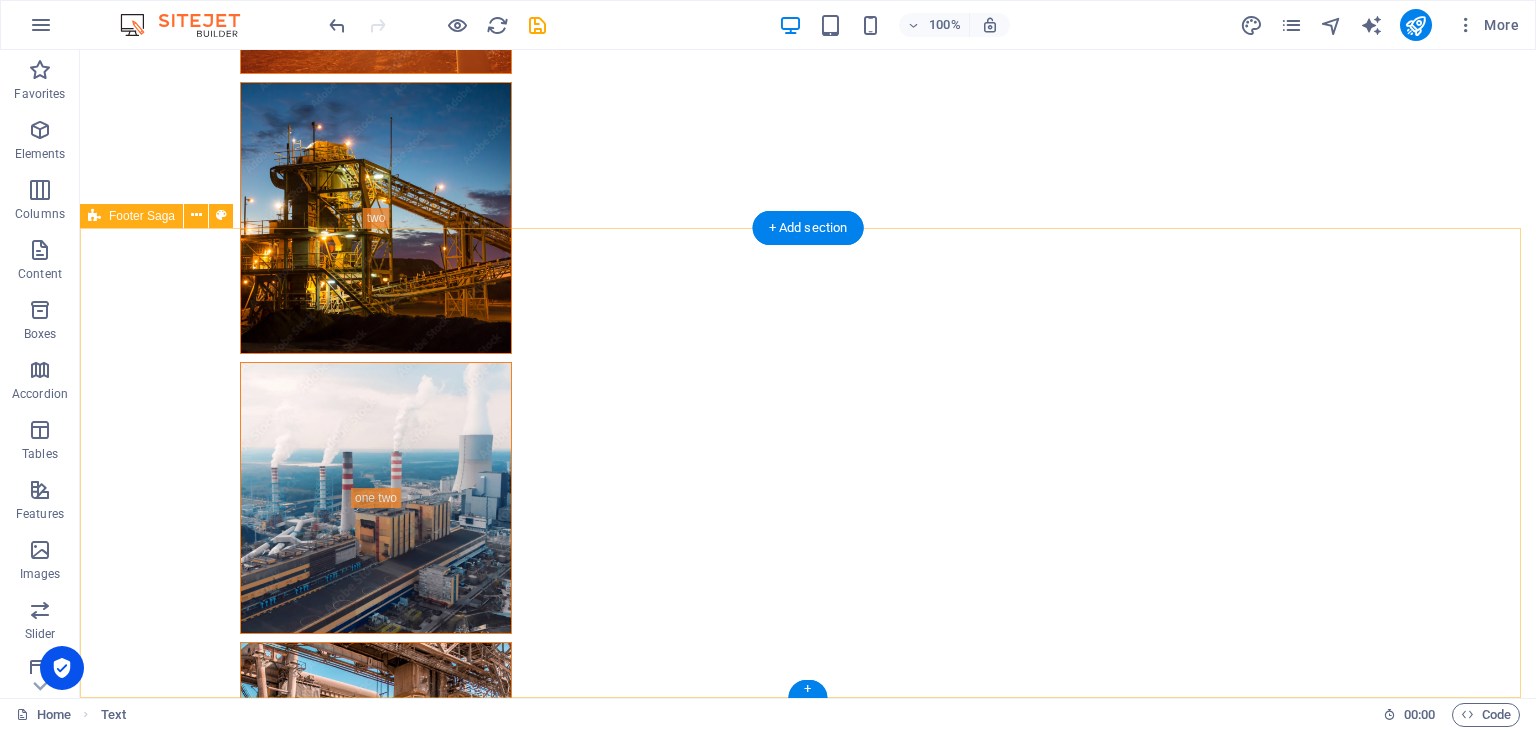 scroll, scrollTop: 7449, scrollLeft: 0, axis: vertical 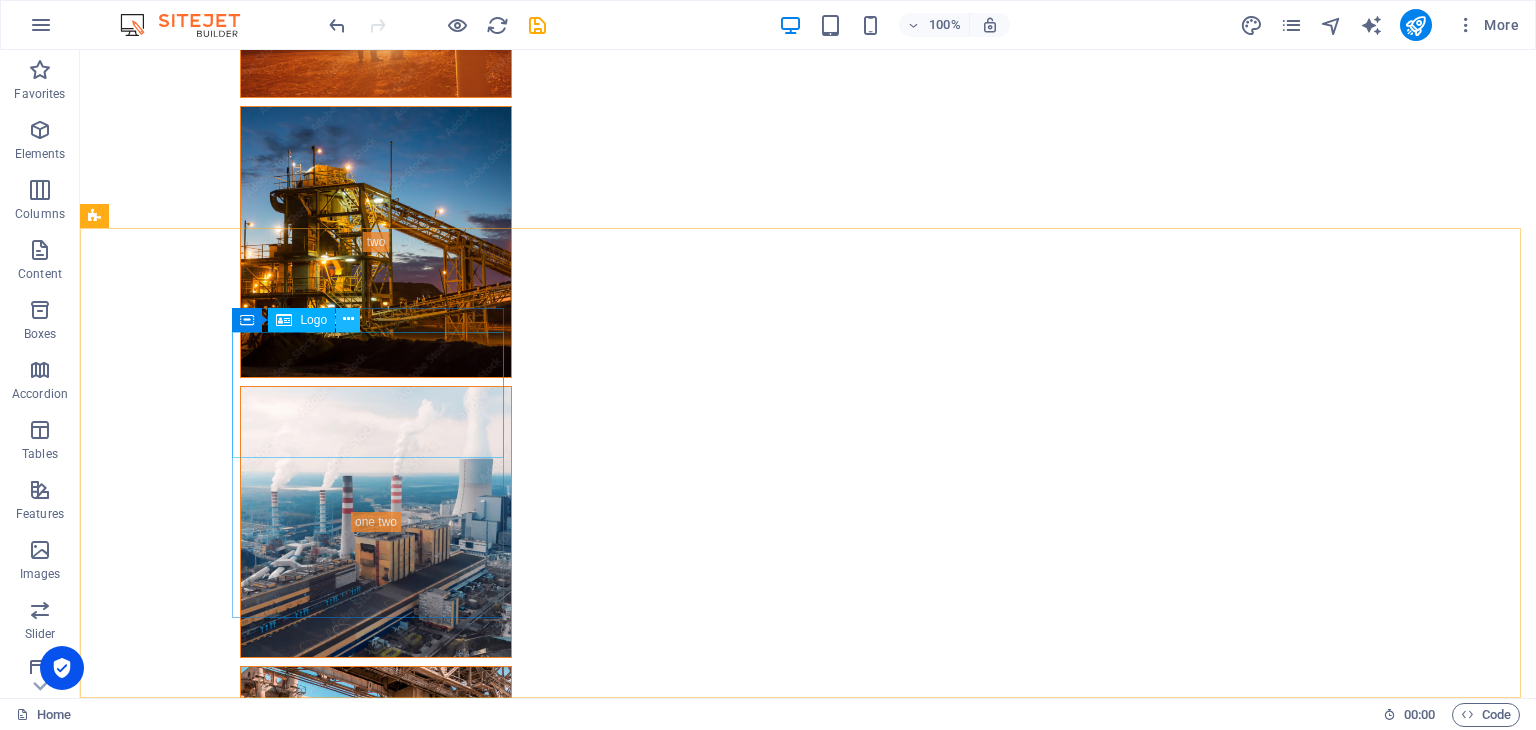 click at bounding box center [348, 320] 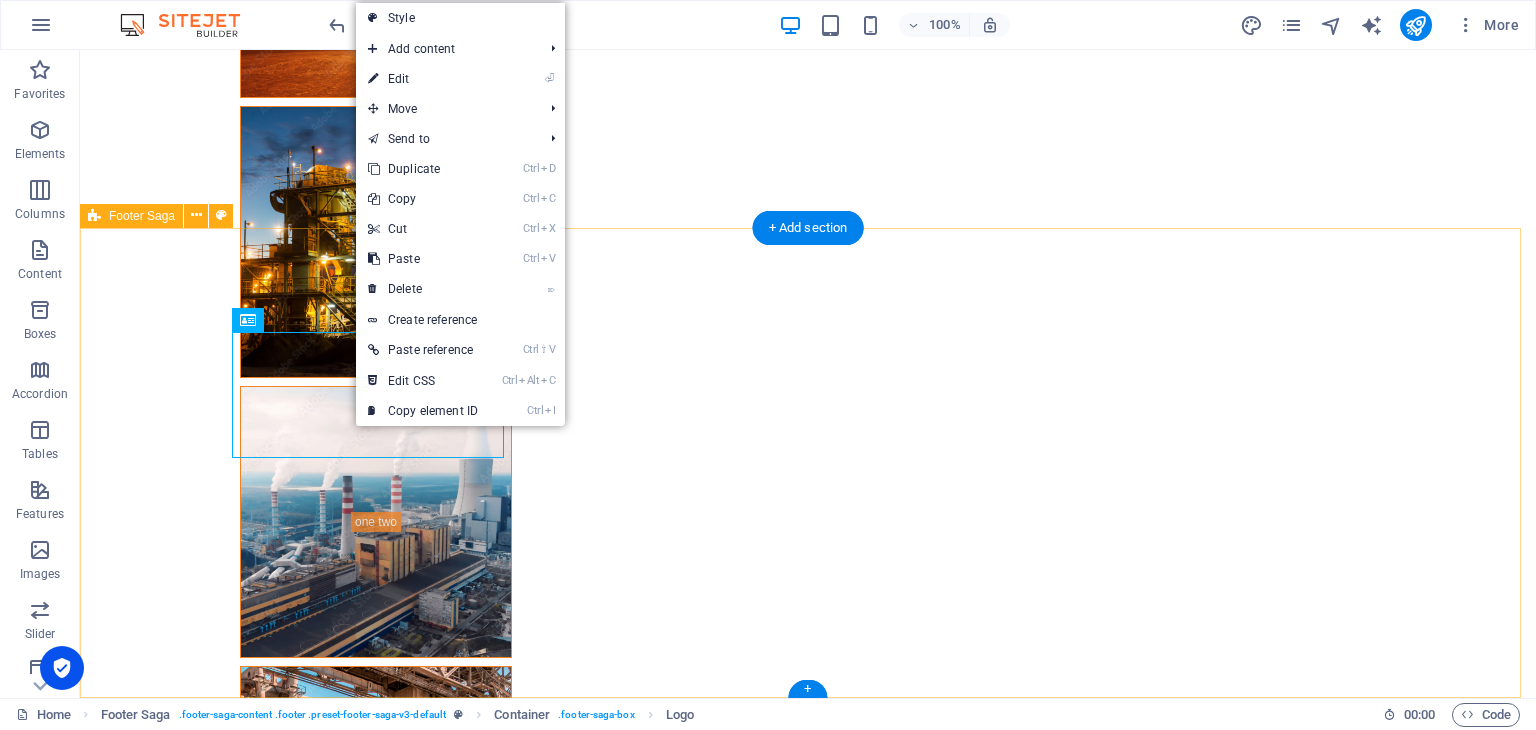 click on "New text element At ITCO, we combine top-tier products with a dedicated and technically proficient team, backed by a well-equipped workshop to ensure we meet and exceed our customers' expectations in every project. Contact [PERSON_NAME] Bin Al [PERSON_NAME] Rakah, [STREET_ADDRESS]  Phone:  [PHONE_NUMBER] Mobile: [PHONE_NUMBER] Email: [EMAIL_ADDRESS][DOMAIN_NAME]  Navigation Home About Service Contact Legal Notice Privacy Policy Social media Facebook Twitter Instagram" at bounding box center (808, 11088) 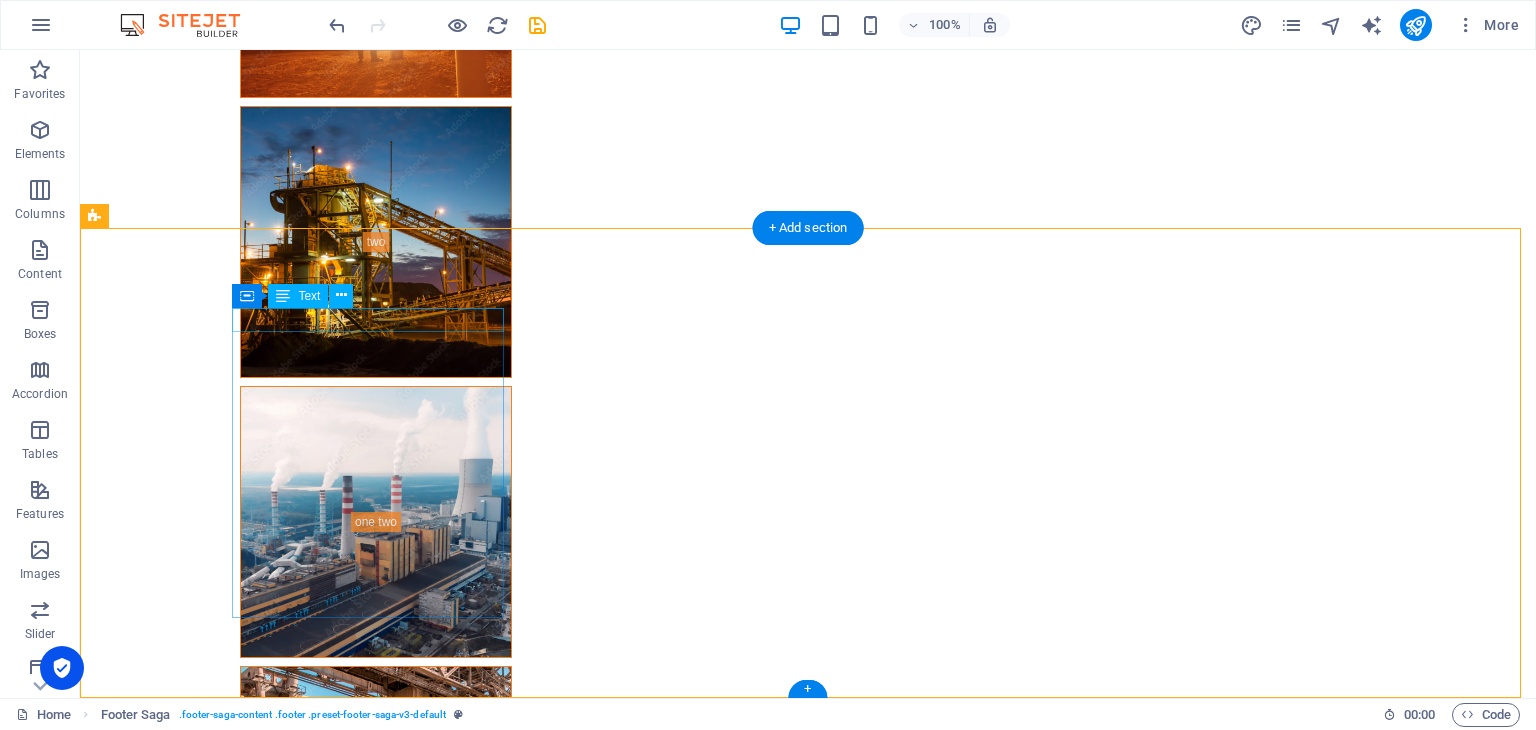 click on "New text element" at bounding box center (232, 10609) 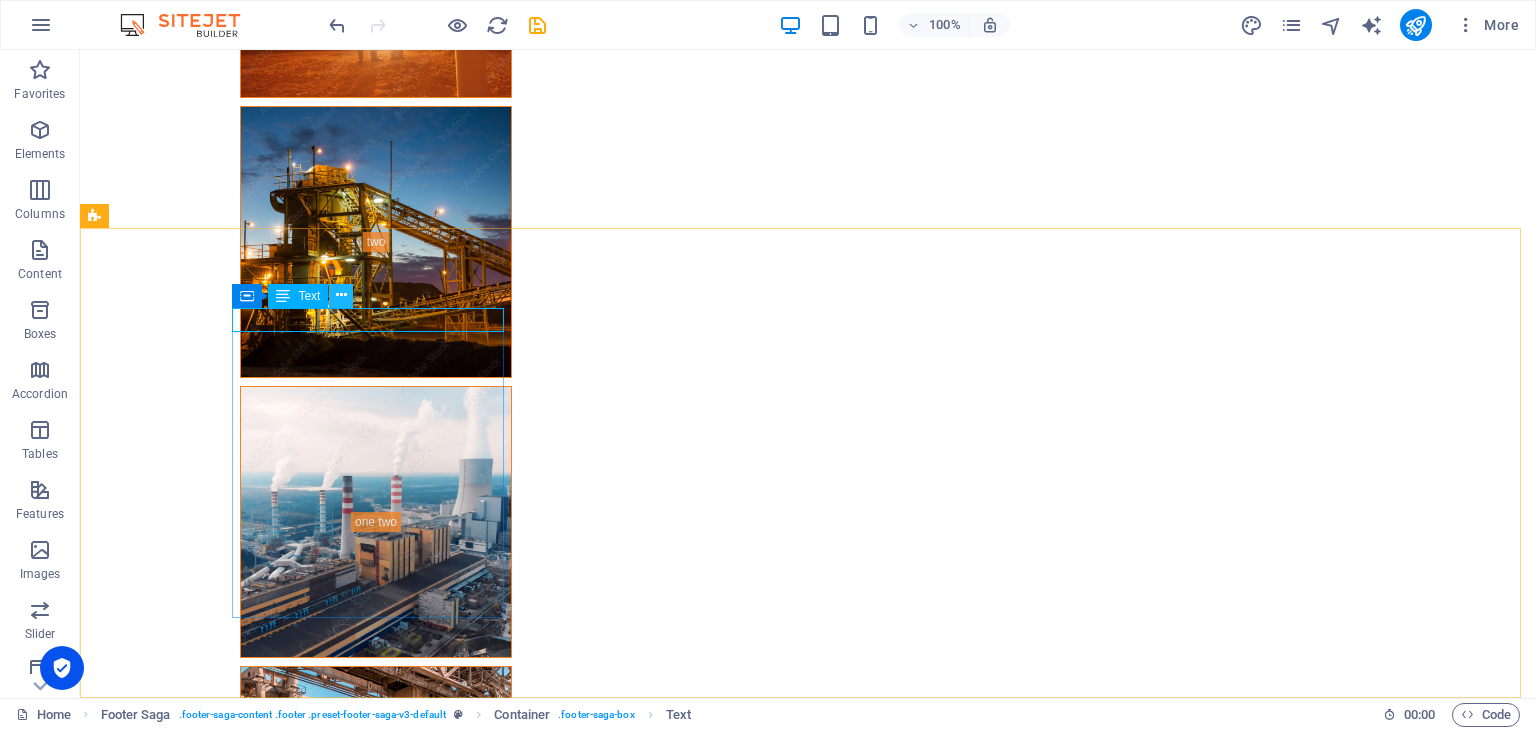 click at bounding box center [341, 295] 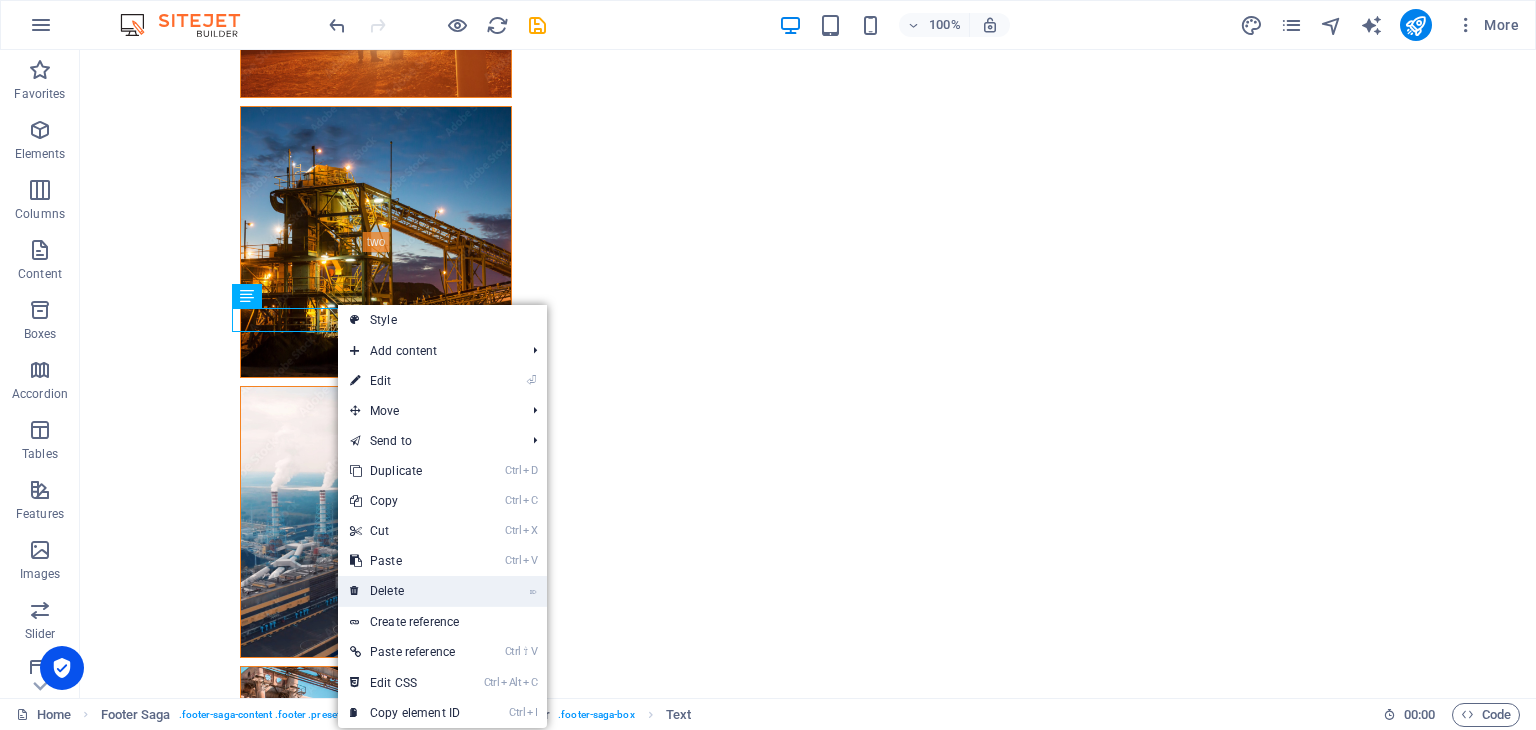 click on "⌦  Delete" at bounding box center [405, 591] 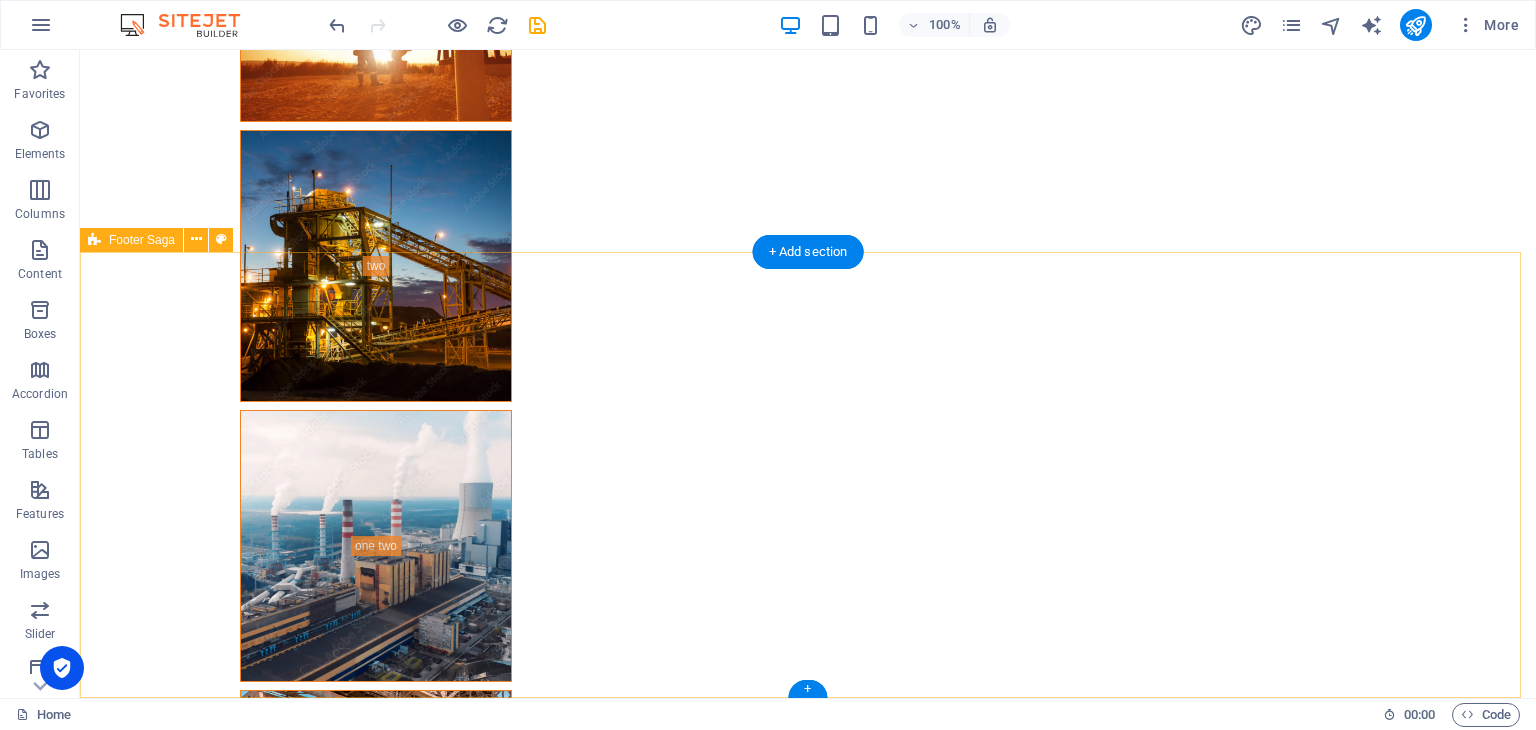 click on "At [GEOGRAPHIC_DATA], we combine top-tier products with a dedicated and technically proficient team, backed by a well-equipped workshop to ensure we meet and exceed our customers' expectations in every project. Contact [PERSON_NAME] Bin Al [PERSON_NAME] Rakah, [STREET_ADDRESS]  Phone:  [PHONE_NUMBER] Mobile: [PHONE_NUMBER] Email: [EMAIL_ADDRESS][DOMAIN_NAME]  Navigation Home About Service Contact Legal Notice Privacy Policy Social media Facebook Twitter Instagram" at bounding box center [808, 11100] 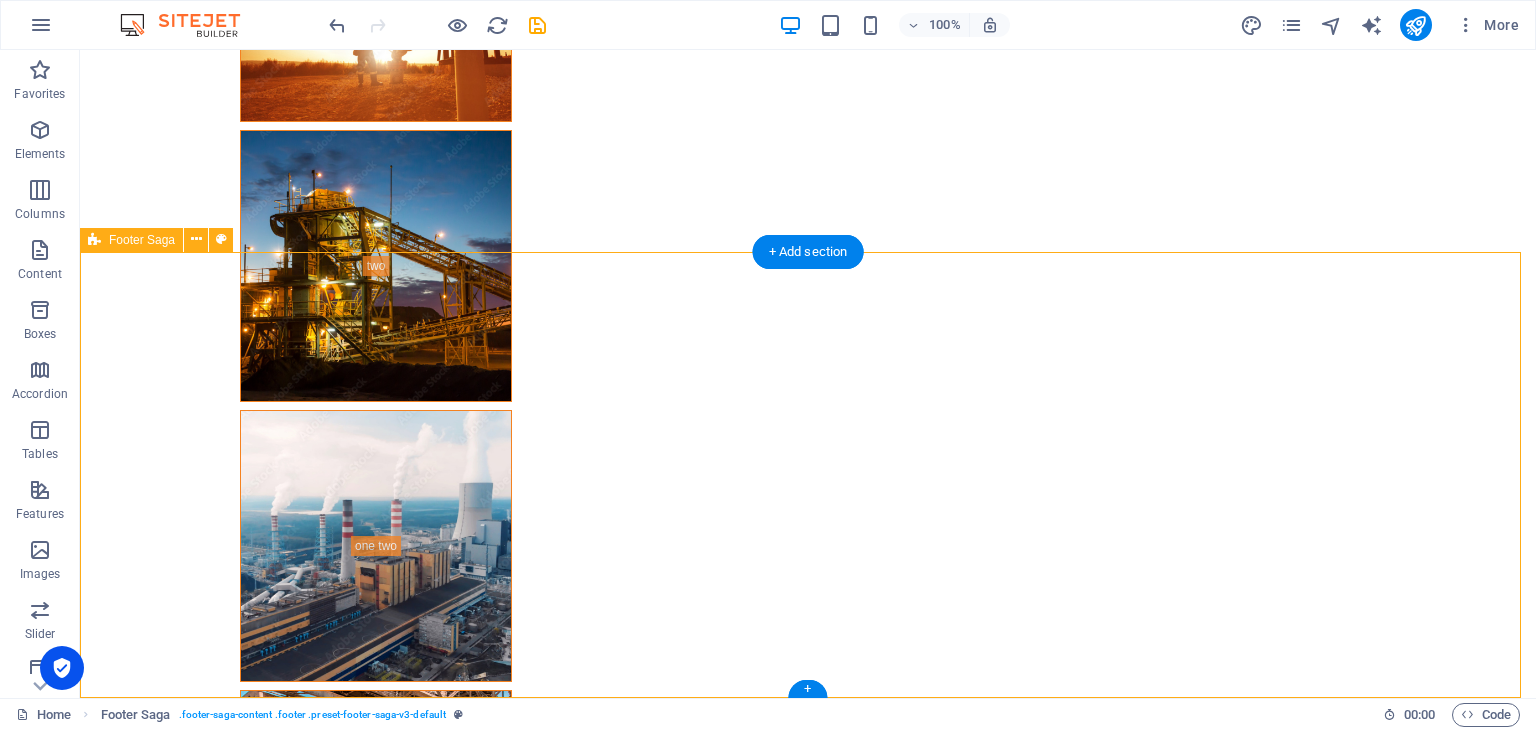 click on "At [GEOGRAPHIC_DATA], we combine top-tier products with a dedicated and technically proficient team, backed by a well-equipped workshop to ensure we meet and exceed our customers' expectations in every project. Contact [PERSON_NAME] Bin Al [PERSON_NAME] Rakah, [STREET_ADDRESS]  Phone:  [PHONE_NUMBER] Mobile: [PHONE_NUMBER] Email: [EMAIL_ADDRESS][DOMAIN_NAME]  Navigation Home About Service Contact Legal Notice Privacy Policy Social media Facebook Twitter Instagram" at bounding box center (808, 11100) 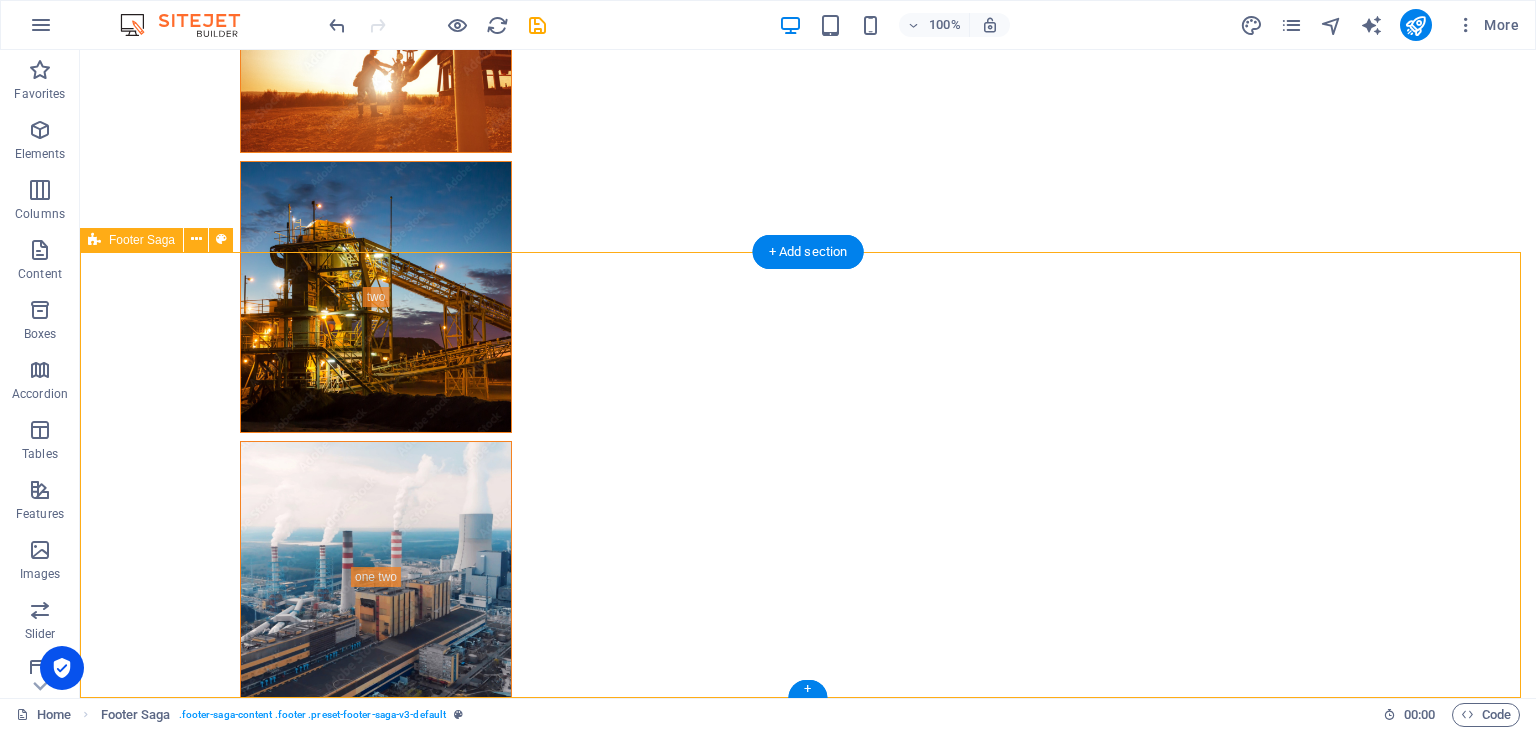 scroll, scrollTop: 7136, scrollLeft: 0, axis: vertical 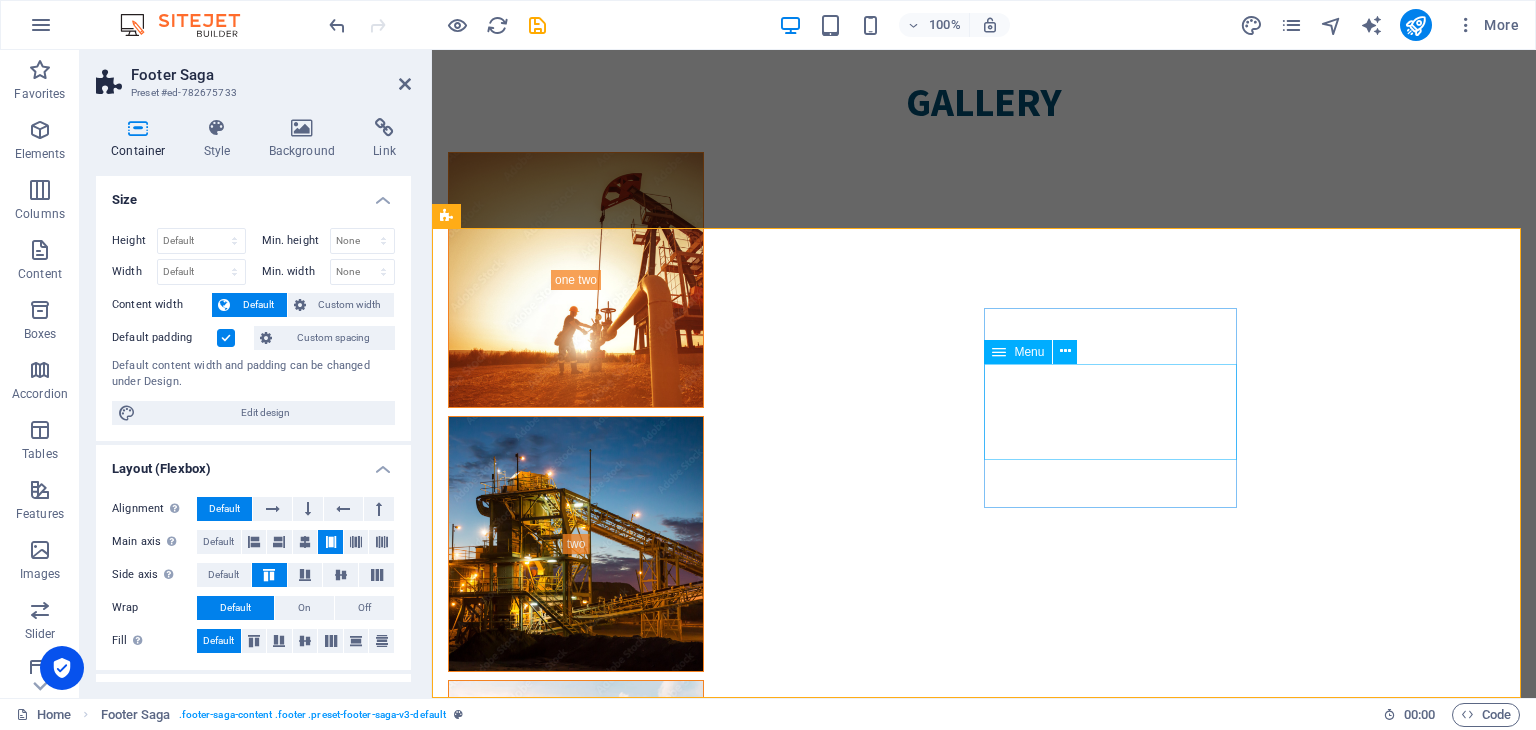 click on "Home About Service Contact" at bounding box center (576, 10904) 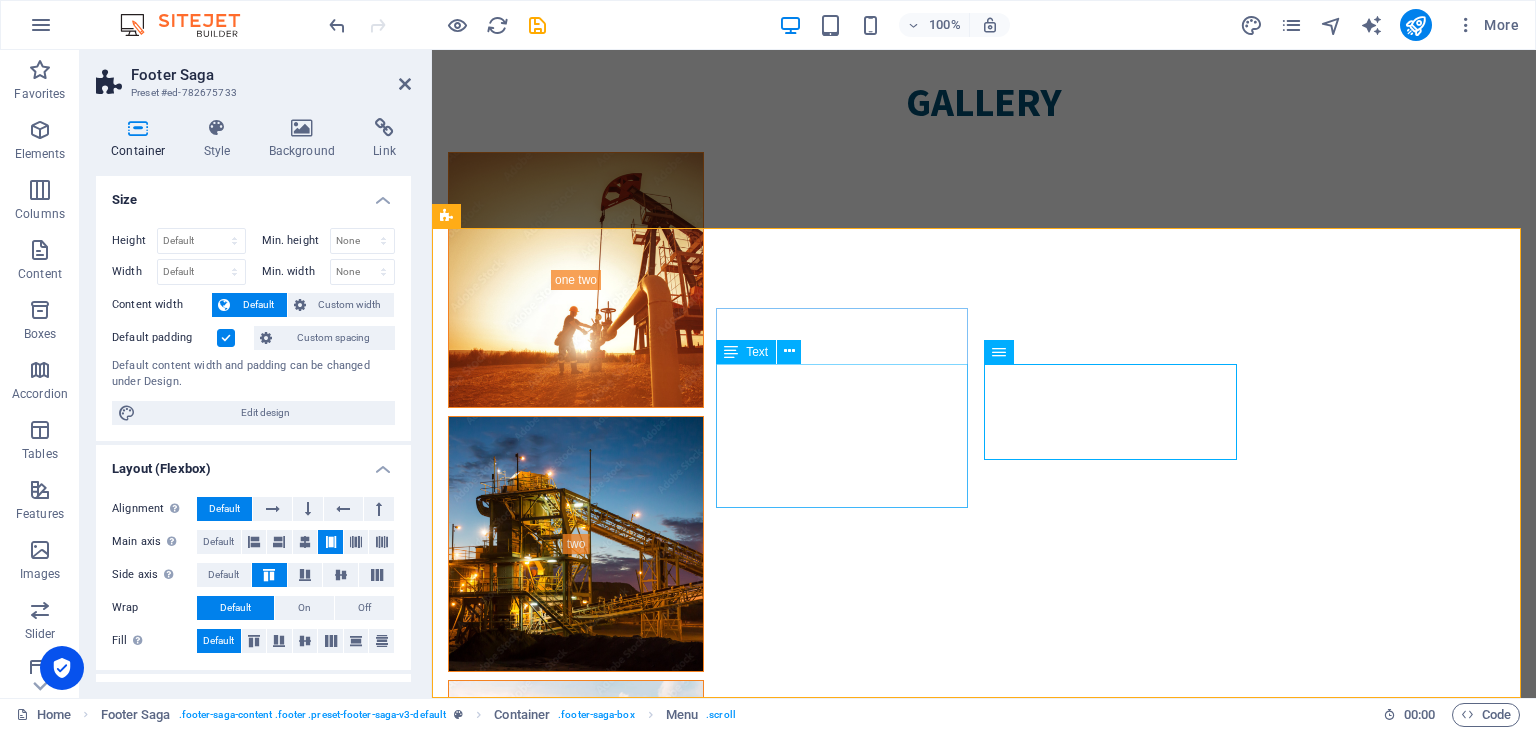 click on "[PERSON_NAME] Bin Al [PERSON_NAME] Rakah, P.O Box 77218, Al-Khobar 31952 - [GEOGRAPHIC_DATA]  Phone:  [PHONE_NUMBER] Mobile: [PHONE_NUMBER] Email: [EMAIL_ADDRESS][DOMAIN_NAME]" at bounding box center (576, 10696) 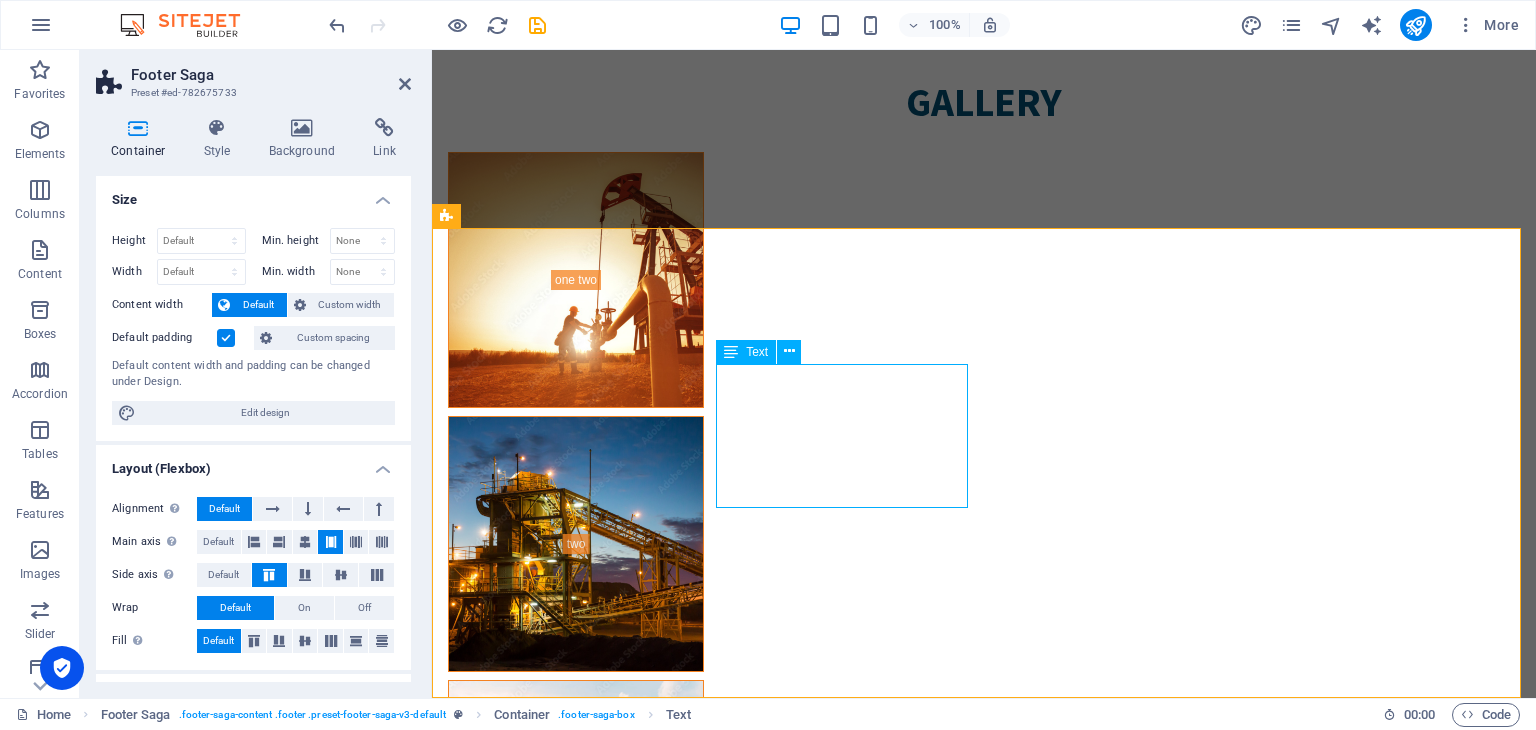click on "[PERSON_NAME] Bin Al [PERSON_NAME] Rakah, P.O Box 77218, Al-Khobar 31952 - [GEOGRAPHIC_DATA]  Phone:  [PHONE_NUMBER] Mobile: [PHONE_NUMBER] Email: [EMAIL_ADDRESS][DOMAIN_NAME]" at bounding box center [576, 10696] 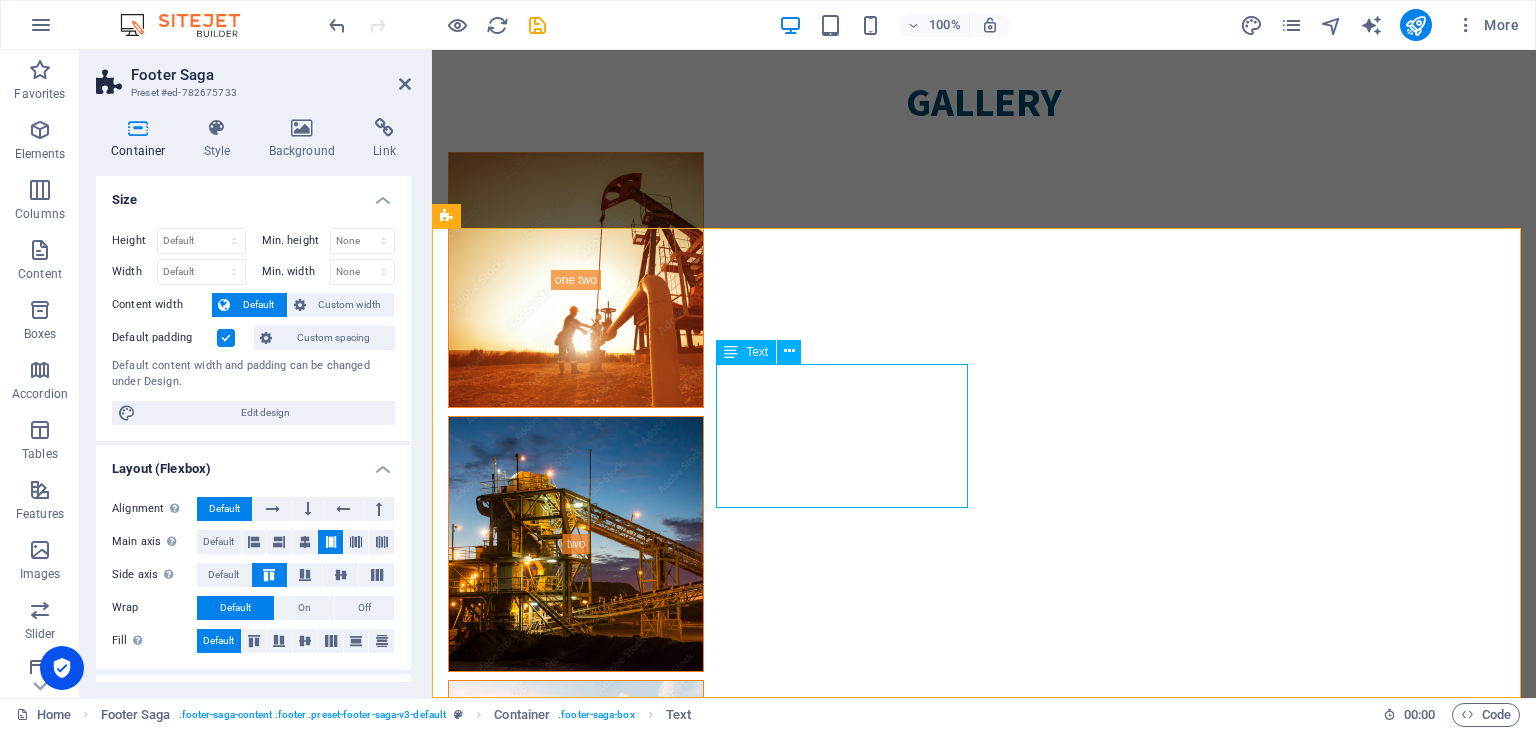 click on "[PERSON_NAME] Bin Al [PERSON_NAME] Rakah, P.O Box 77218, Al-Khobar 31952 - [GEOGRAPHIC_DATA]  Phone:  [PHONE_NUMBER] Mobile: [PHONE_NUMBER] Email: [EMAIL_ADDRESS][DOMAIN_NAME]" at bounding box center (576, 10696) 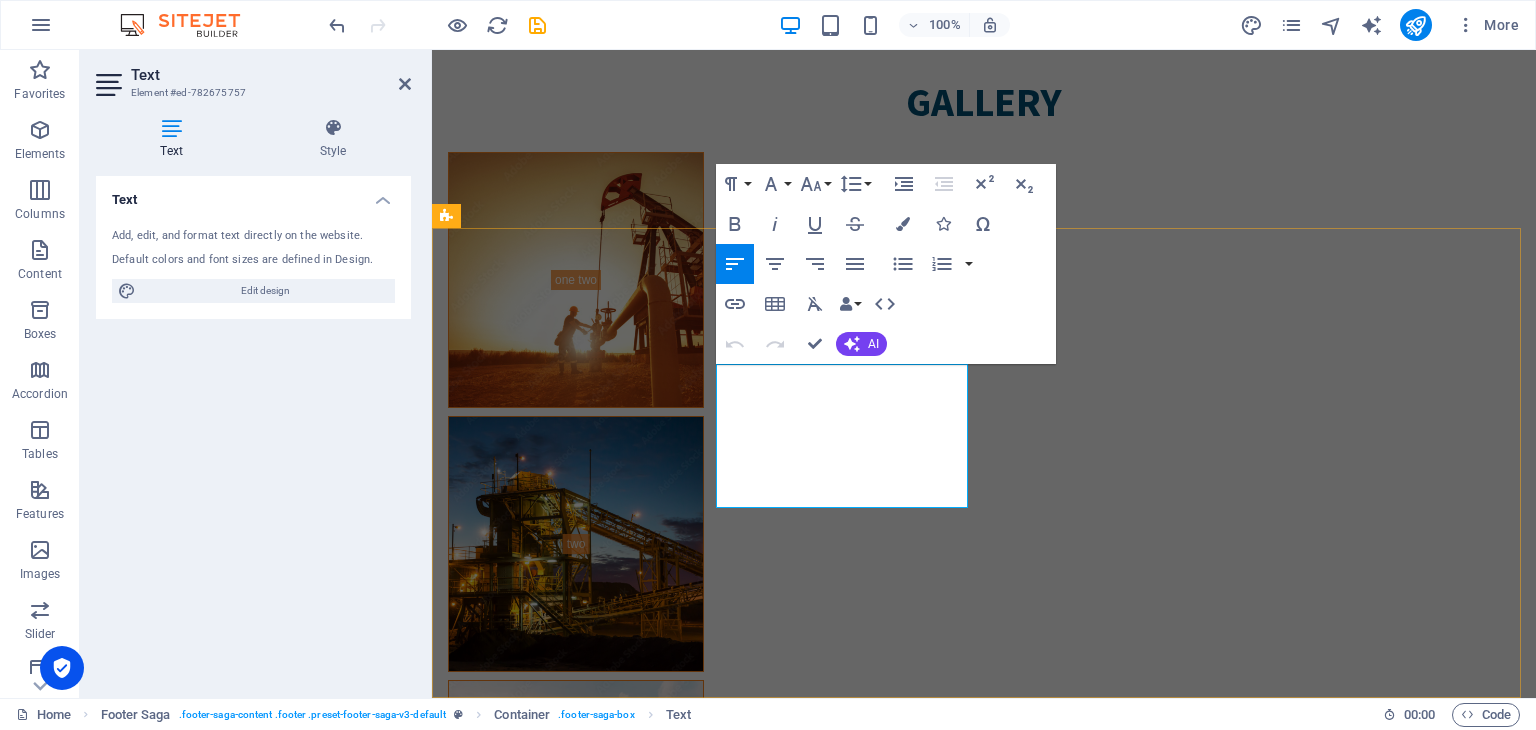 click on "Email: [EMAIL_ADDRESS][DOMAIN_NAME]" at bounding box center [576, 10768] 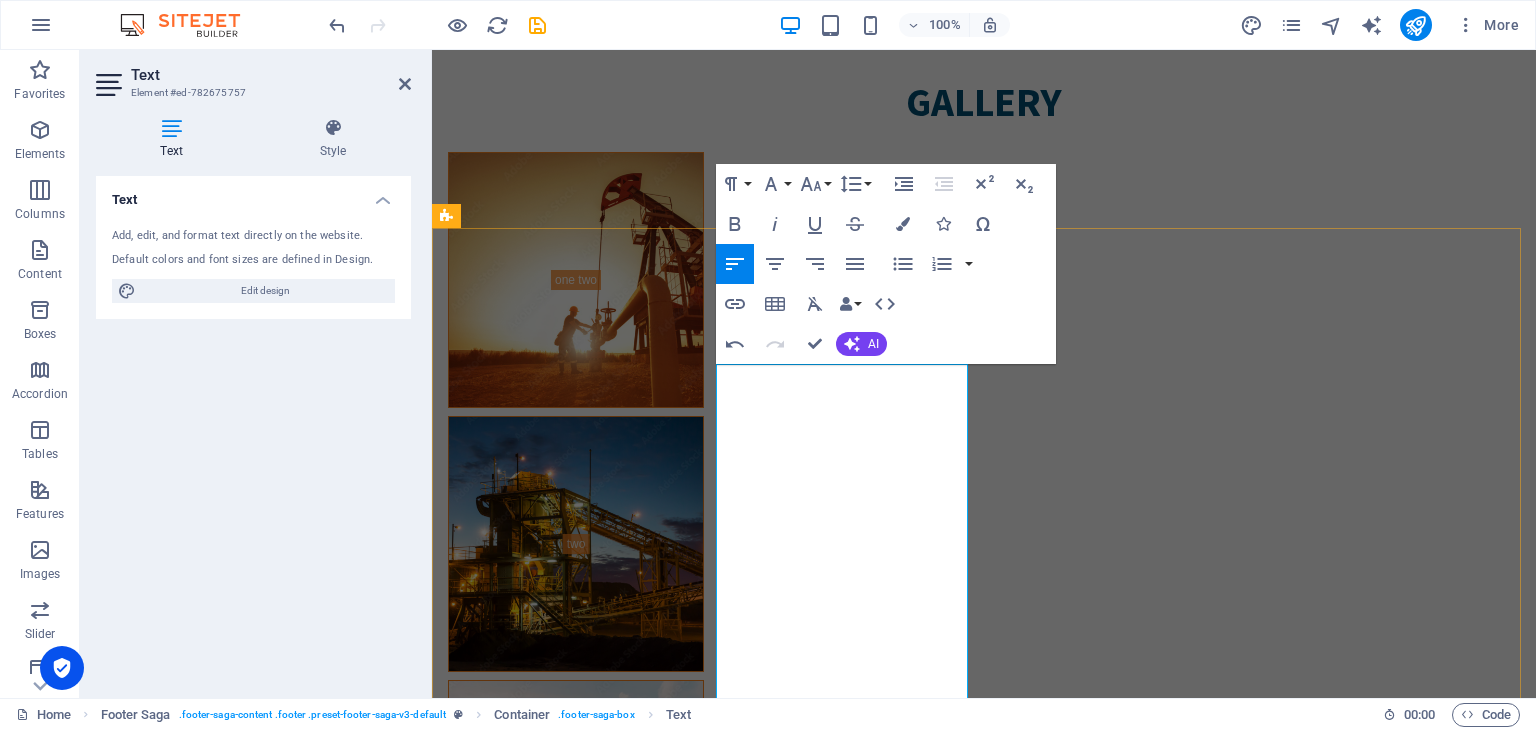 type 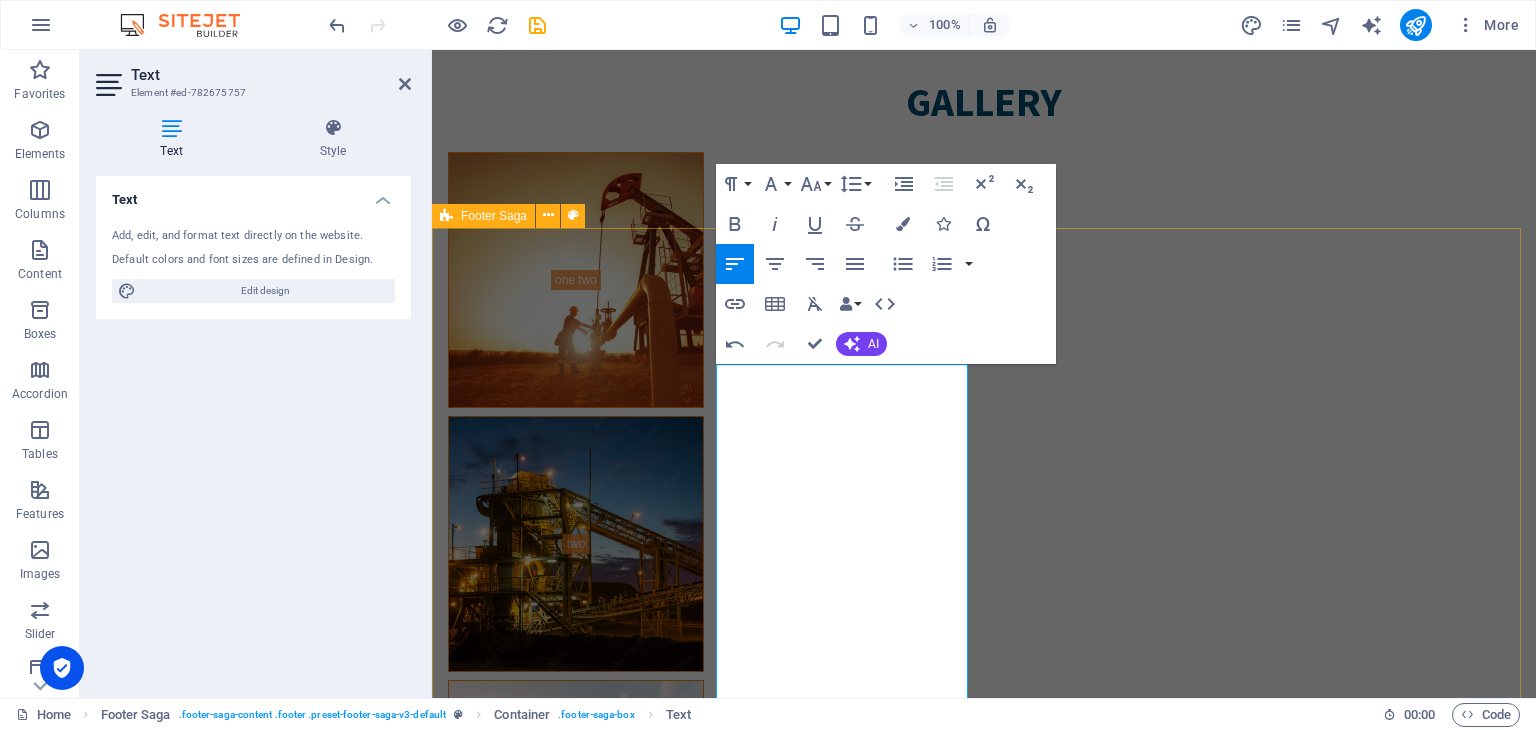 click on "At [GEOGRAPHIC_DATA], we combine top-tier products with a dedicated and technically proficient team, backed by a well-equipped workshop to ensure we meet and exceed our customers' expectations in every project. Contact [PERSON_NAME] Bin Al [PERSON_NAME] Rakah, [STREET_ADDRESS]  Phone:  [PHONE_NUMBER] Mobile: [PHONE_NUMBER] Email:  [EMAIL_ADDRESS][DOMAIN_NAME] Designed by Rj   Navigation Home About Service Contact Legal Notice Privacy Policy Social media Facebook Twitter Instagram" at bounding box center [984, 10813] 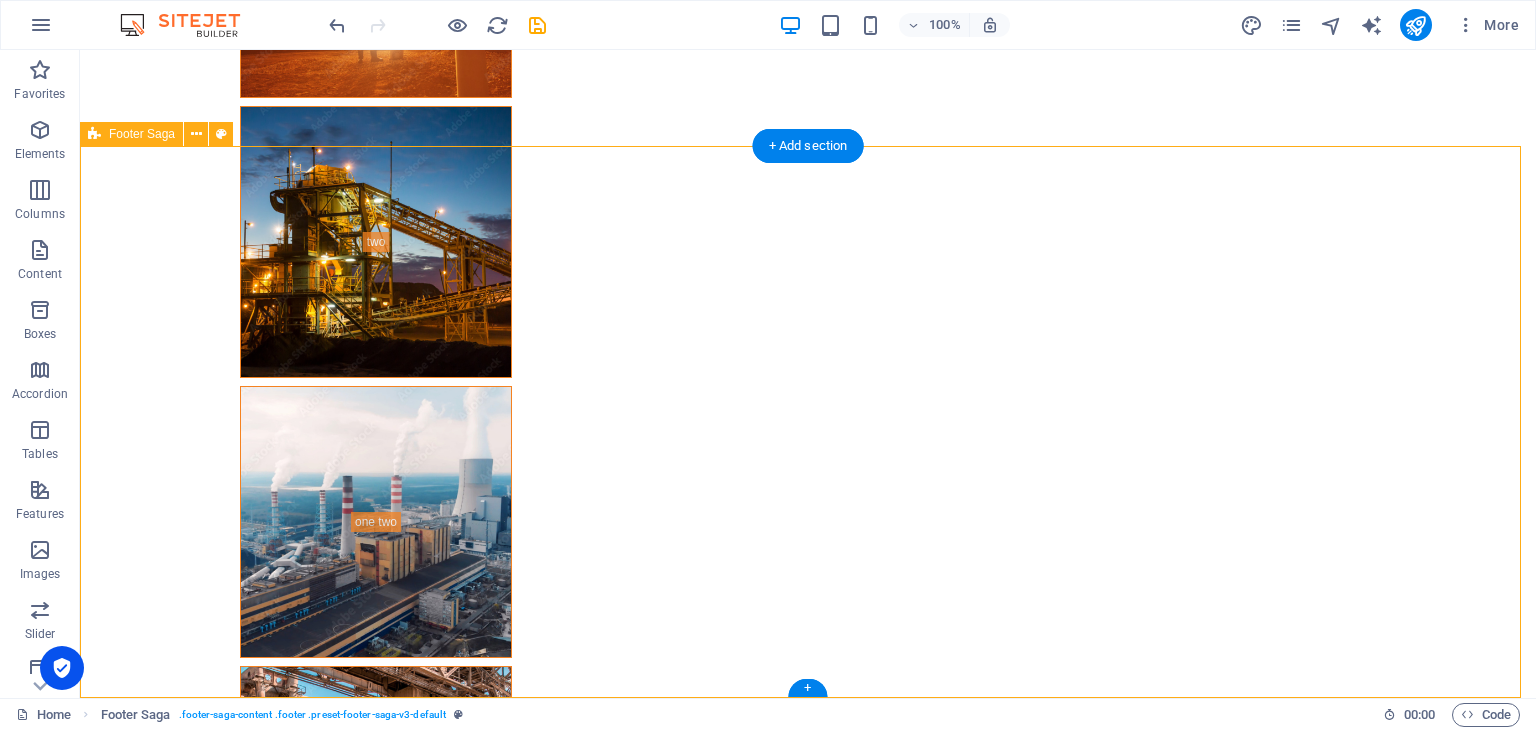 scroll, scrollTop: 7531, scrollLeft: 0, axis: vertical 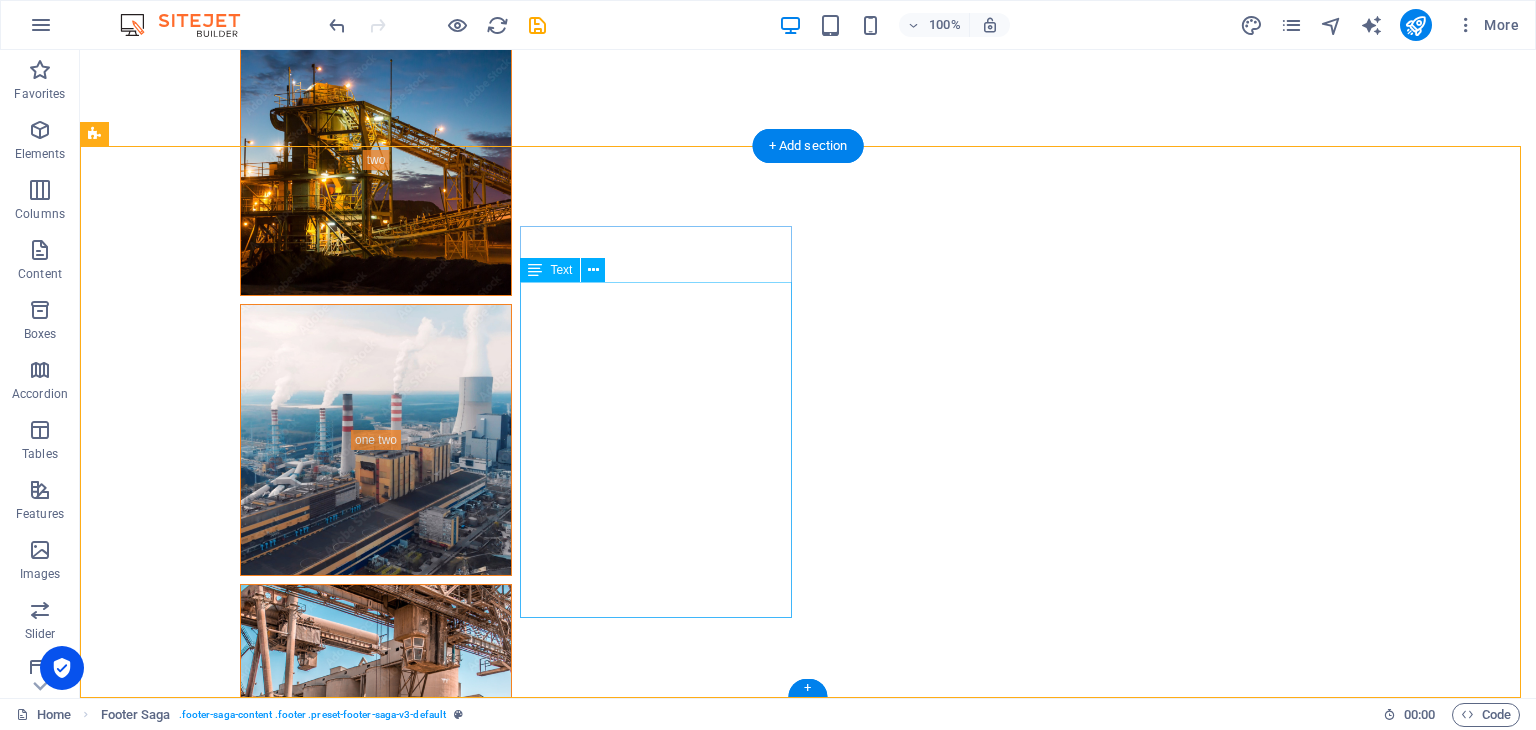 click on "[PERSON_NAME] Bin Al [PERSON_NAME] Rakah, P.O Box 77218, Al-Khobar 31952 - [GEOGRAPHIC_DATA]  Phone:  [PHONE_NUMBER] Mobile: [PHONE_NUMBER] Email:  [EMAIL_ADDRESS][DOMAIN_NAME] Designed by Rj" at bounding box center [232, 11057] 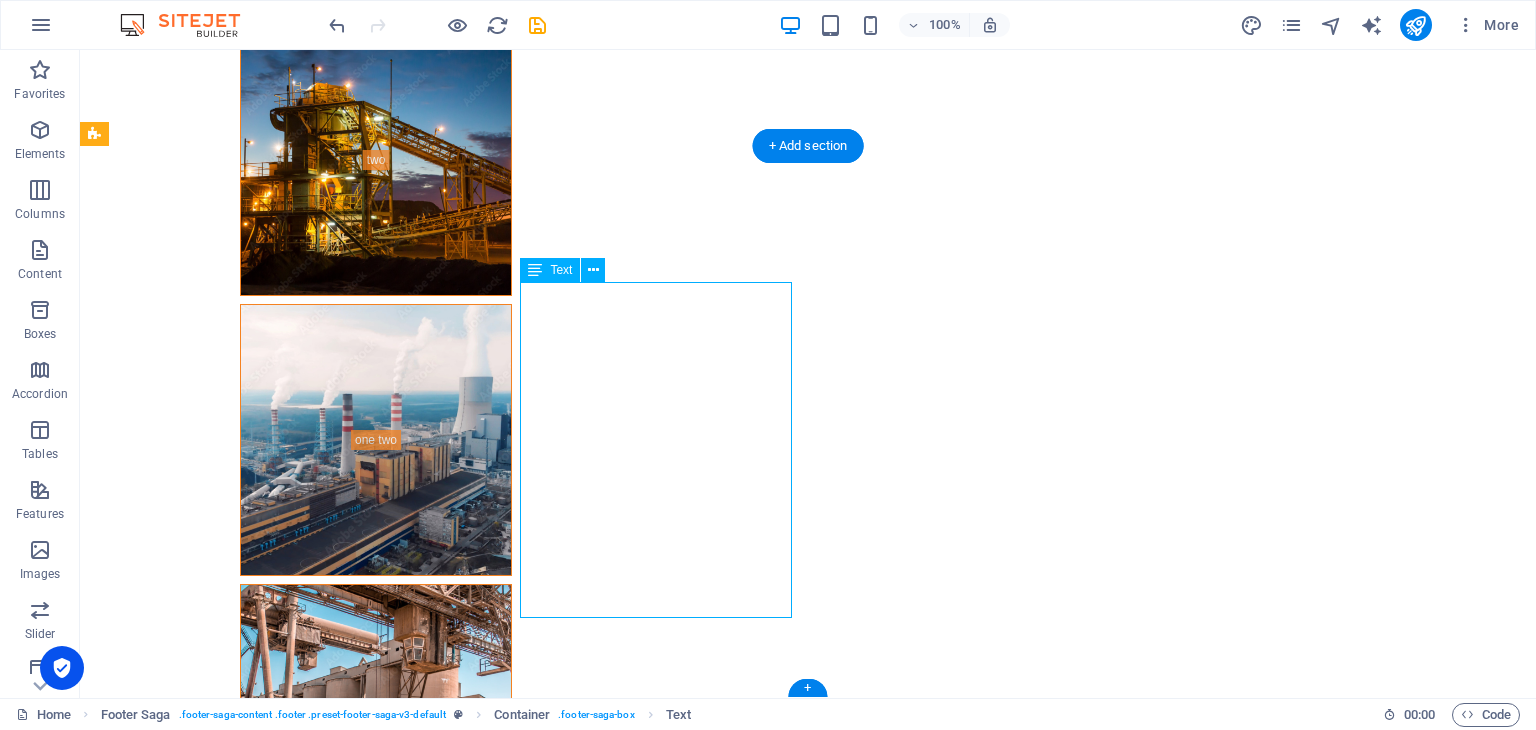 click on "[PERSON_NAME] Bin Al [PERSON_NAME] Rakah, P.O Box 77218, Al-Khobar 31952 - [GEOGRAPHIC_DATA]  Phone:  [PHONE_NUMBER] Mobile: [PHONE_NUMBER] Email:  [EMAIL_ADDRESS][DOMAIN_NAME] Designed by Rj" at bounding box center [232, 11057] 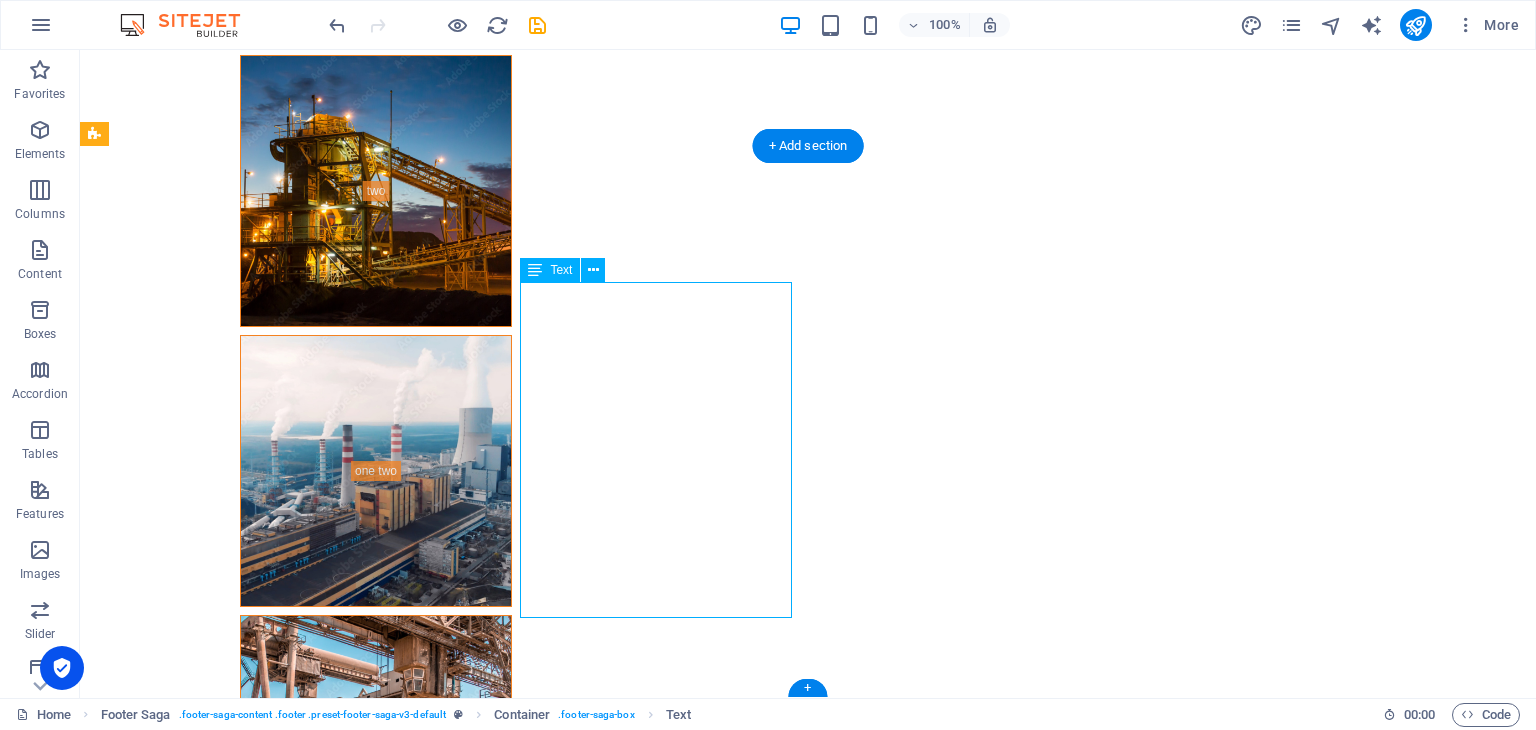 scroll, scrollTop: 7217, scrollLeft: 0, axis: vertical 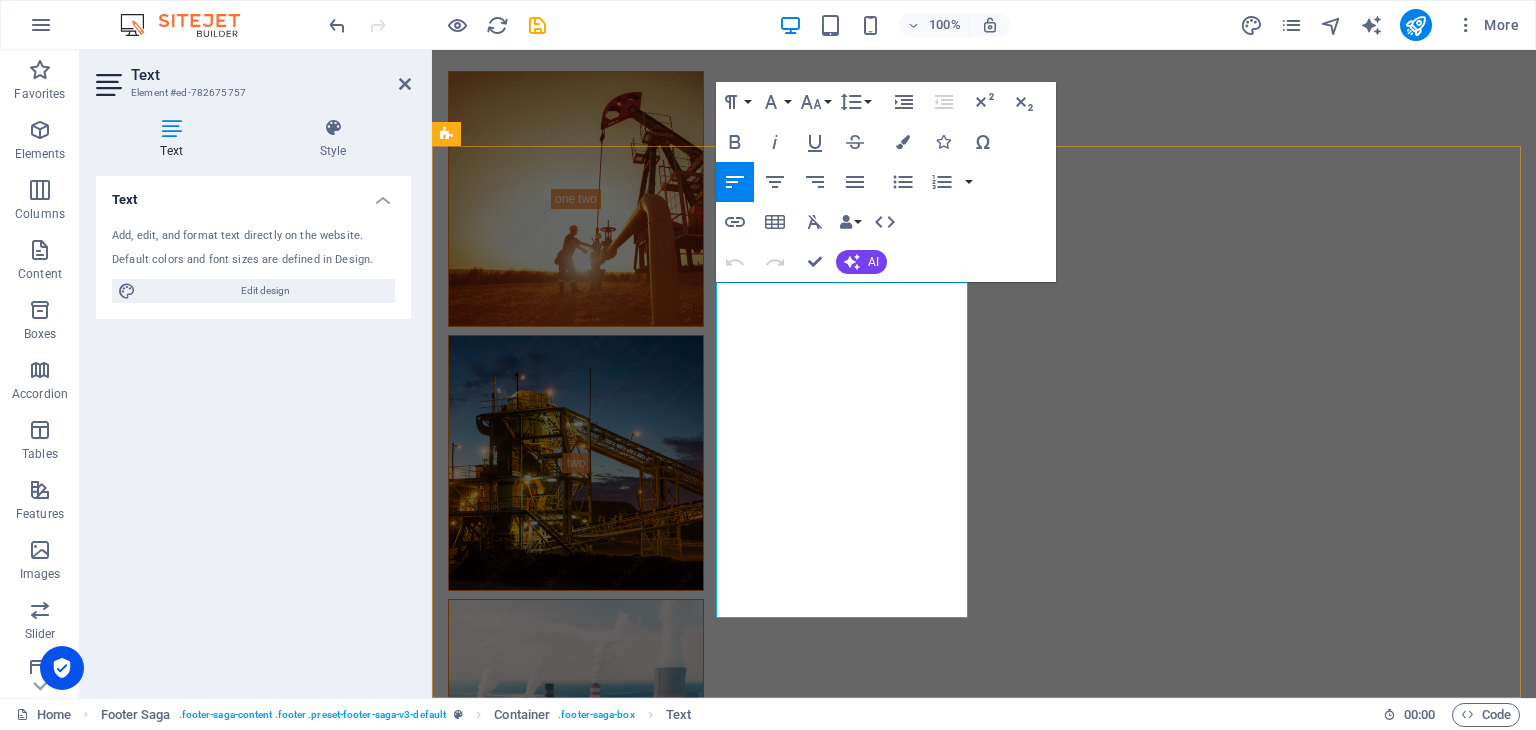 click on "Designed by [PERSON_NAME]" at bounding box center (576, 10891) 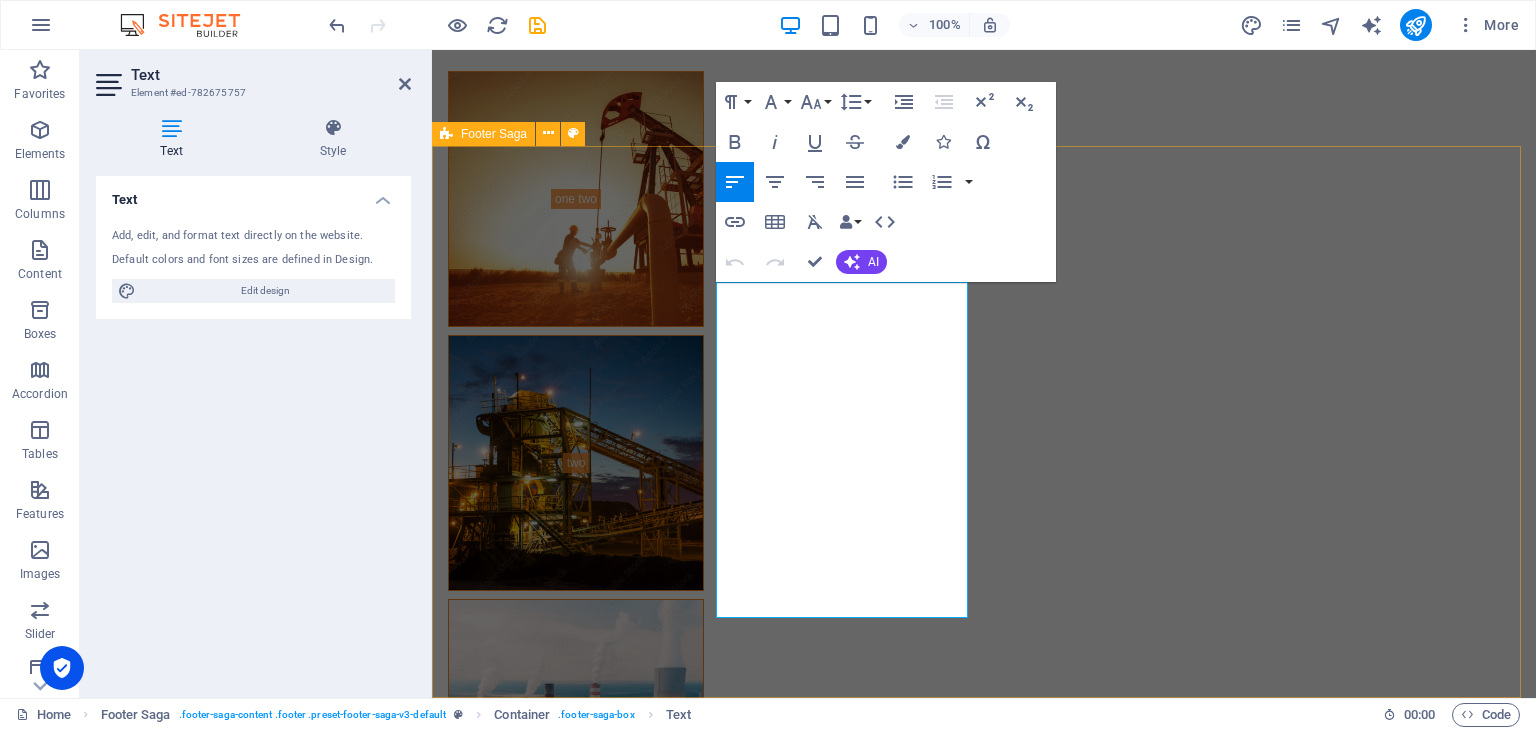 drag, startPoint x: 828, startPoint y: 605, endPoint x: 715, endPoint y: 610, distance: 113.110565 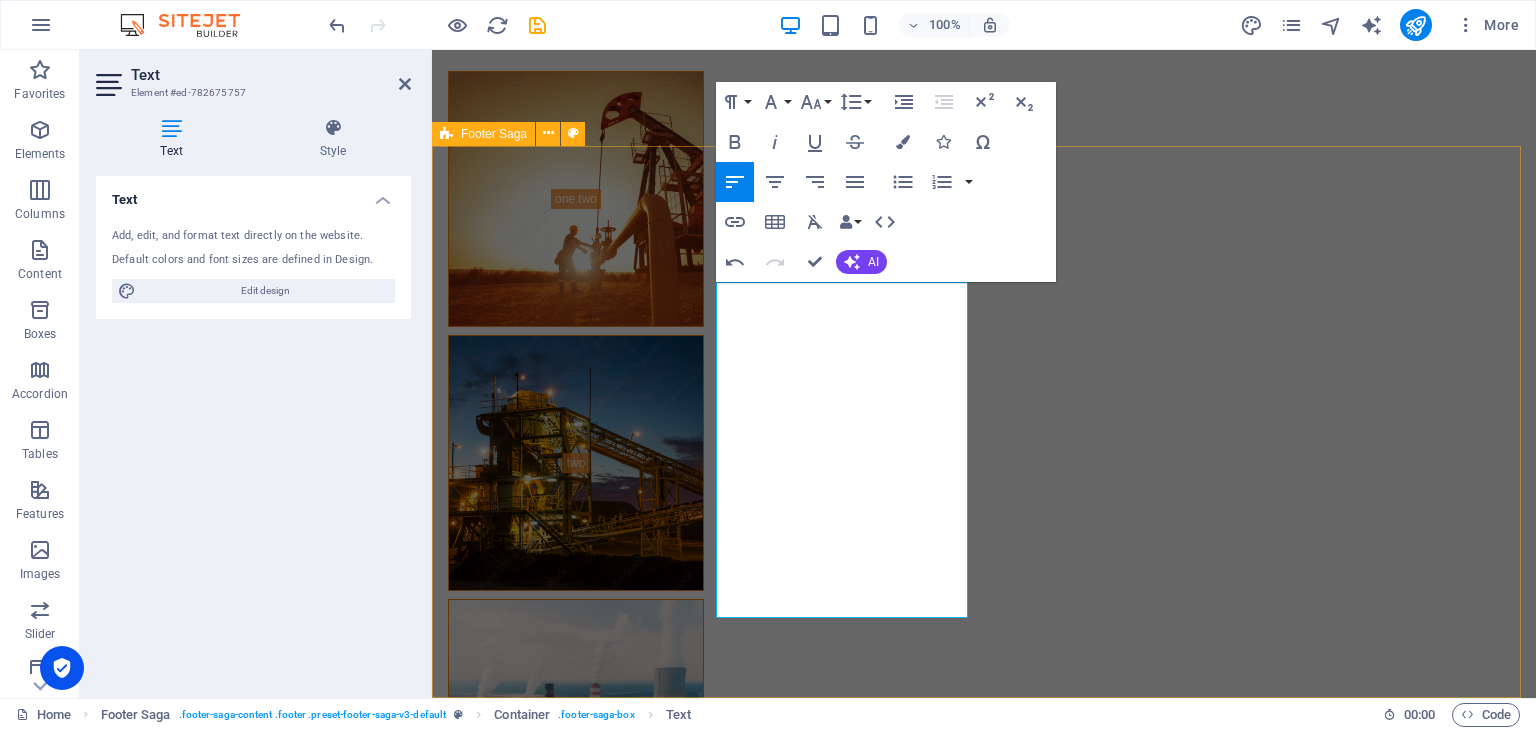 click on "At [GEOGRAPHIC_DATA], we combine top-tier products with a dedicated and technically proficient team, backed by a well-equipped workshop to ensure we meet and exceed our customers' expectations in every project. Contact [PERSON_NAME] Bin Al [PERSON_NAME] Rakah, [STREET_ADDRESS]  Phone:  [PHONE_NUMBER] Mobile: [PHONE_NUMBER] Email:  [EMAIL_ADDRESS][DOMAIN_NAME]   Navigation Home About Service Contact Legal Notice Privacy Policy Social media Facebook Twitter Instagram" at bounding box center (984, 10732) 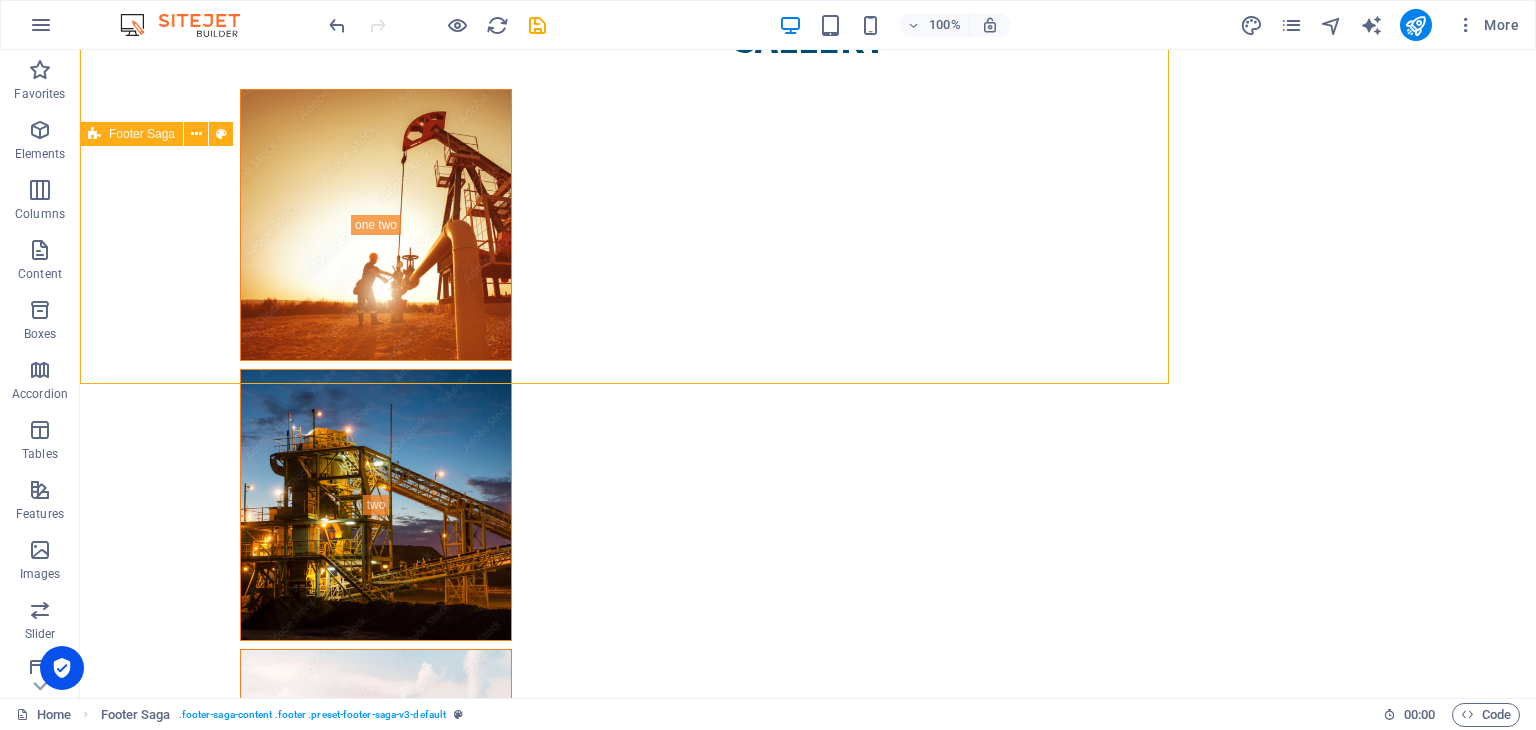 scroll, scrollTop: 7531, scrollLeft: 0, axis: vertical 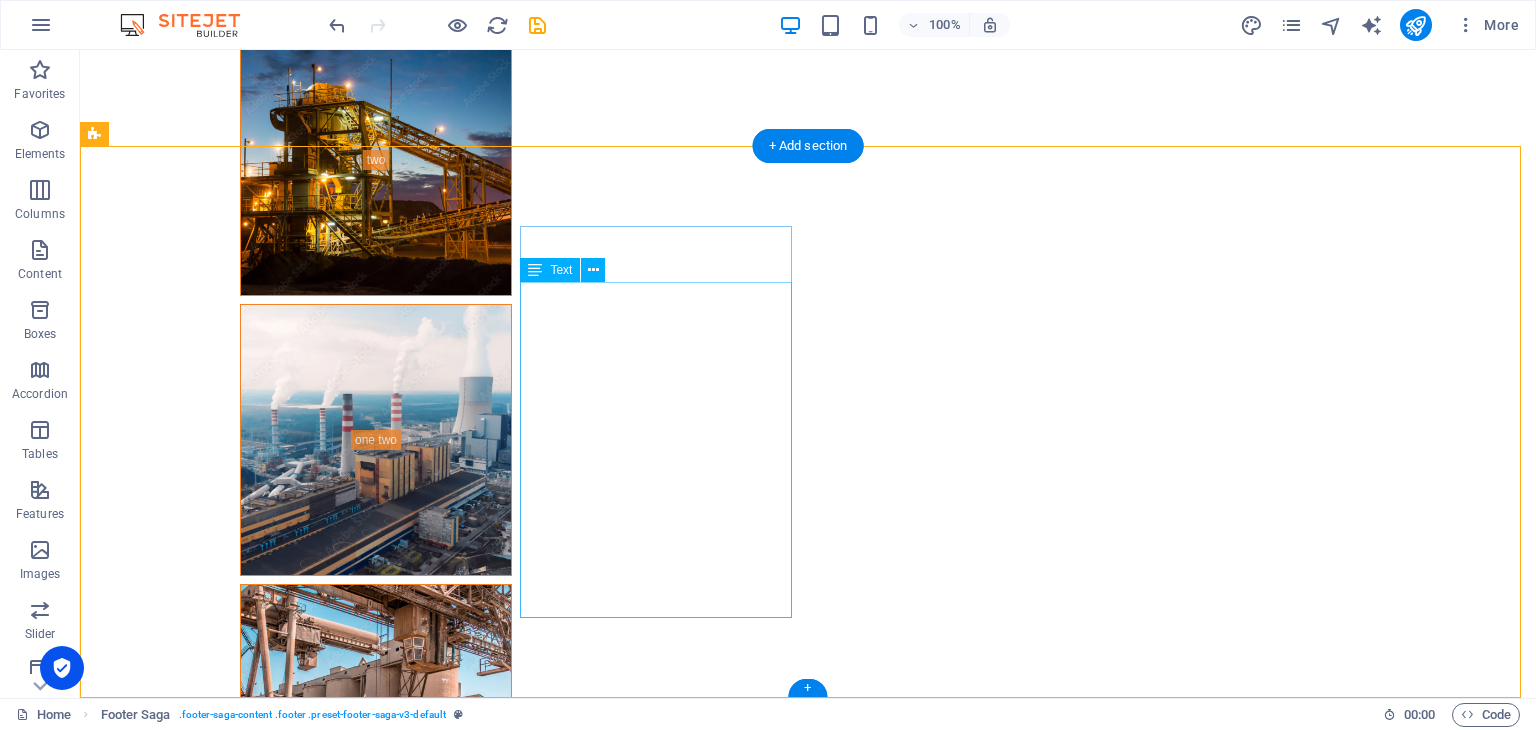 click on "[PERSON_NAME] Bin Al [PERSON_NAME] Rakah, P.O Box 77218, Al-Khobar 31952 - [GEOGRAPHIC_DATA]  Phone:  [PHONE_NUMBER] Mobile: [PHONE_NUMBER] Email:  [EMAIL_ADDRESS][DOMAIN_NAME]" at bounding box center (232, 11057) 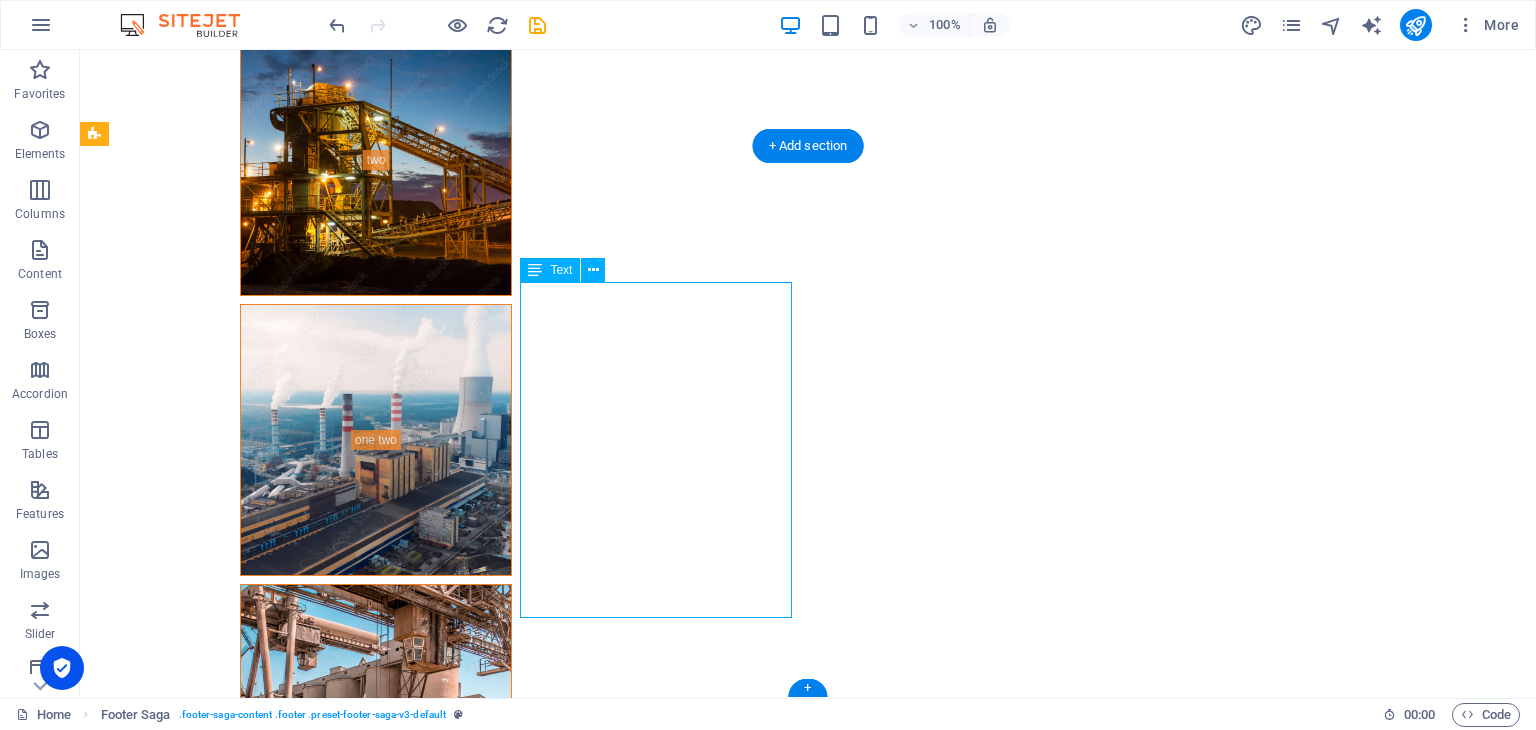 click on "[PERSON_NAME] Bin Al [PERSON_NAME] Rakah, P.O Box 77218, Al-Khobar 31952 - [GEOGRAPHIC_DATA]  Phone:  [PHONE_NUMBER] Mobile: [PHONE_NUMBER] Email:  [EMAIL_ADDRESS][DOMAIN_NAME]" at bounding box center (232, 11057) 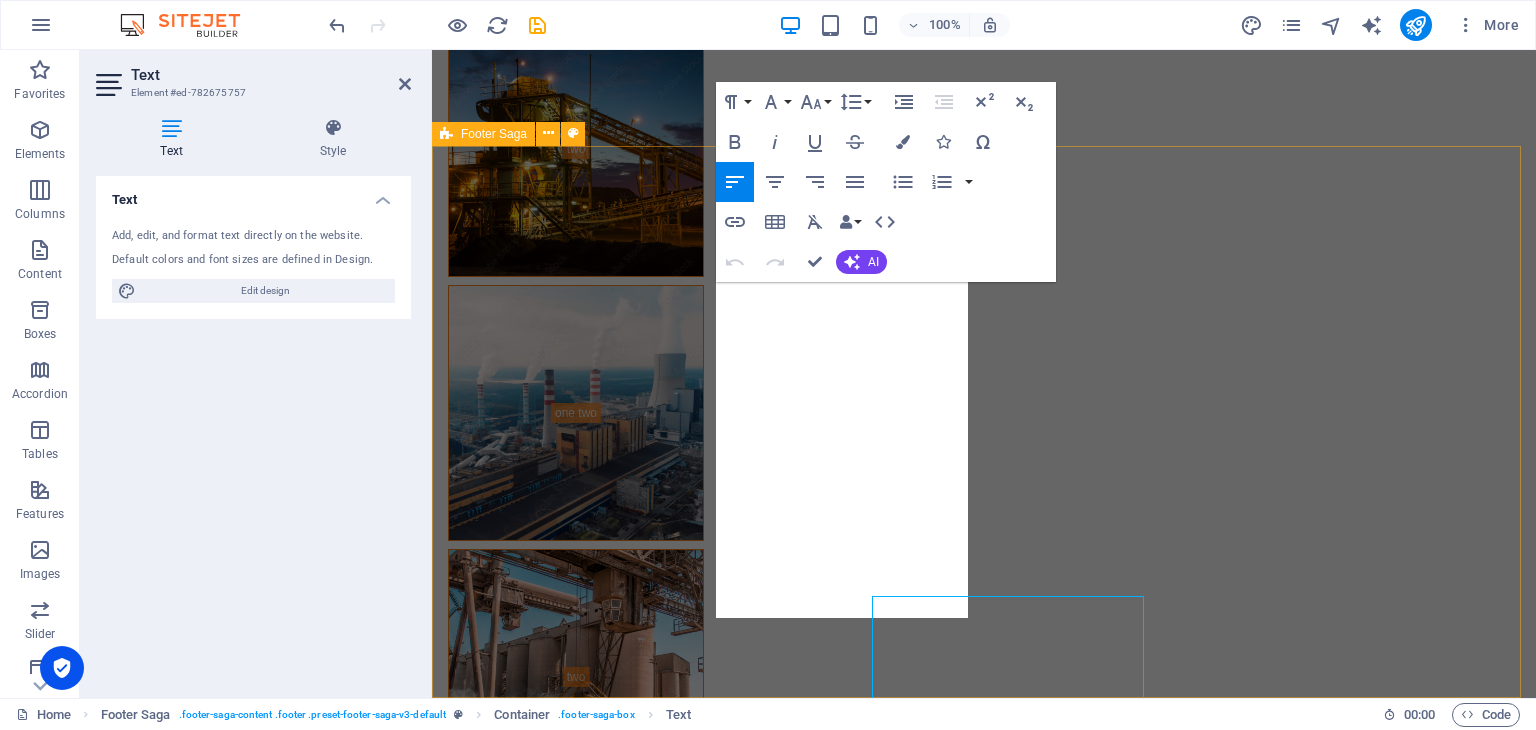 scroll, scrollTop: 7217, scrollLeft: 0, axis: vertical 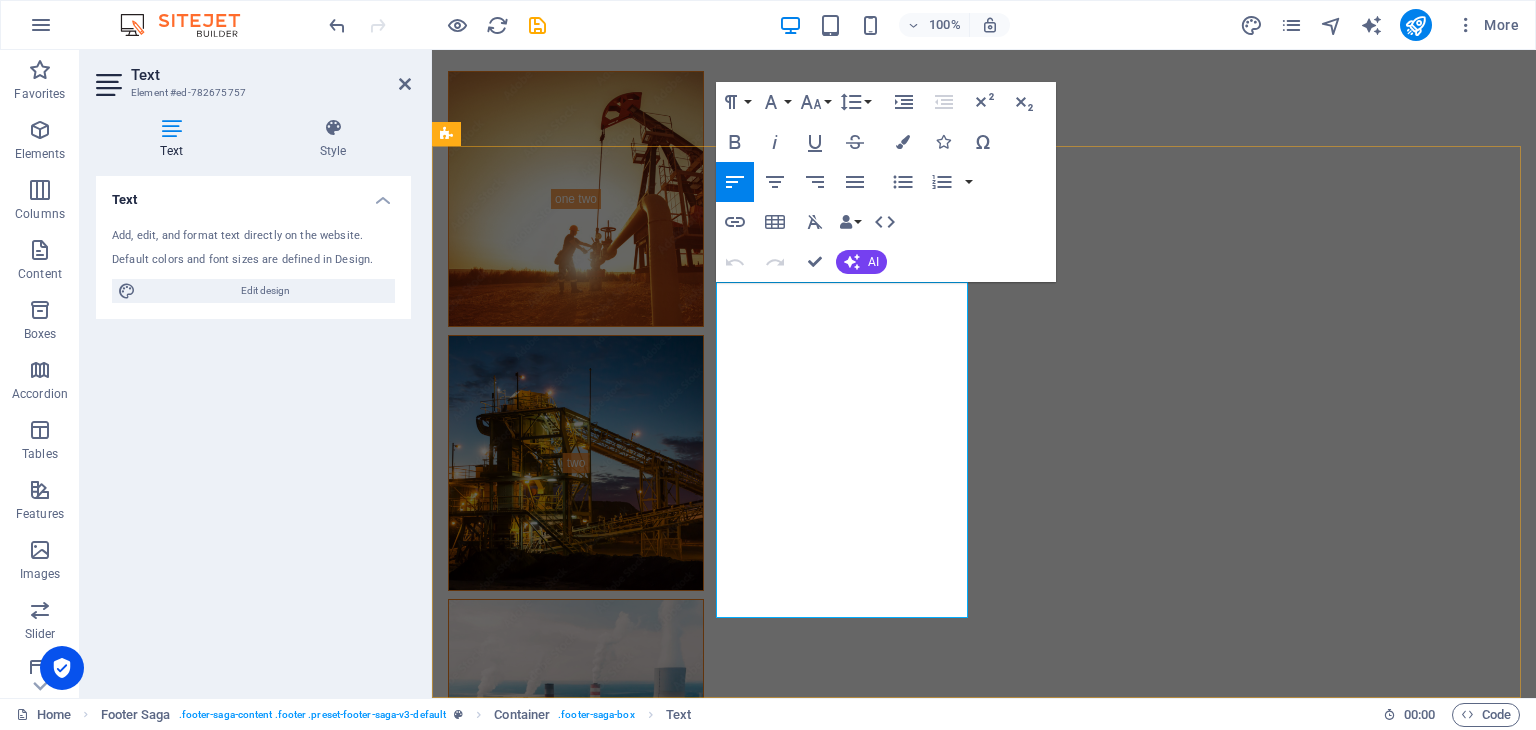 click at bounding box center (576, 10867) 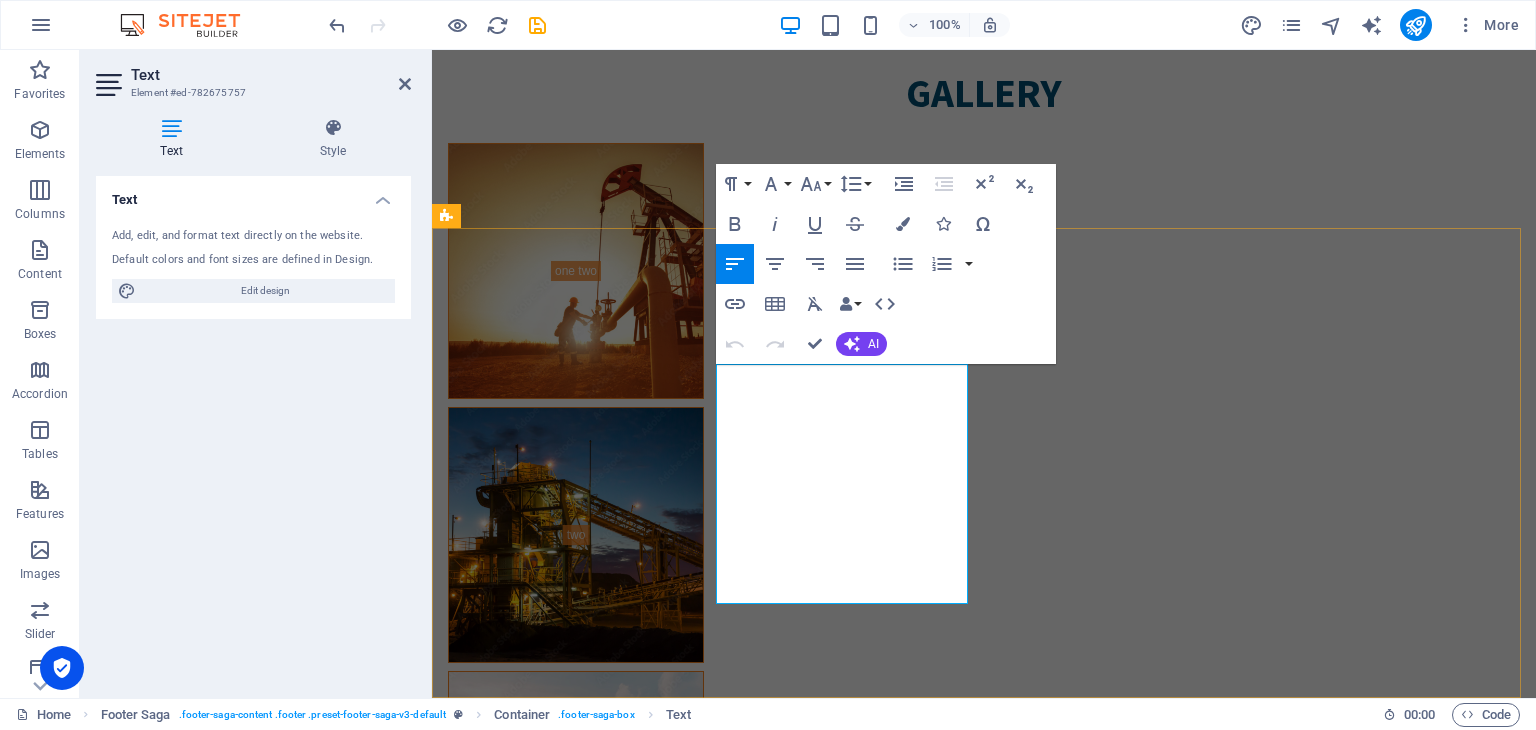 scroll, scrollTop: 7136, scrollLeft: 0, axis: vertical 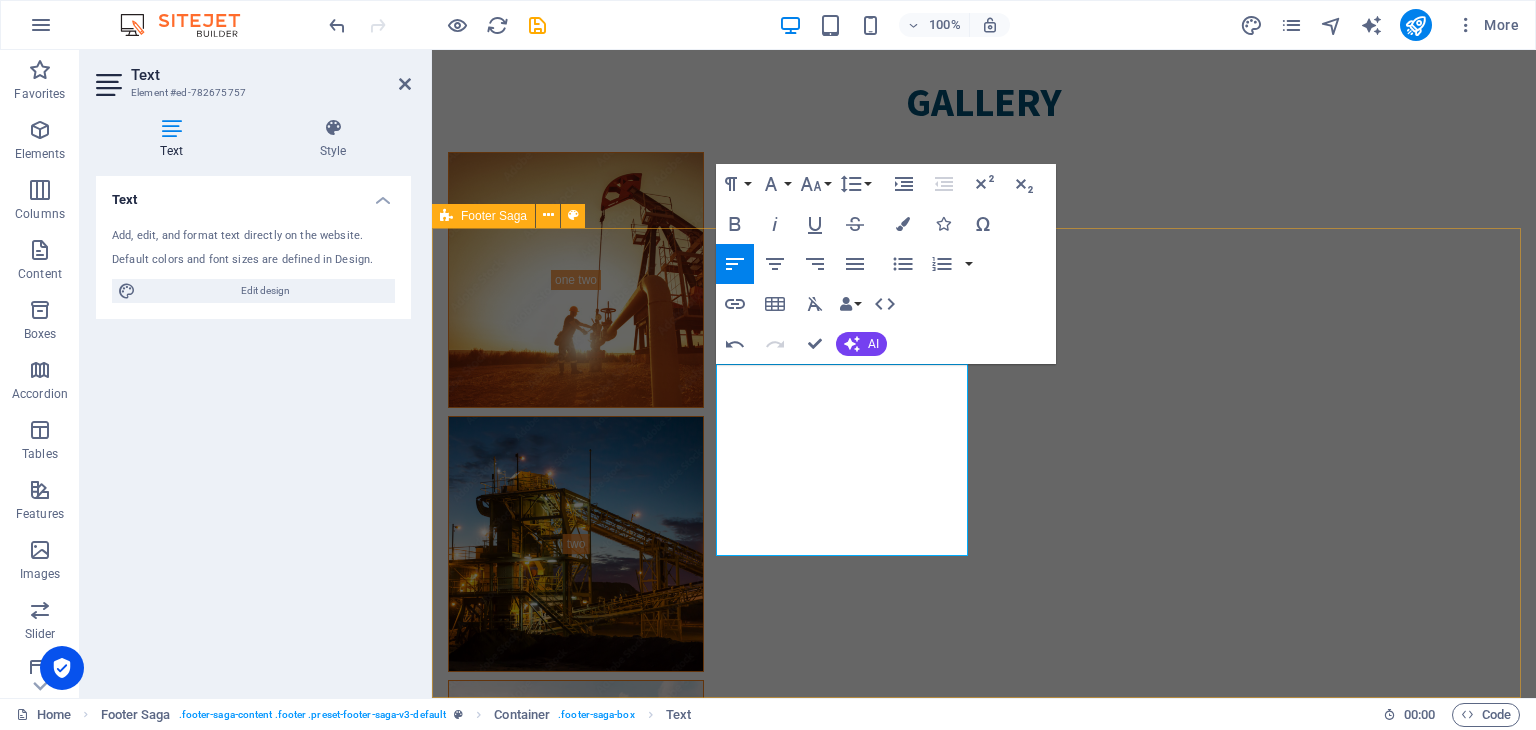 click on "At [GEOGRAPHIC_DATA], we combine top-tier products with a dedicated and technically proficient team, backed by a well-equipped workshop to ensure we meet and exceed our customers' expectations in every project. Contact [PERSON_NAME] Bin Al [PERSON_NAME] Rakah, [STREET_ADDRESS]  Phone:  [PHONE_NUMBER] Mobile: [PHONE_NUMBER] Email:  [EMAIL_ADDRESS][DOMAIN_NAME]   Navigation Home About Service Contact Legal Notice Privacy Policy Social media Facebook Twitter Instagram" at bounding box center [984, 10741] 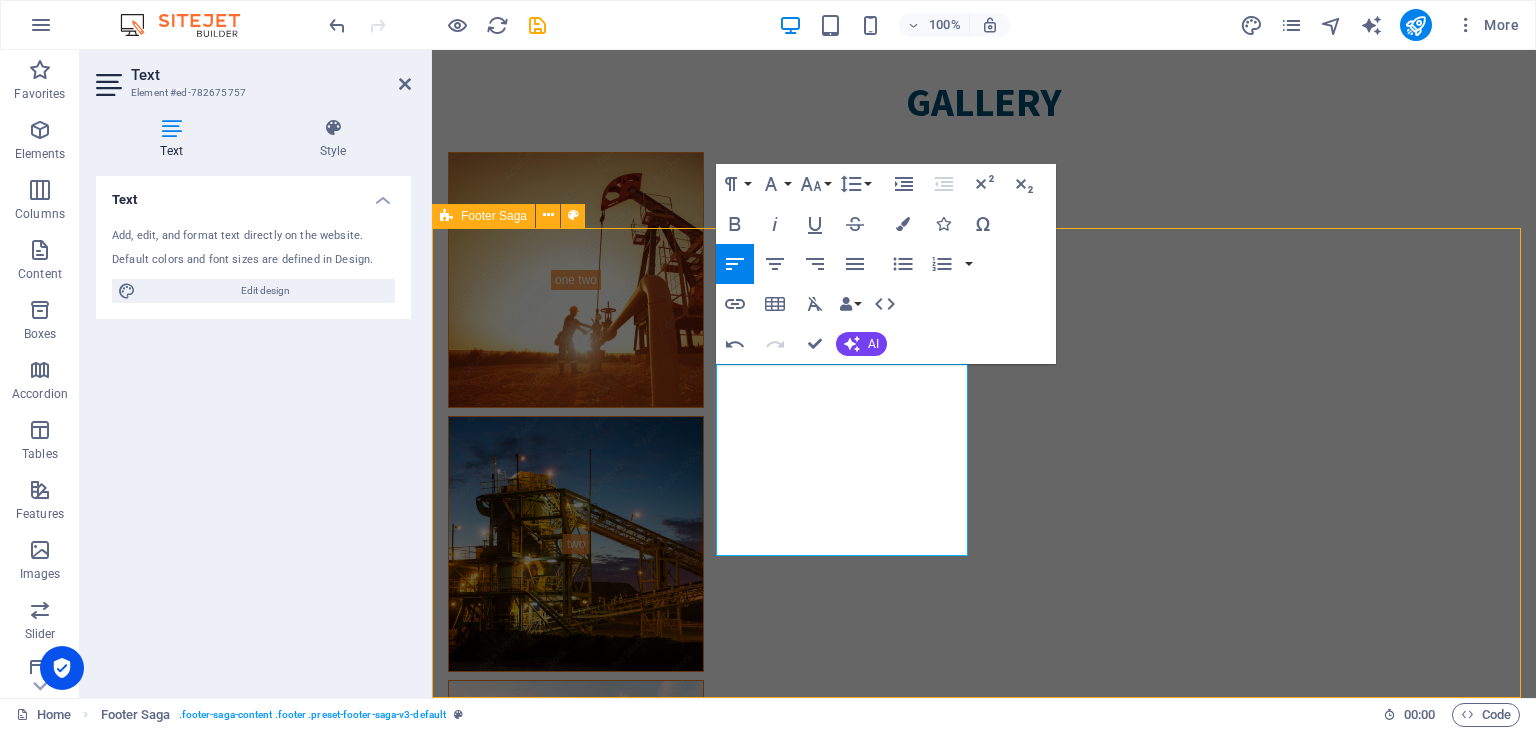 scroll, scrollTop: 7425, scrollLeft: 0, axis: vertical 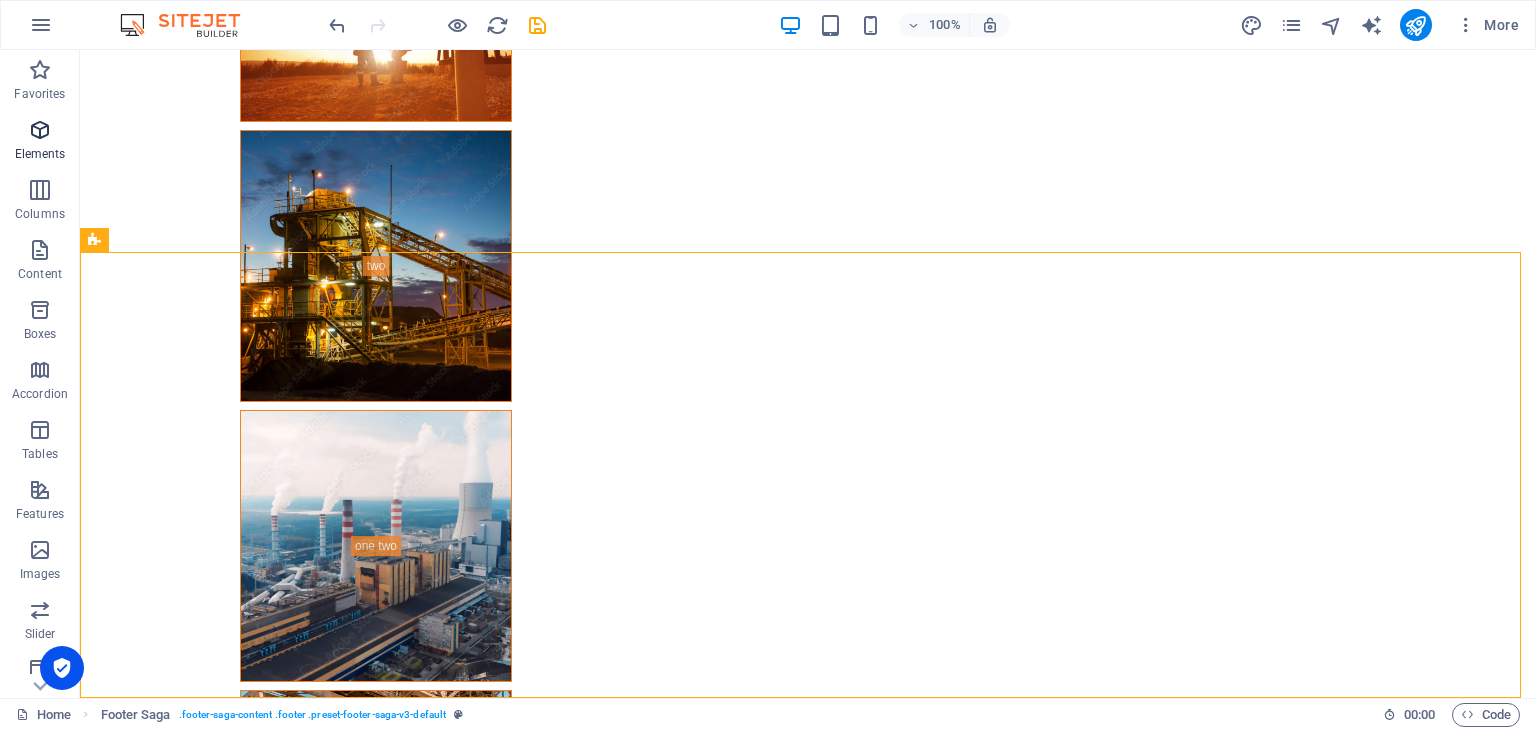 click on "Elements" at bounding box center [40, 154] 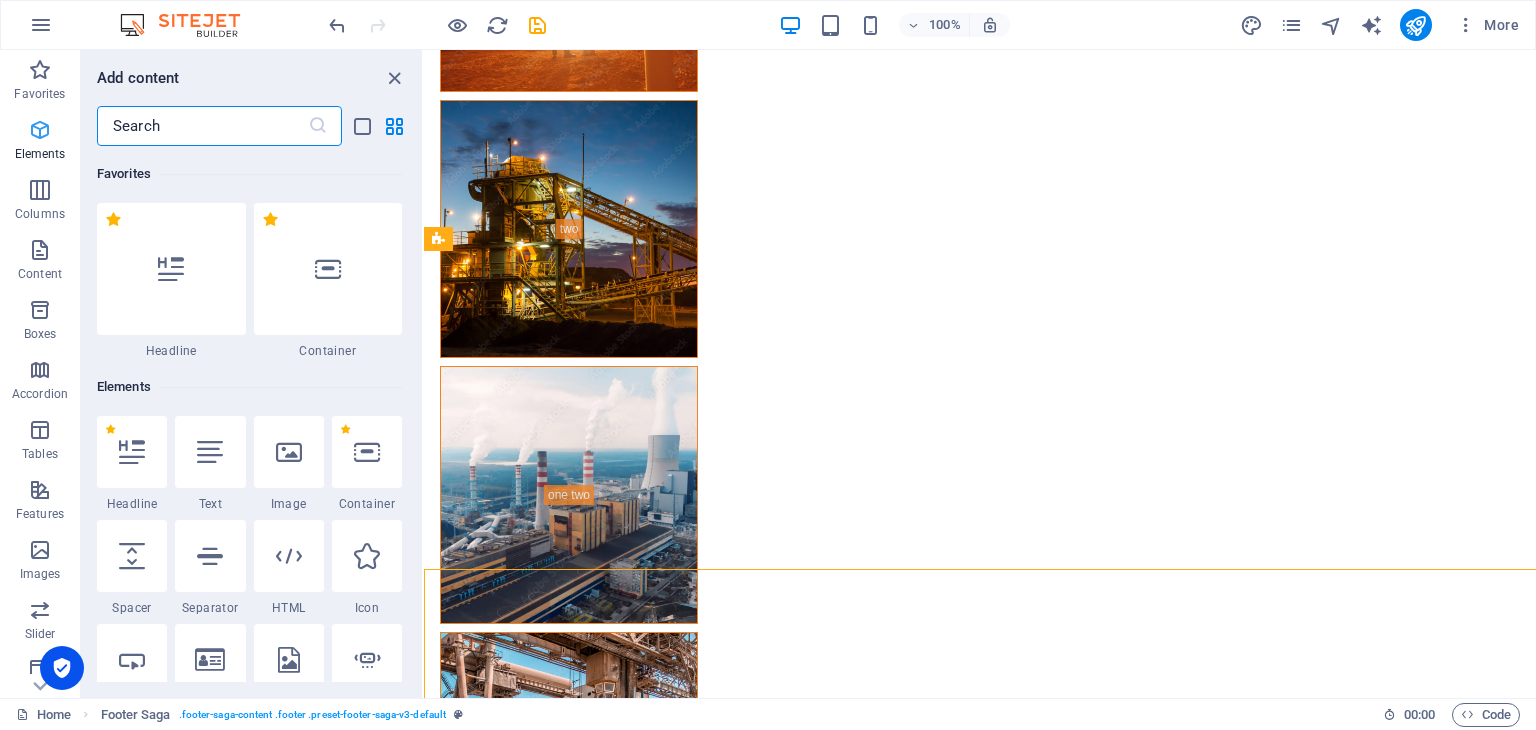 scroll, scrollTop: 7108, scrollLeft: 0, axis: vertical 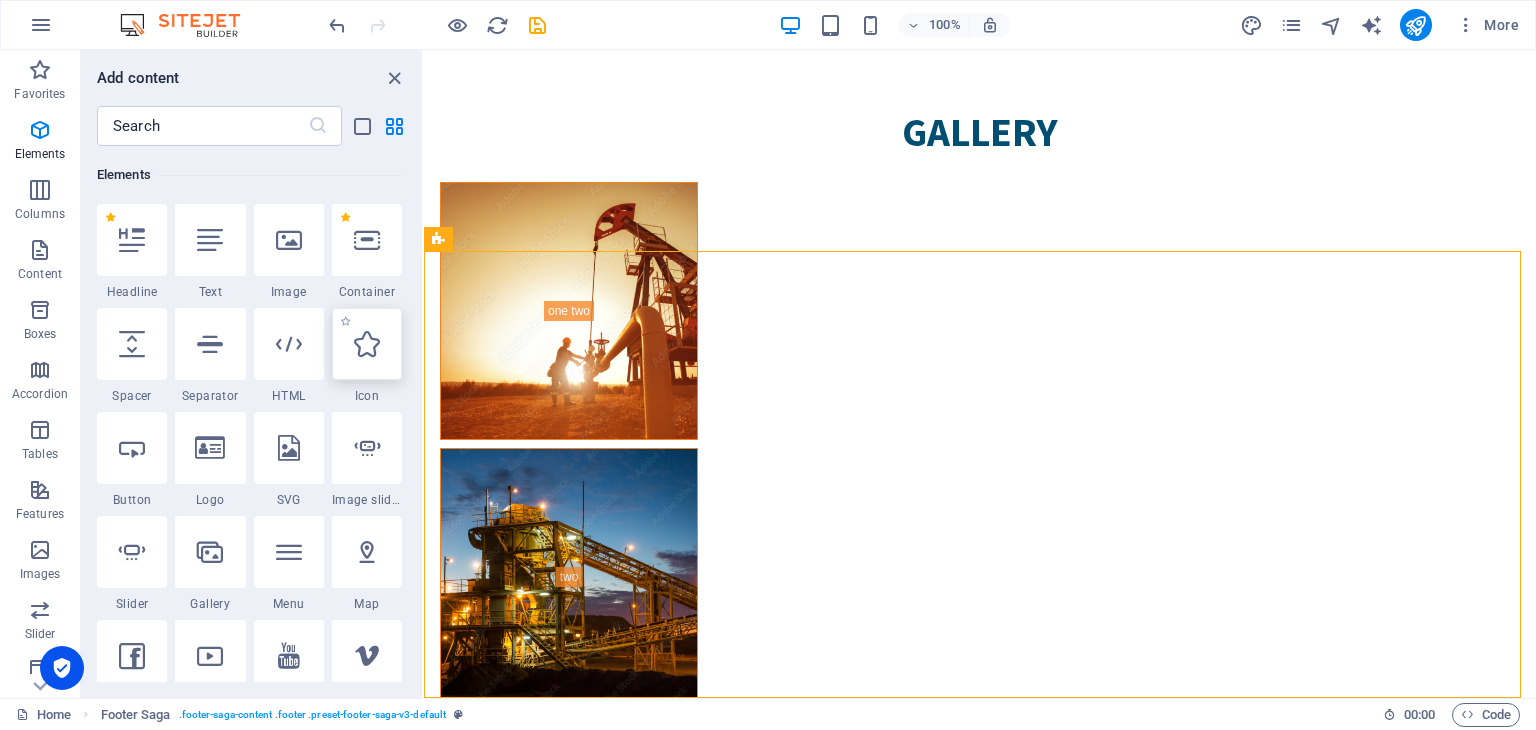 click at bounding box center [367, 344] 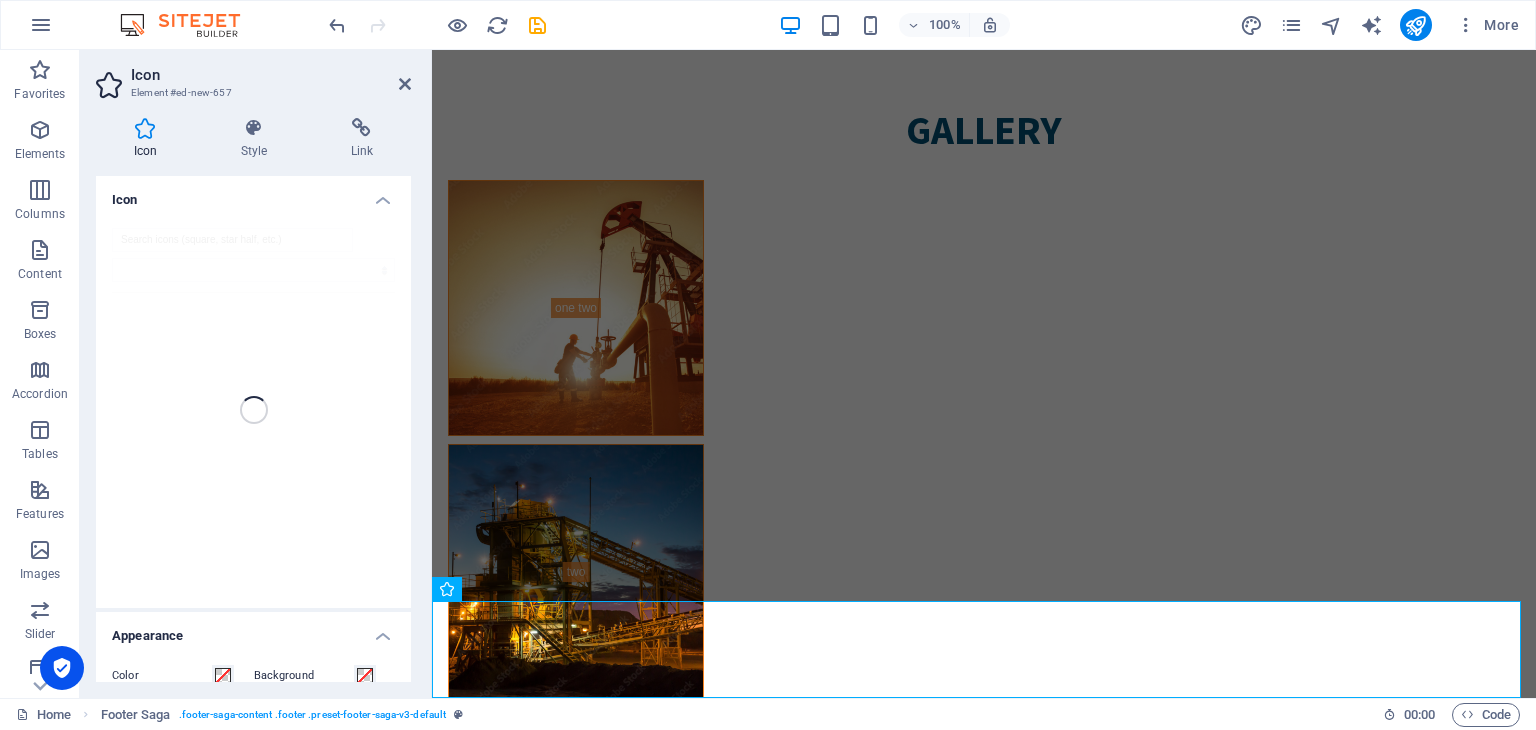 scroll, scrollTop: 7232, scrollLeft: 0, axis: vertical 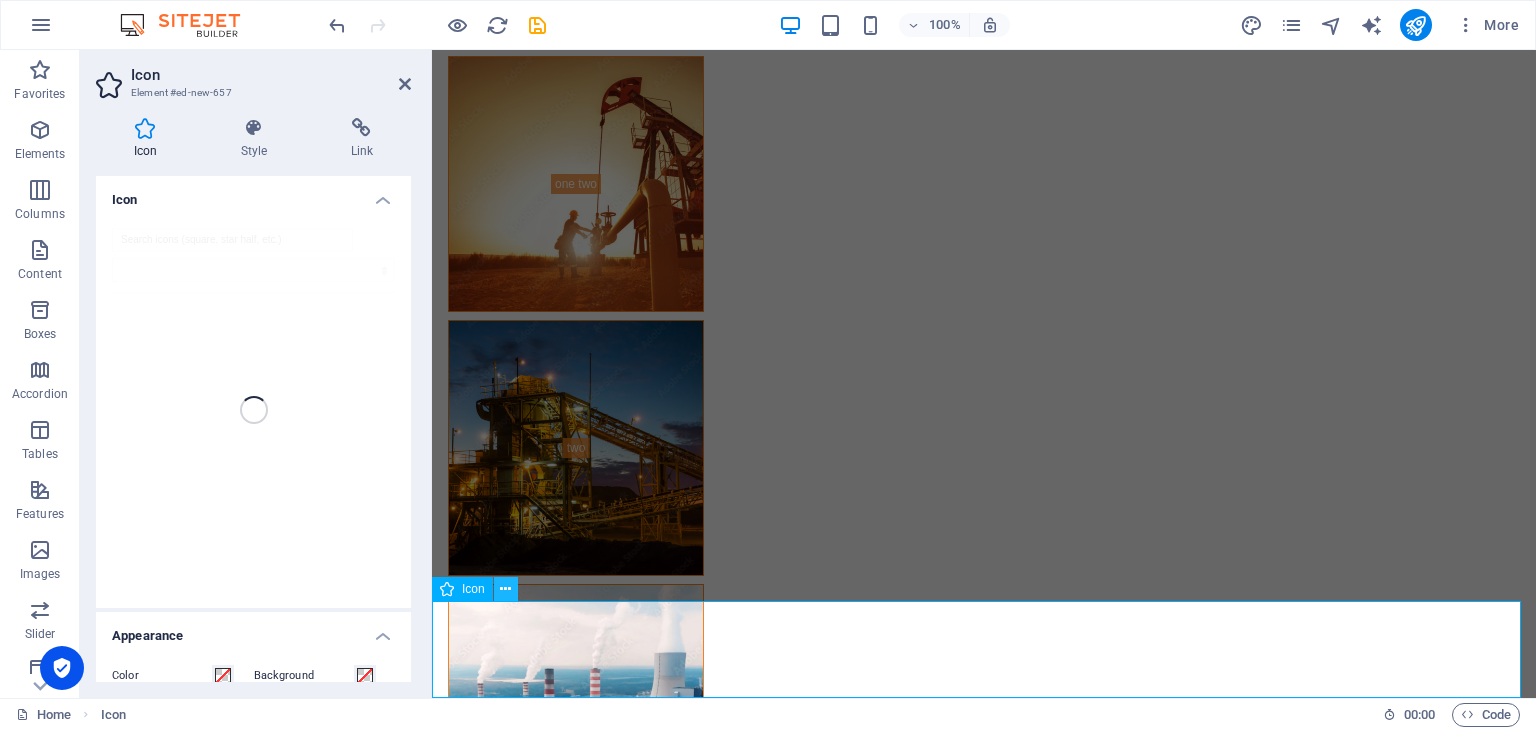 click at bounding box center [505, 589] 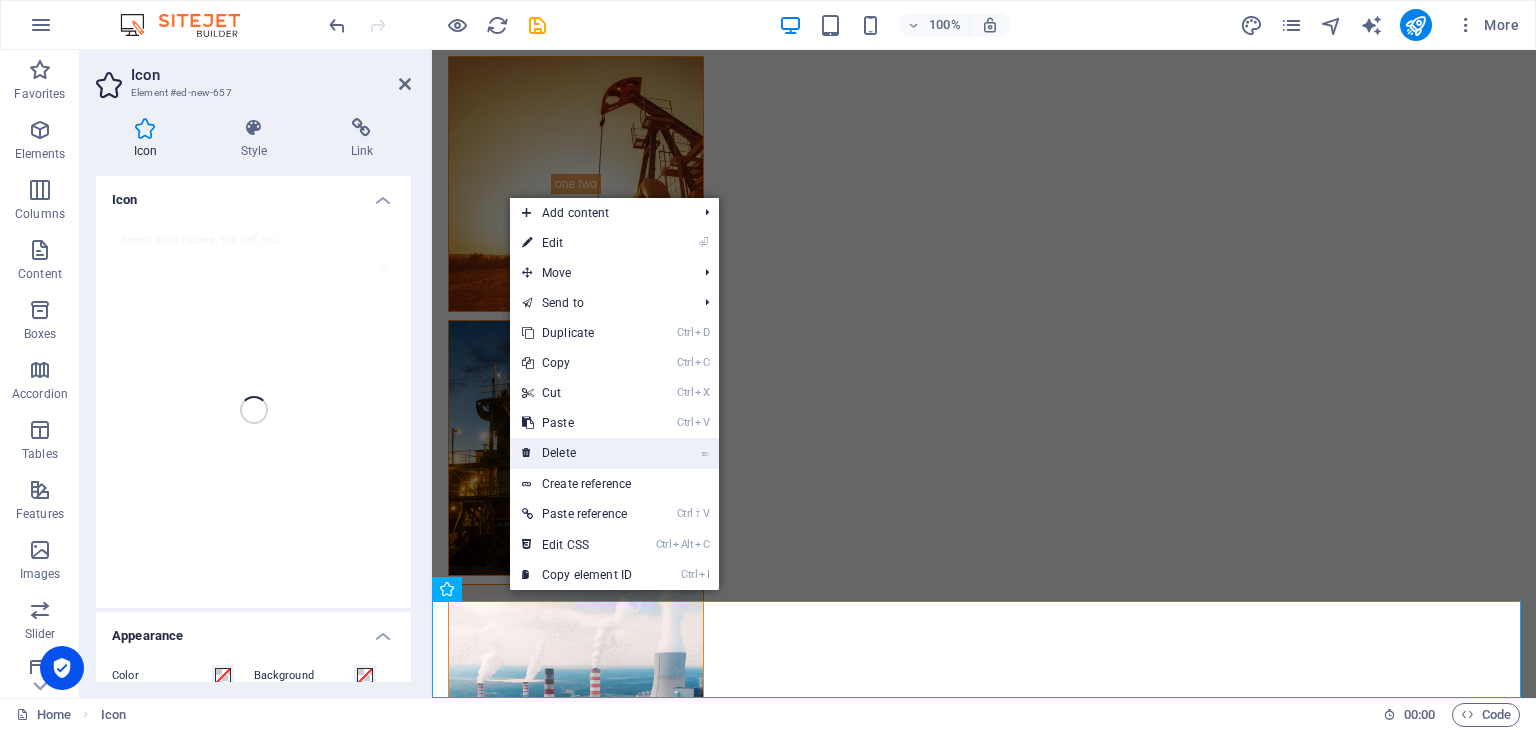 click on "⌦  Delete" at bounding box center [577, 453] 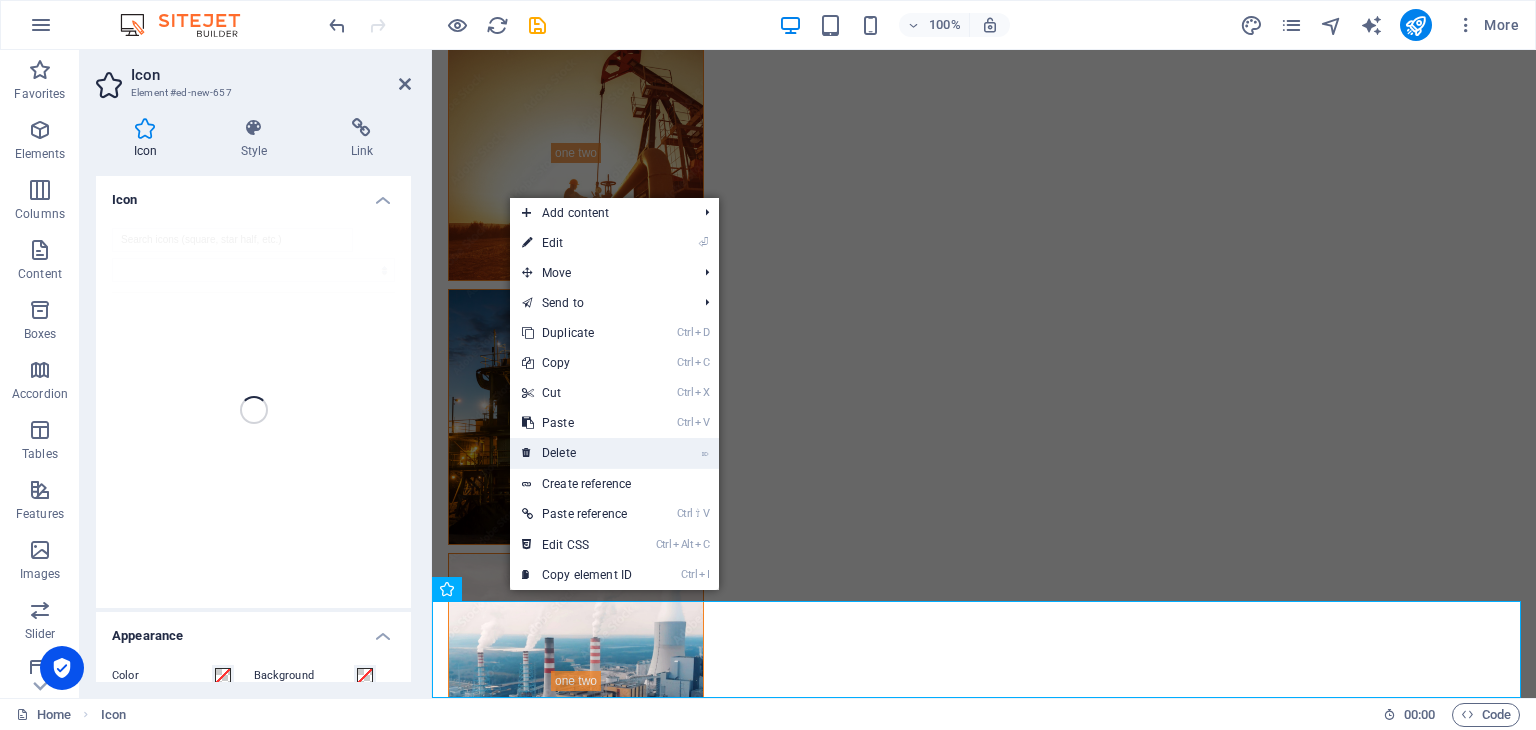 scroll, scrollTop: 7425, scrollLeft: 0, axis: vertical 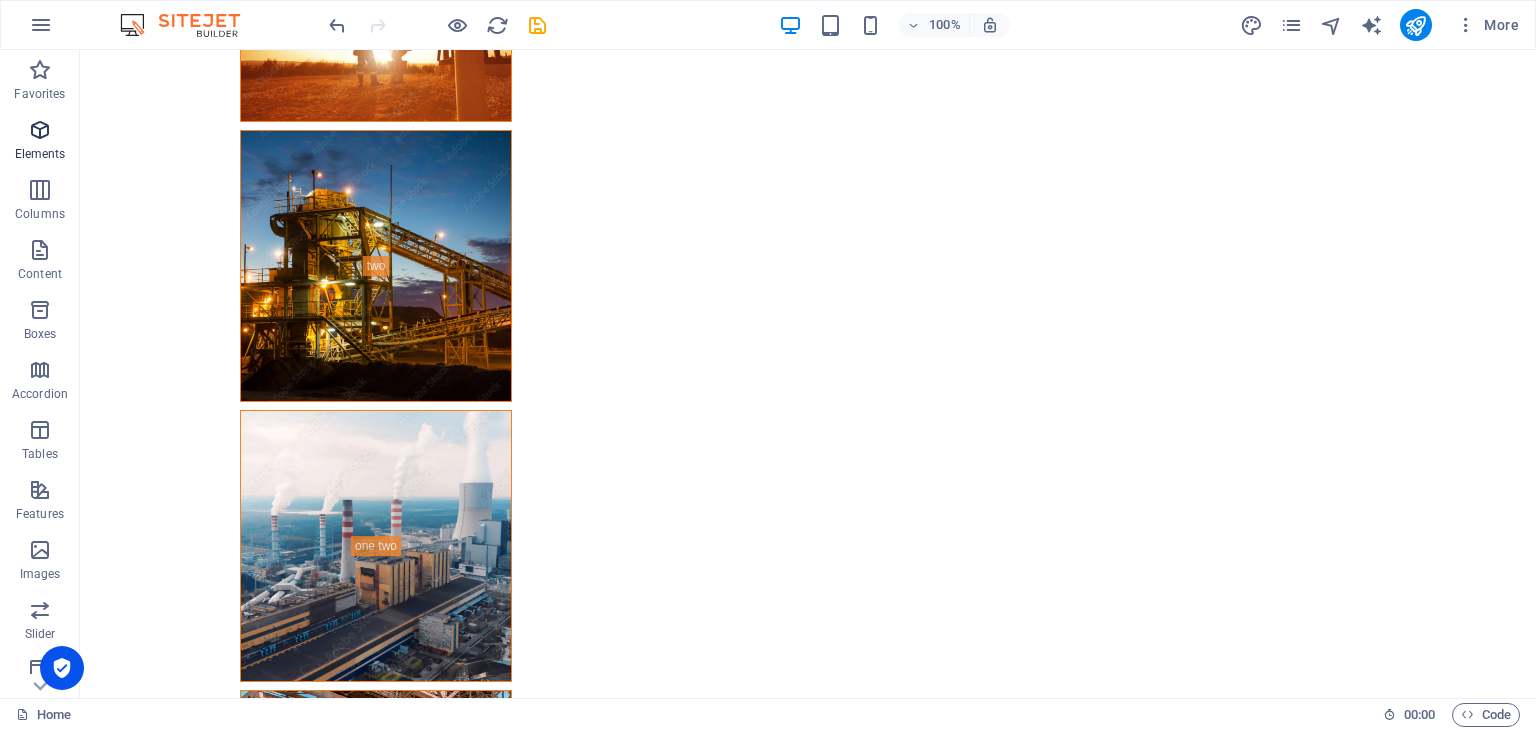 click at bounding box center [40, 130] 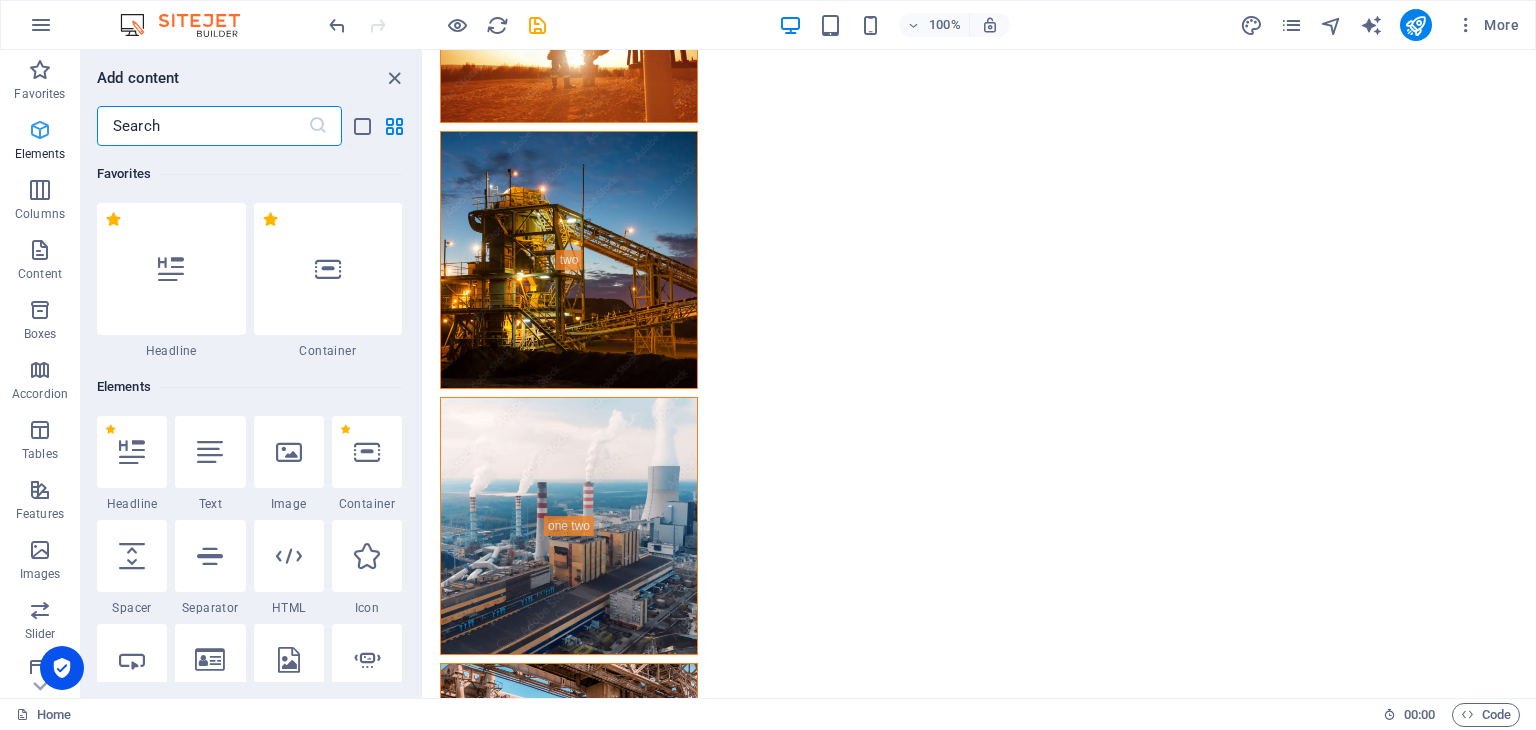 scroll, scrollTop: 7108, scrollLeft: 0, axis: vertical 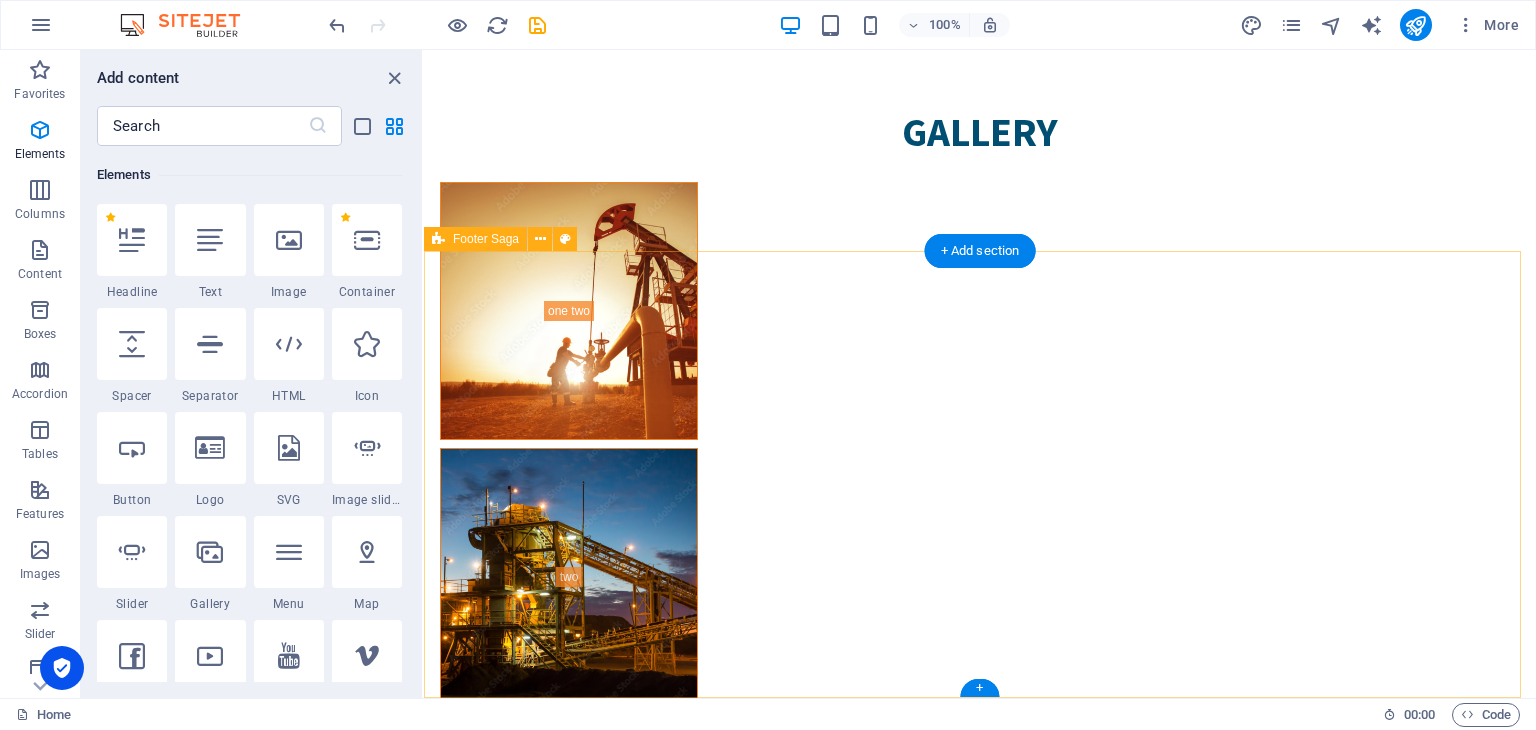 click on "At [GEOGRAPHIC_DATA], we combine top-tier products with a dedicated and technically proficient team, backed by a well-equipped workshop to ensure we meet and exceed our customers' expectations in every project. Contact [PERSON_NAME] Bin Al [PERSON_NAME] Rakah, [STREET_ADDRESS]  Phone:  [PHONE_NUMBER] Mobile: [PHONE_NUMBER] Email:  [EMAIL_ADDRESS][DOMAIN_NAME]   Navigation Home About Service Contact Legal Notice Privacy Policy Social media Facebook Twitter Instagram" at bounding box center [980, 10789] 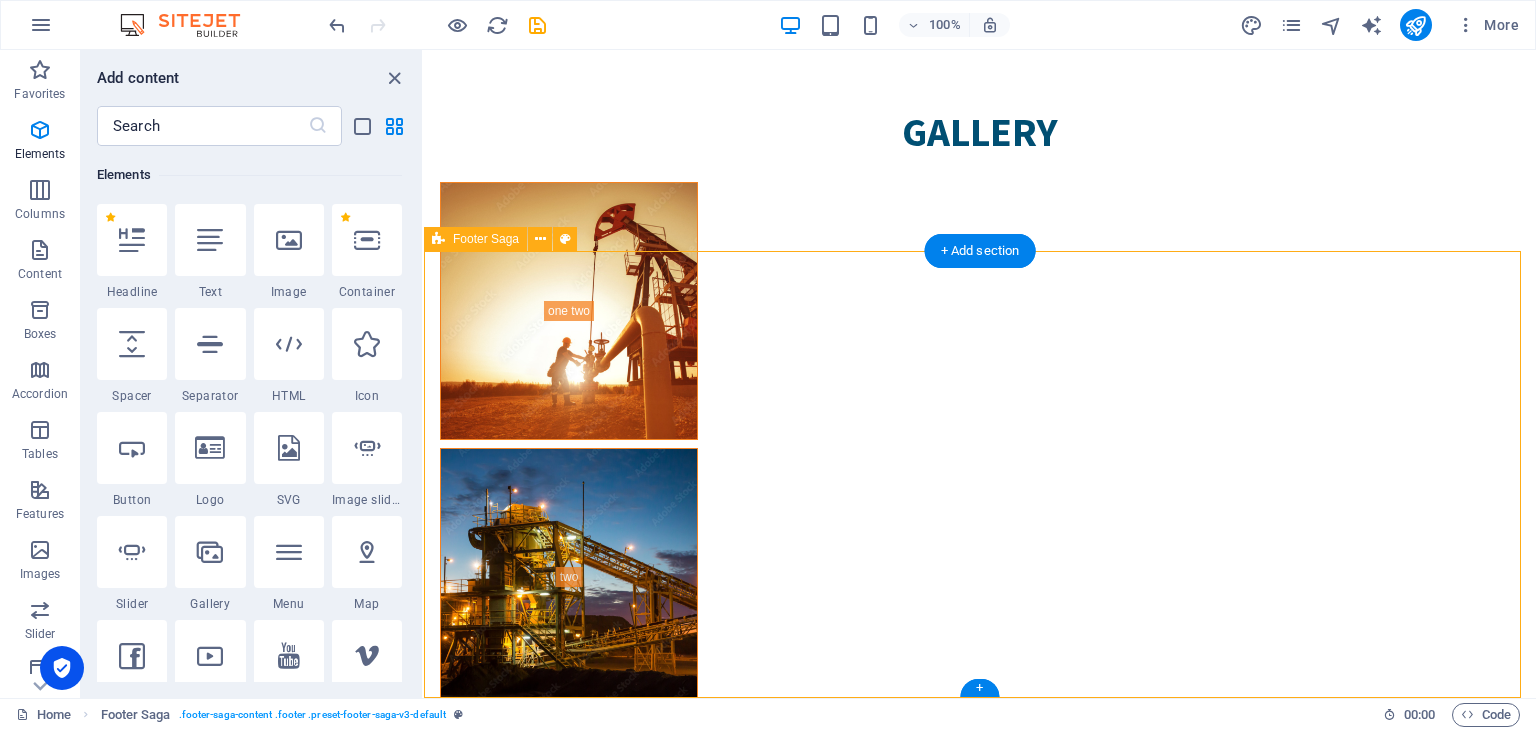 click on "At [GEOGRAPHIC_DATA], we combine top-tier products with a dedicated and technically proficient team, backed by a well-equipped workshop to ensure we meet and exceed our customers' expectations in every project. Contact [PERSON_NAME] Bin Al [PERSON_NAME] Rakah, [STREET_ADDRESS]  Phone:  [PHONE_NUMBER] Mobile: [PHONE_NUMBER] Email:  [EMAIL_ADDRESS][DOMAIN_NAME]   Navigation Home About Service Contact Legal Notice Privacy Policy Social media Facebook Twitter Instagram" at bounding box center [980, 10789] 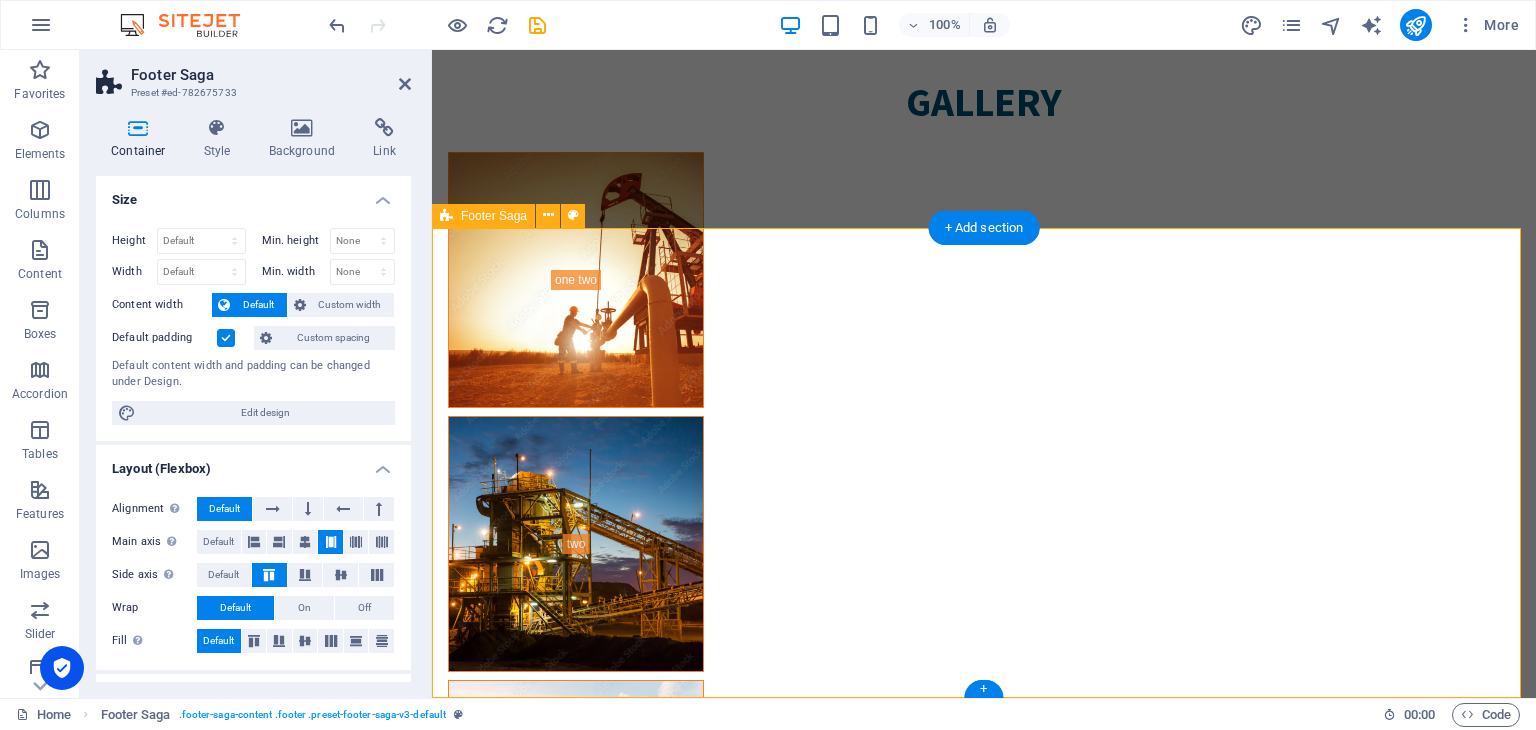 click on "At [GEOGRAPHIC_DATA], we combine top-tier products with a dedicated and technically proficient team, backed by a well-equipped workshop to ensure we meet and exceed our customers' expectations in every project. Contact [PERSON_NAME] Bin Al [PERSON_NAME] Rakah, [STREET_ADDRESS]  Phone:  [PHONE_NUMBER] Mobile: [PHONE_NUMBER] Email:  [EMAIL_ADDRESS][DOMAIN_NAME]   Navigation Home About Service Contact Legal Notice Privacy Policy Social media Facebook Twitter Instagram" at bounding box center (984, 10741) 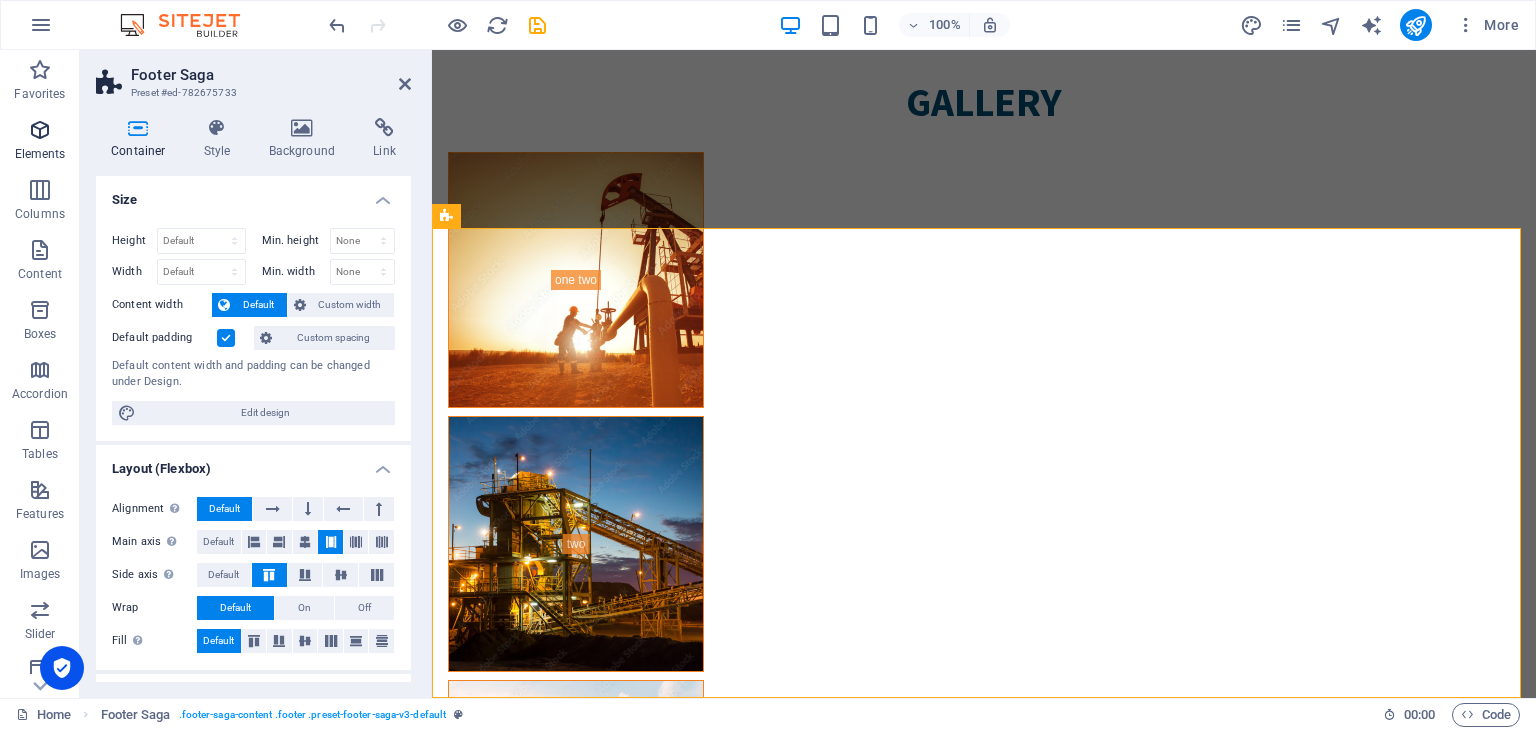 click at bounding box center [40, 130] 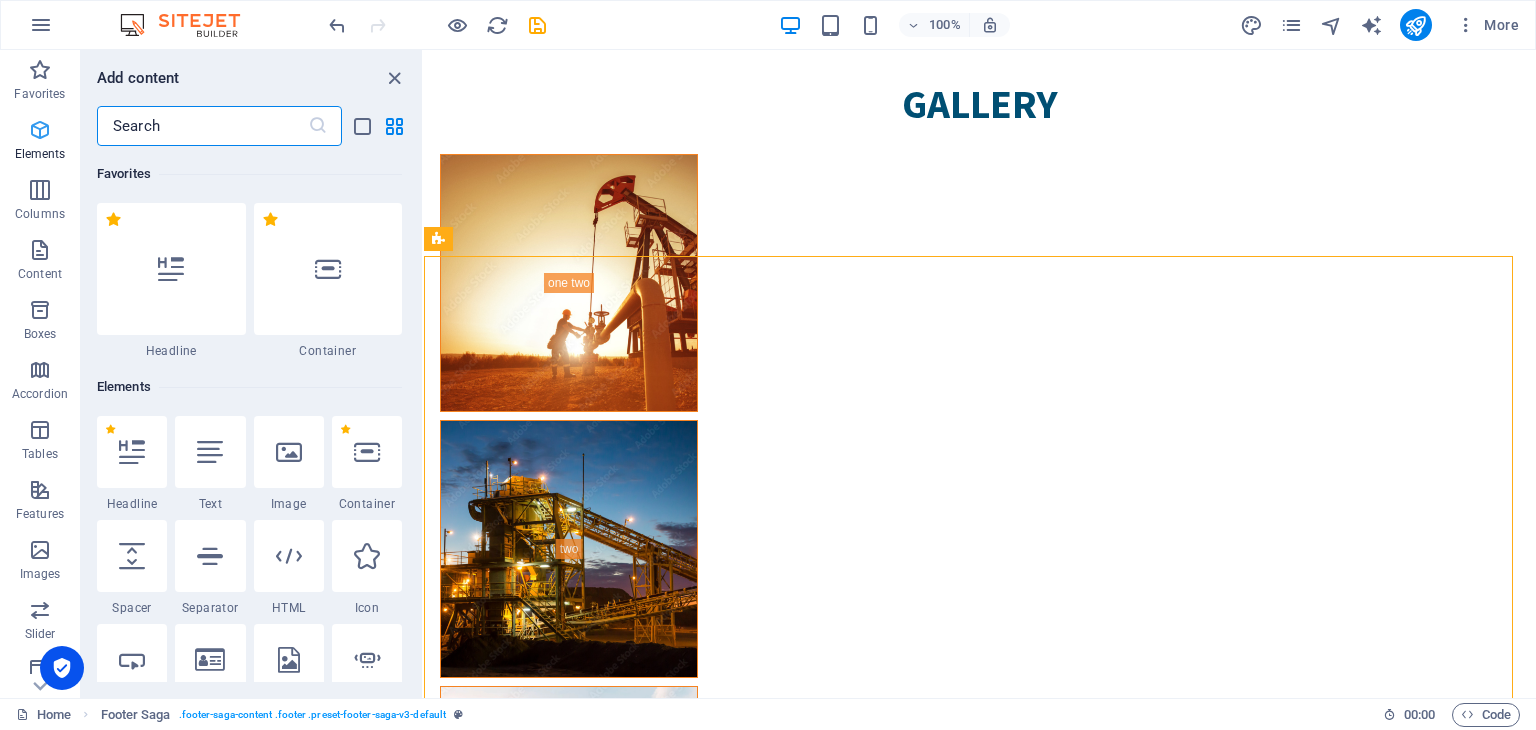 scroll, scrollTop: 7108, scrollLeft: 0, axis: vertical 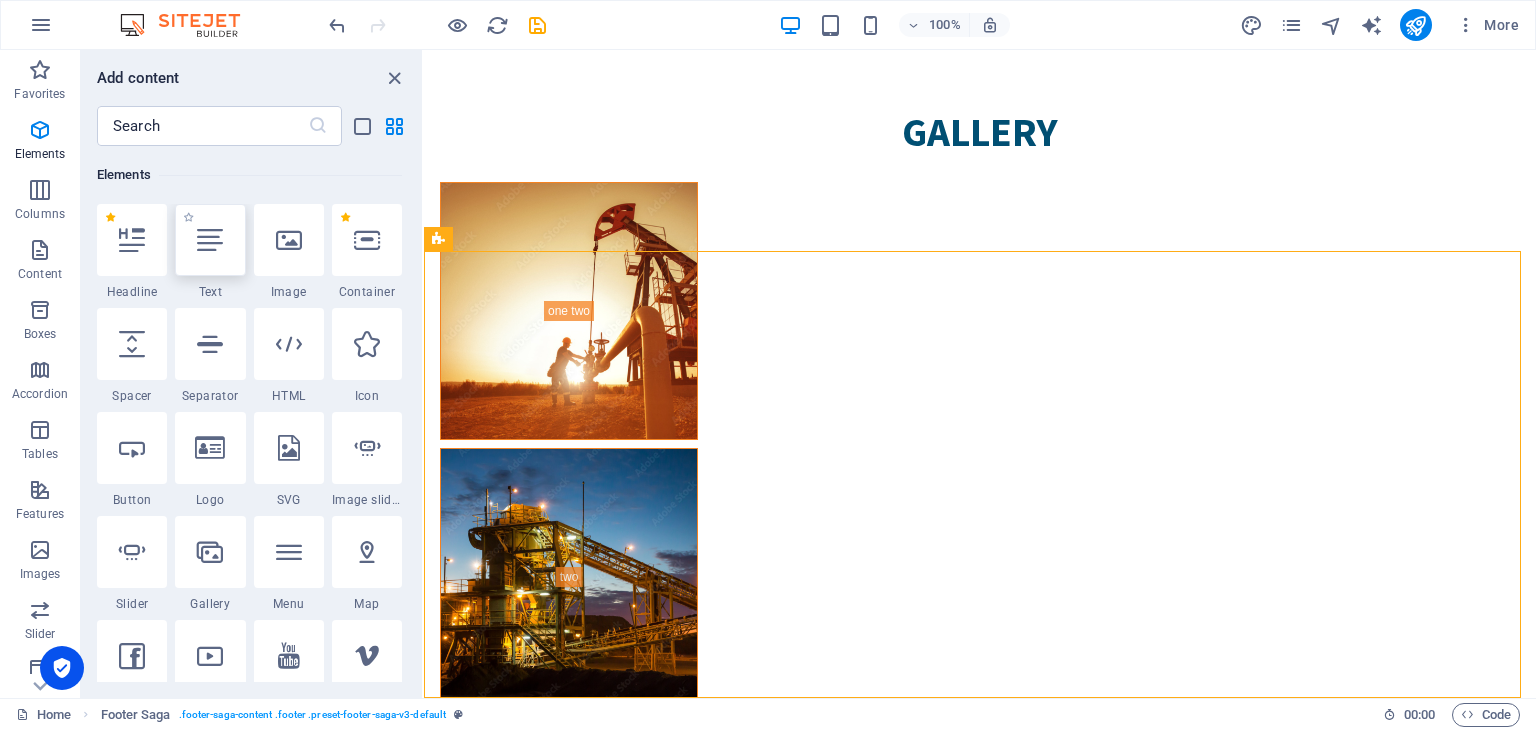 click at bounding box center (210, 240) 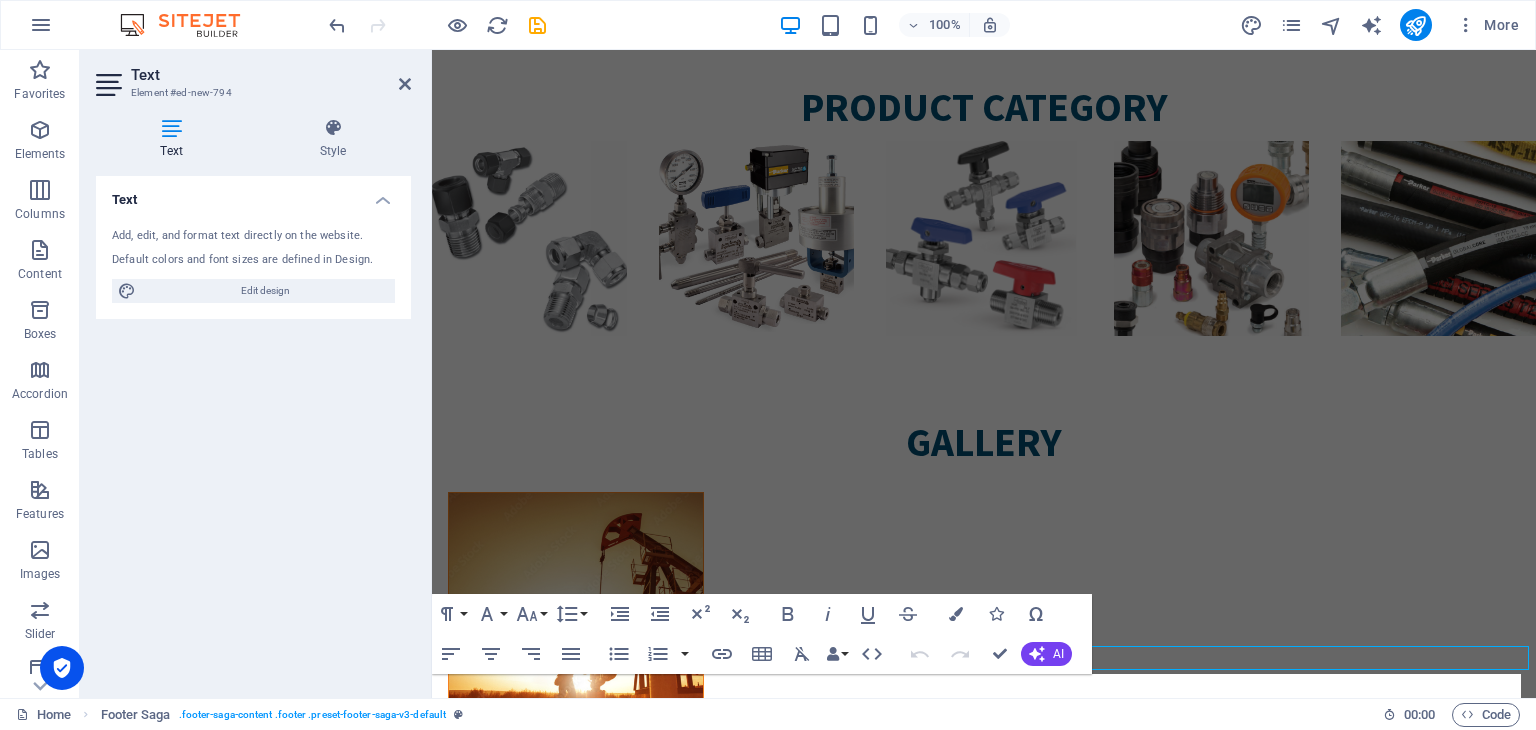 scroll, scrollTop: 7160, scrollLeft: 0, axis: vertical 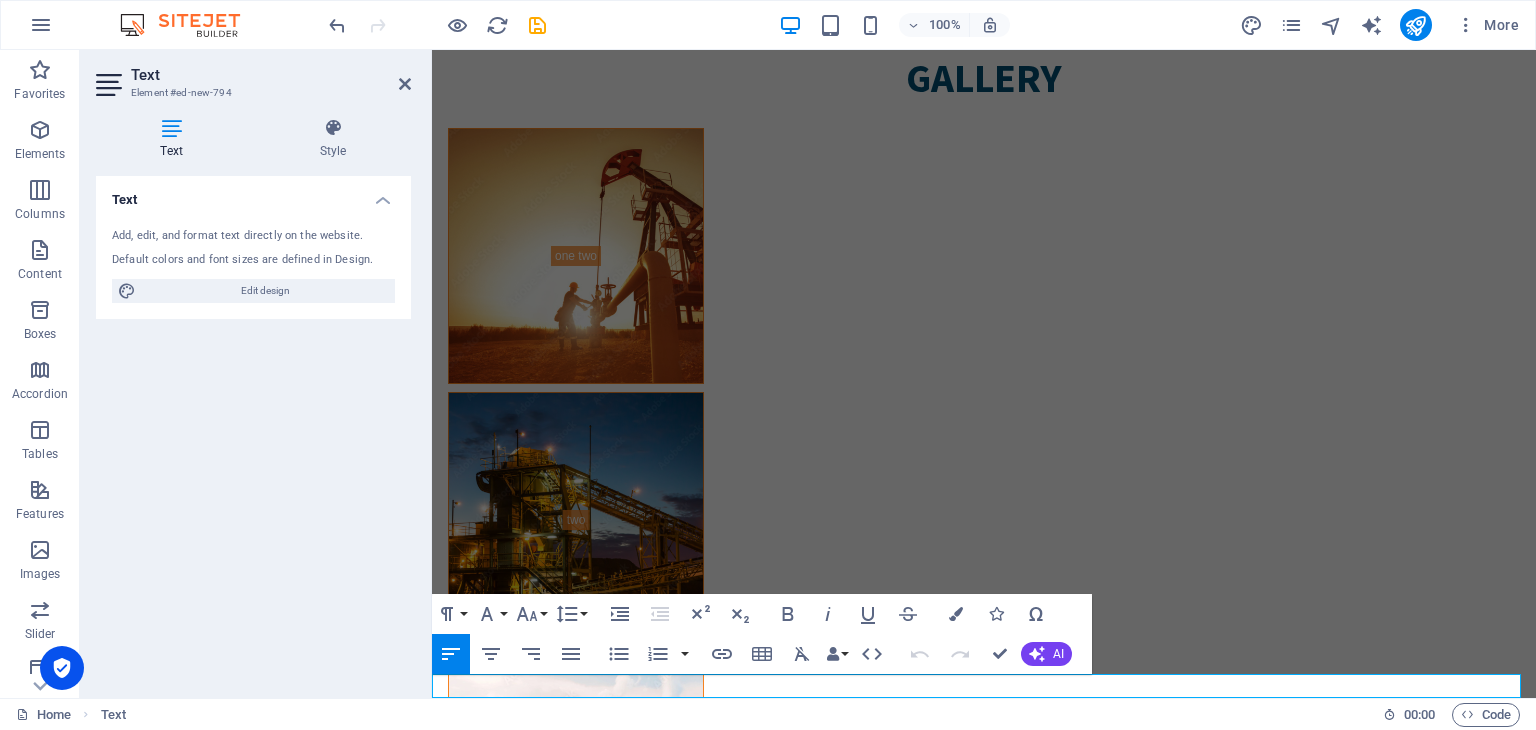 click on "New text element" at bounding box center (984, 11324) 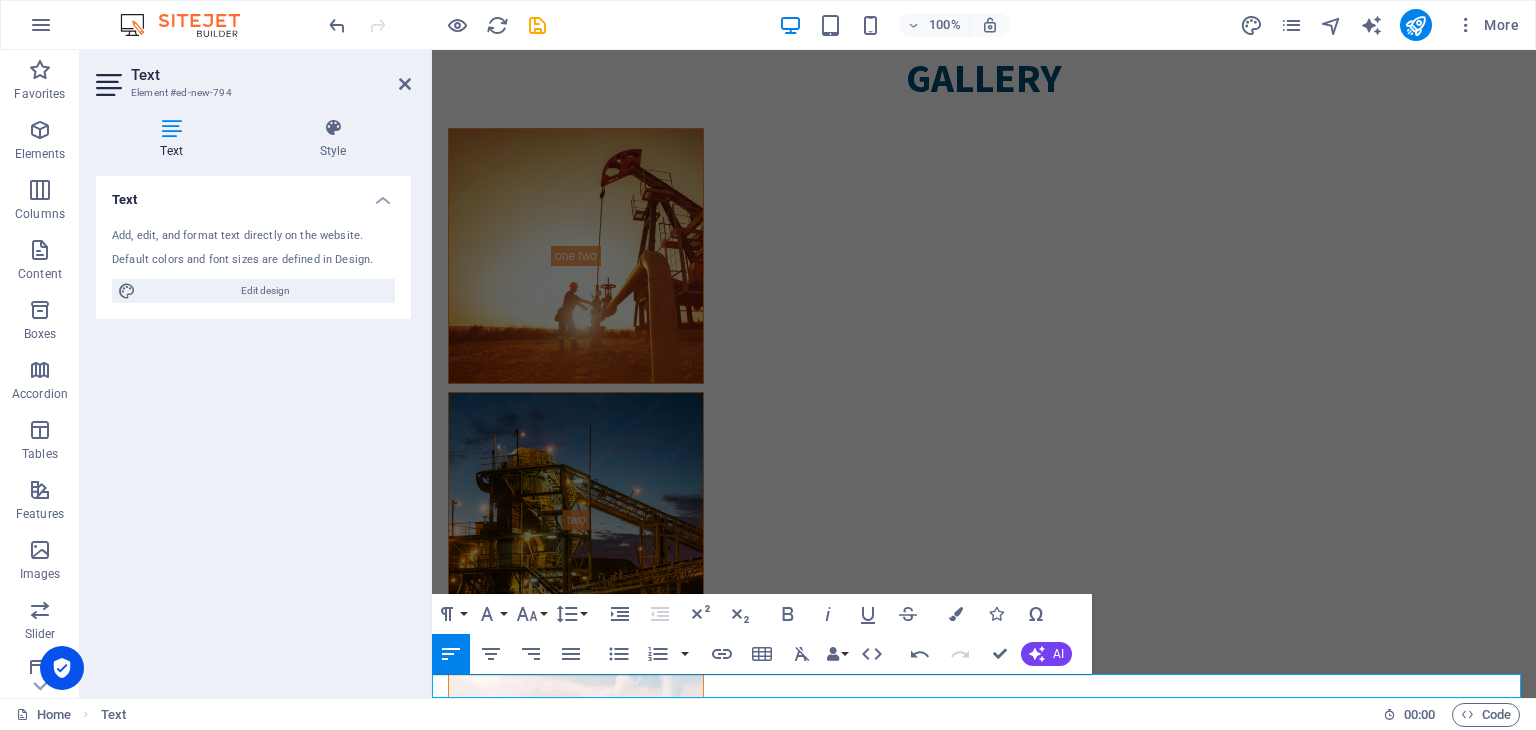 type 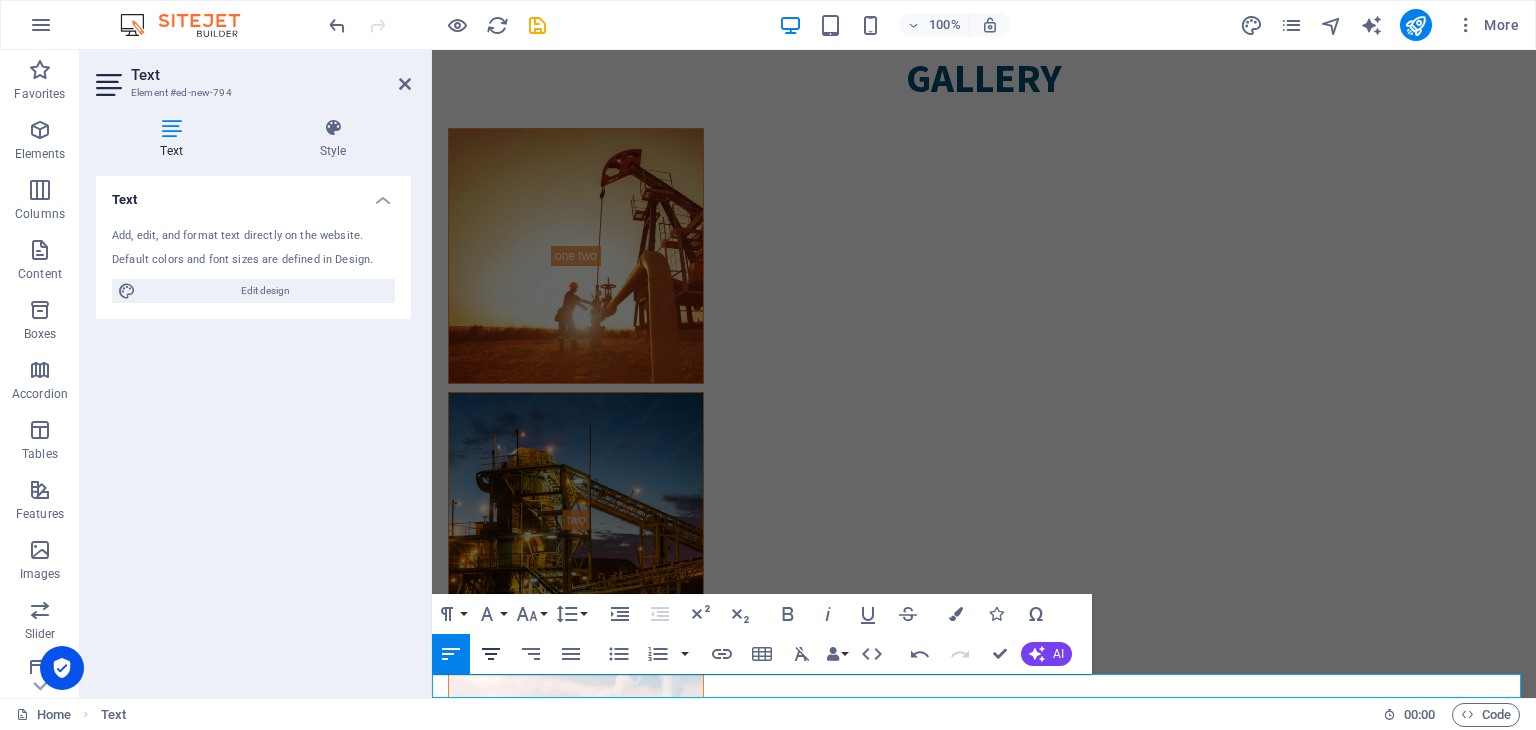 click 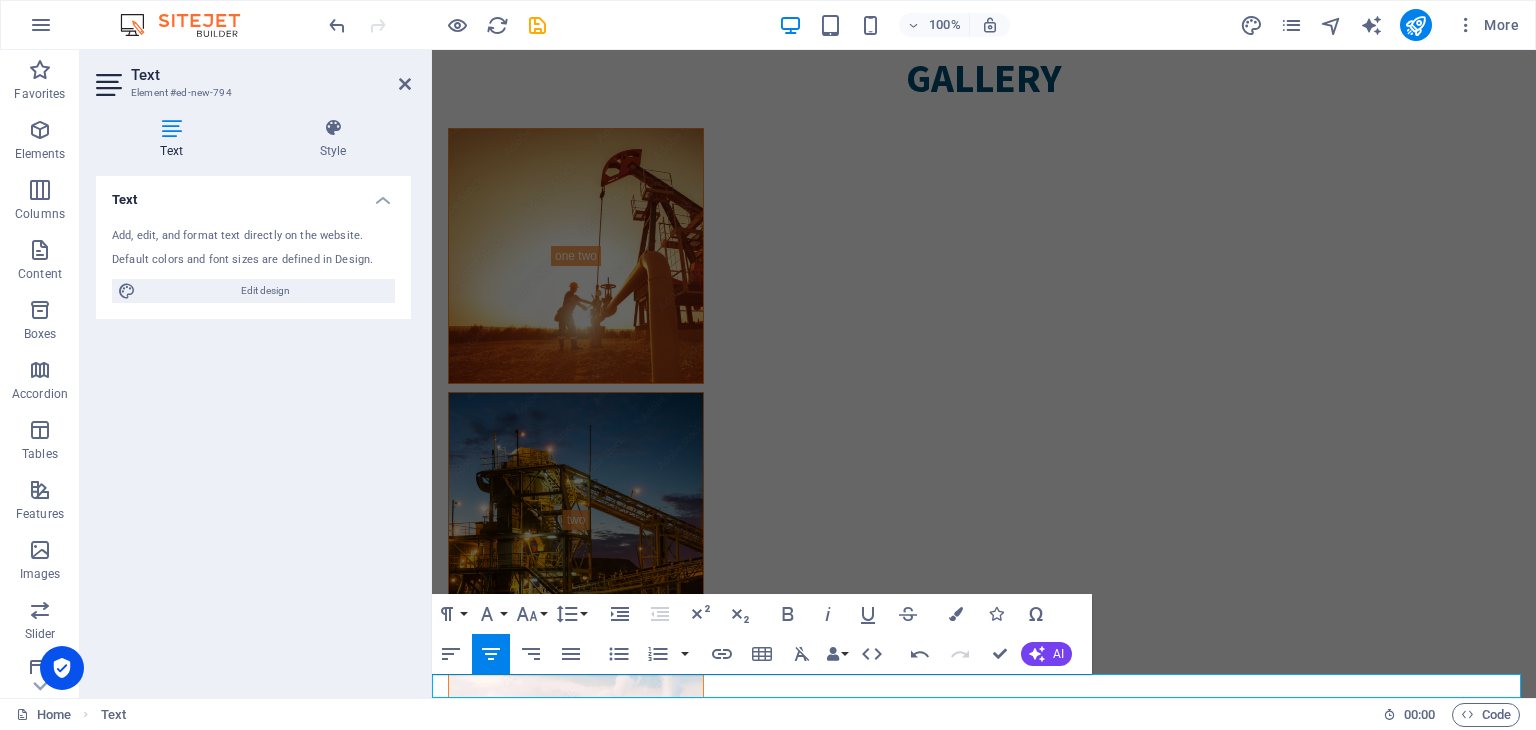 drag, startPoint x: 1039, startPoint y: 686, endPoint x: 913, endPoint y: 690, distance: 126.06348 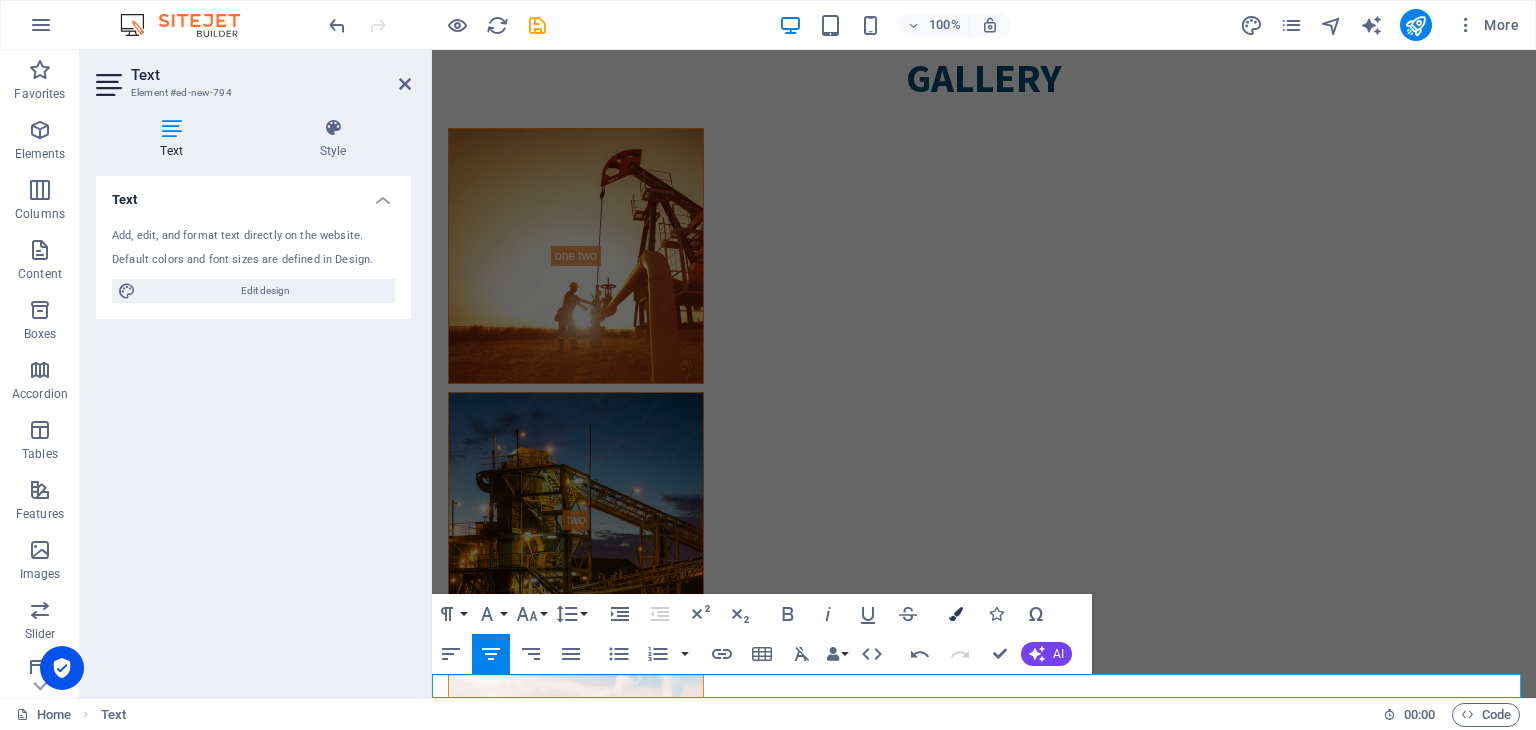 click at bounding box center (956, 614) 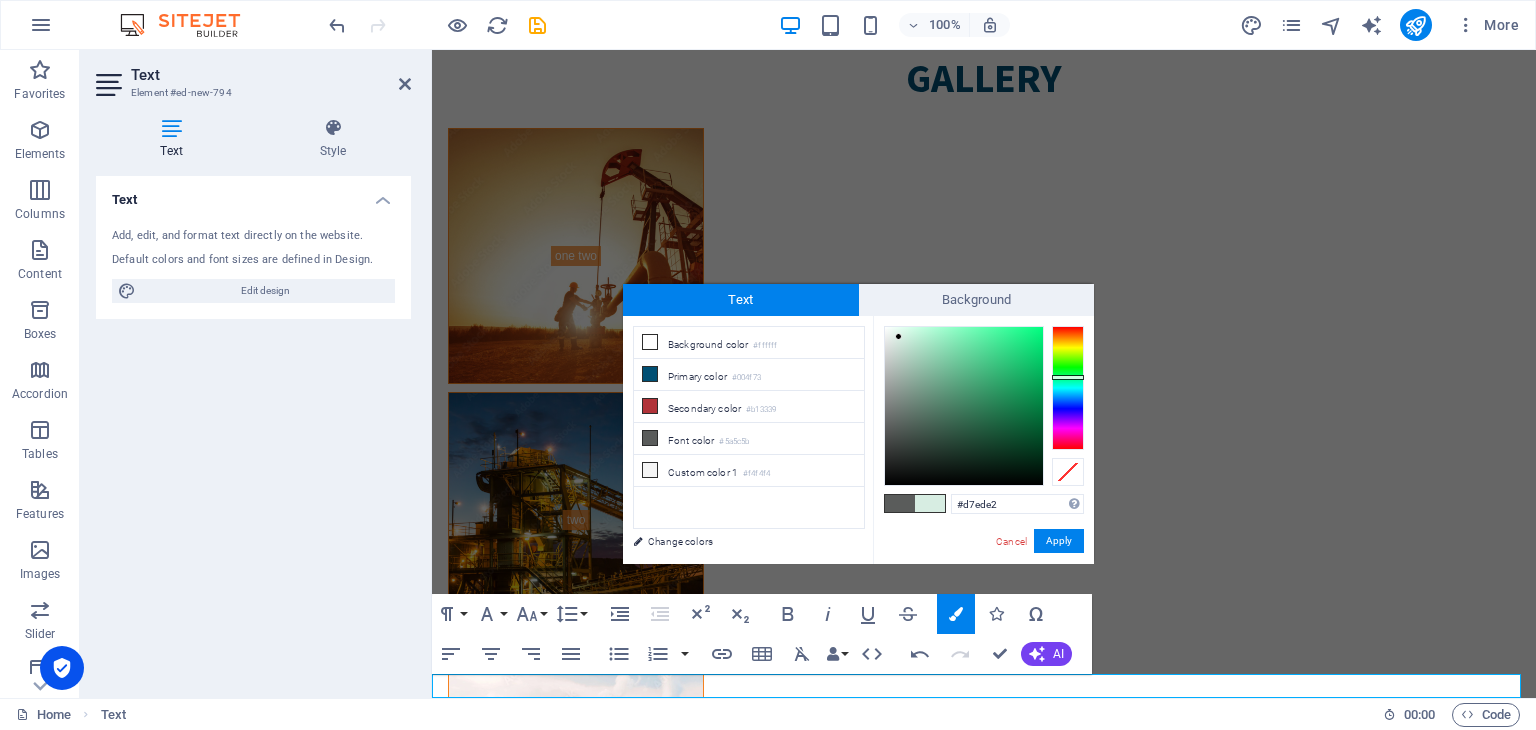 click at bounding box center [964, 406] 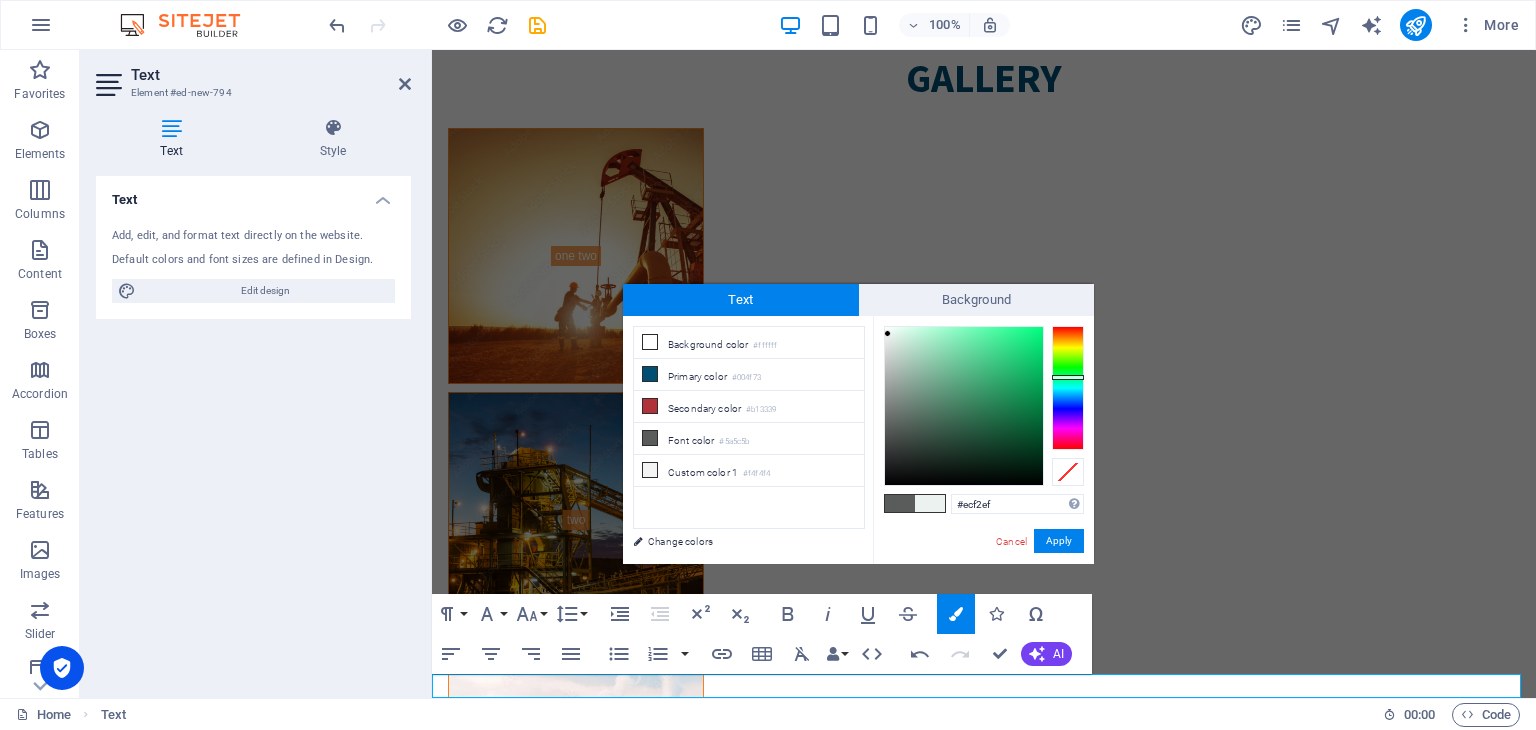 click at bounding box center [964, 406] 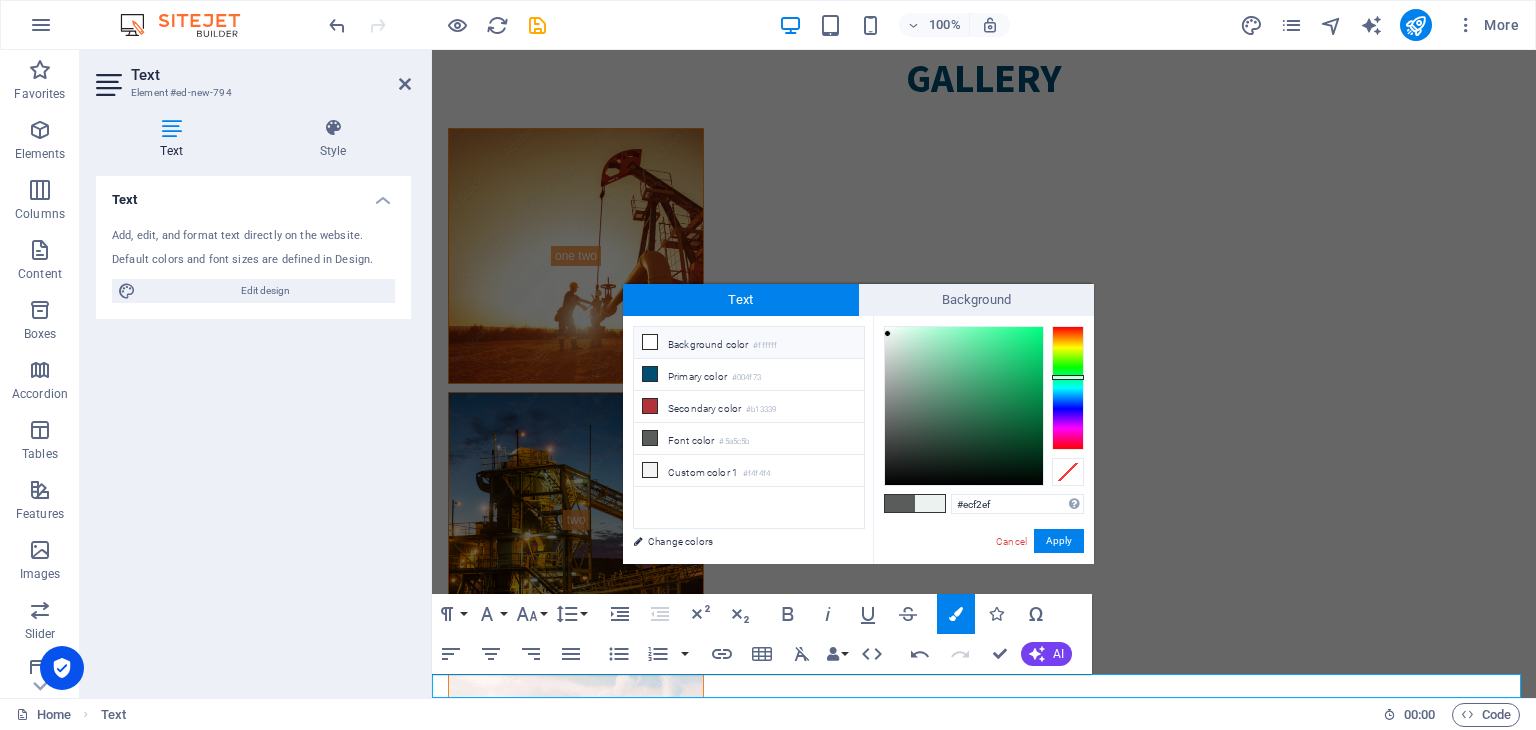 click at bounding box center [650, 342] 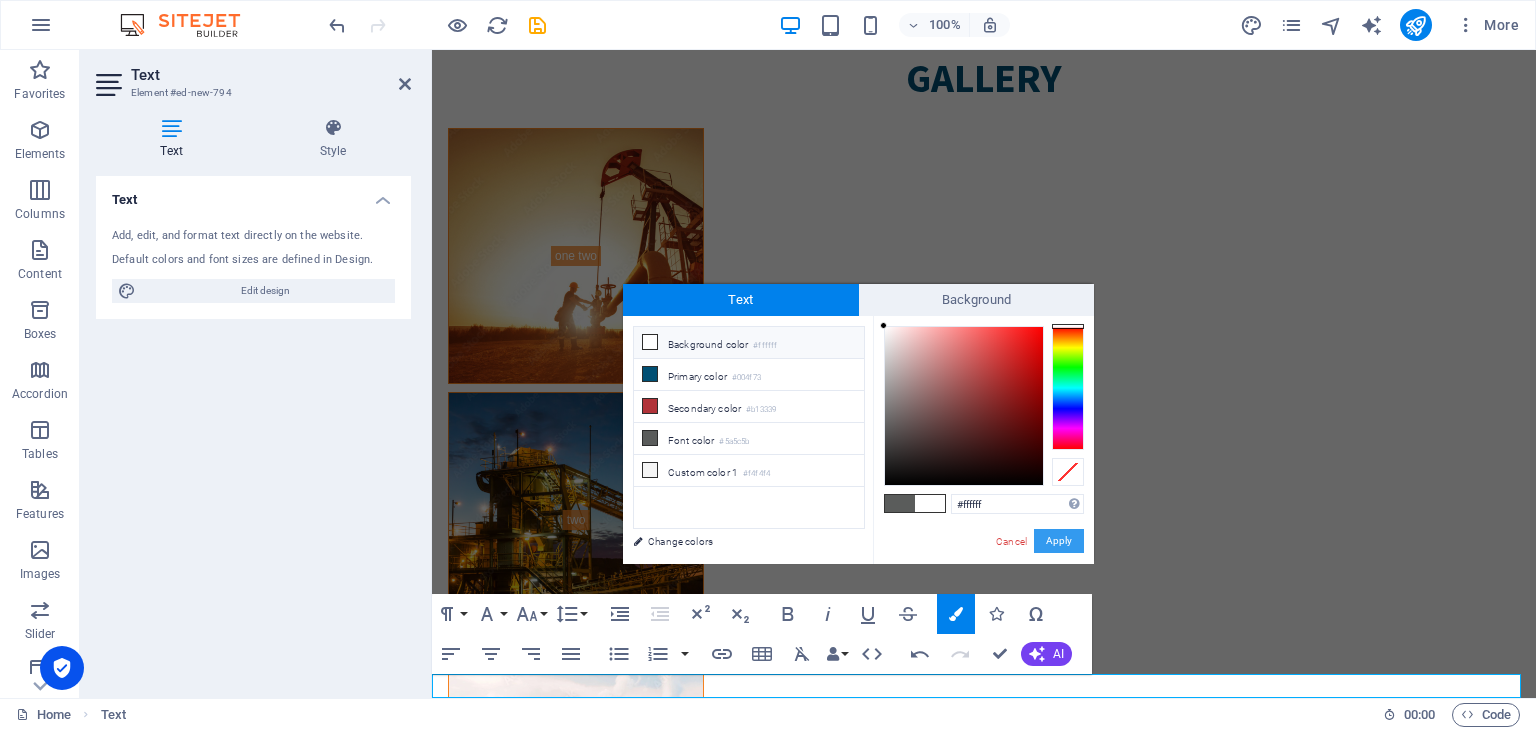 click on "Apply" at bounding box center (1059, 541) 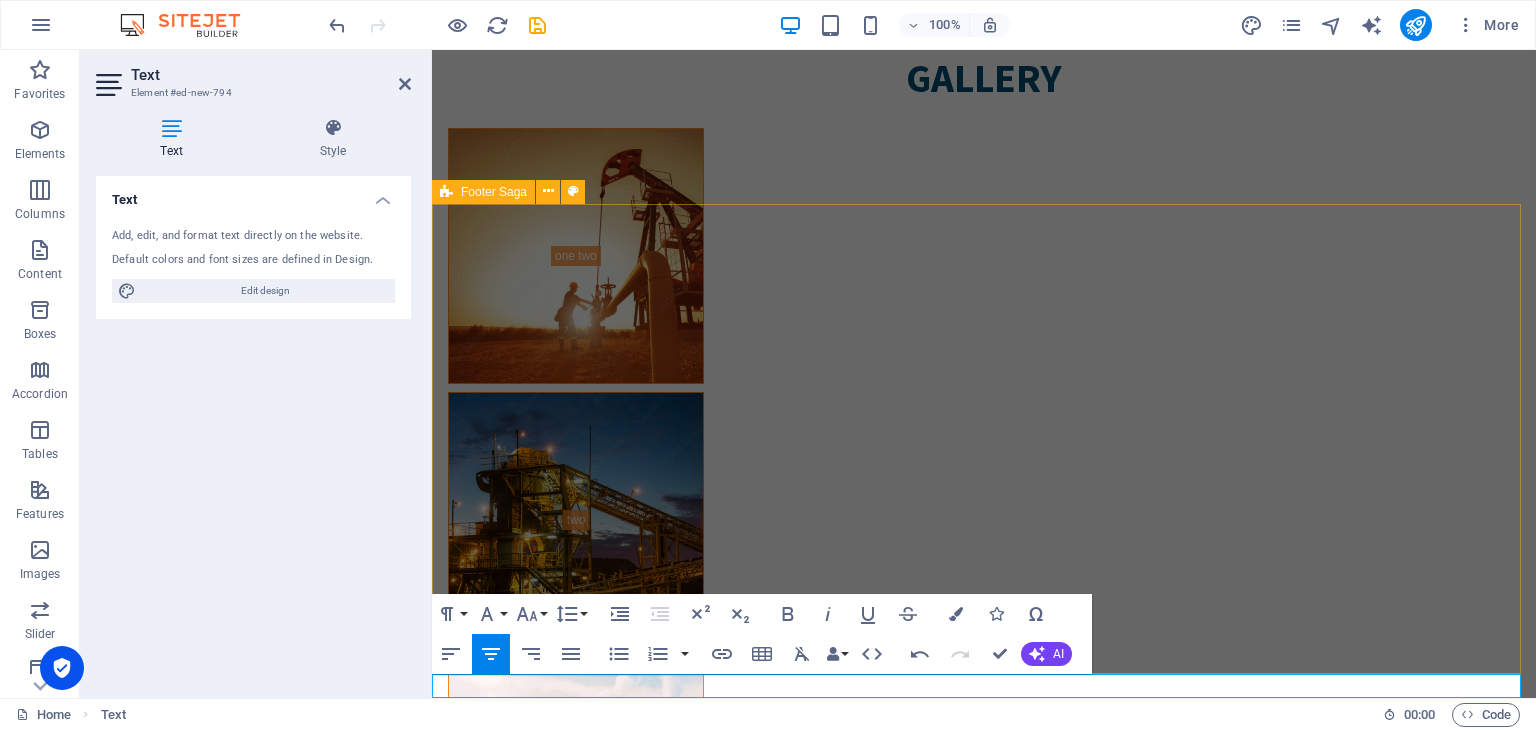 click on "At [GEOGRAPHIC_DATA], we combine top-tier products with a dedicated and technically proficient team, backed by a well-equipped workshop to ensure we meet and exceed our customers' expectations in every project. Contact [PERSON_NAME] Bin Al [PERSON_NAME] Rakah, [STREET_ADDRESS]  Phone:  [PHONE_NUMBER] Mobile: [PHONE_NUMBER] Email:  [EMAIL_ADDRESS][DOMAIN_NAME]   Navigation Home About Service Contact Legal Notice Privacy Policy Social media Facebook Twitter Instagram" at bounding box center (984, 10717) 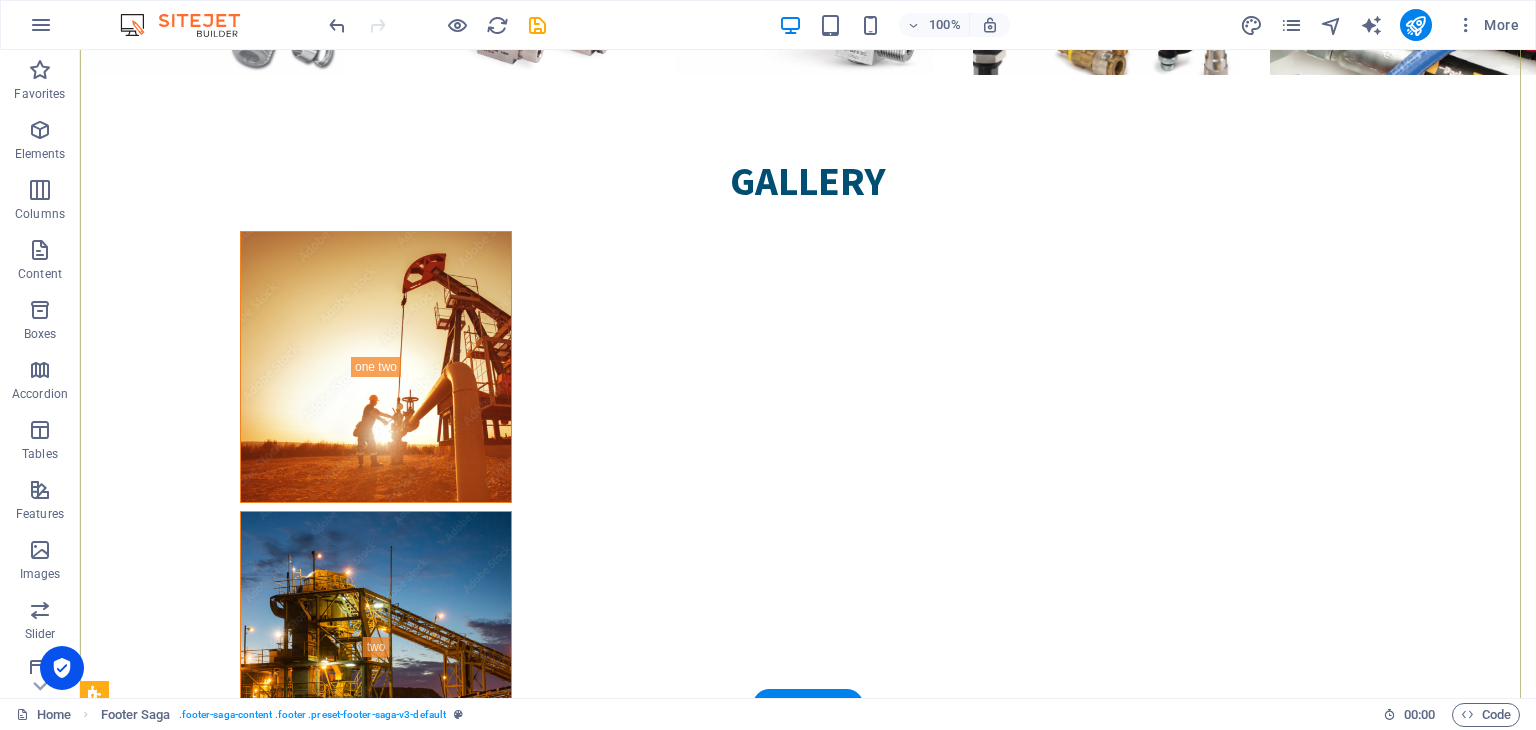 scroll, scrollTop: 7449, scrollLeft: 0, axis: vertical 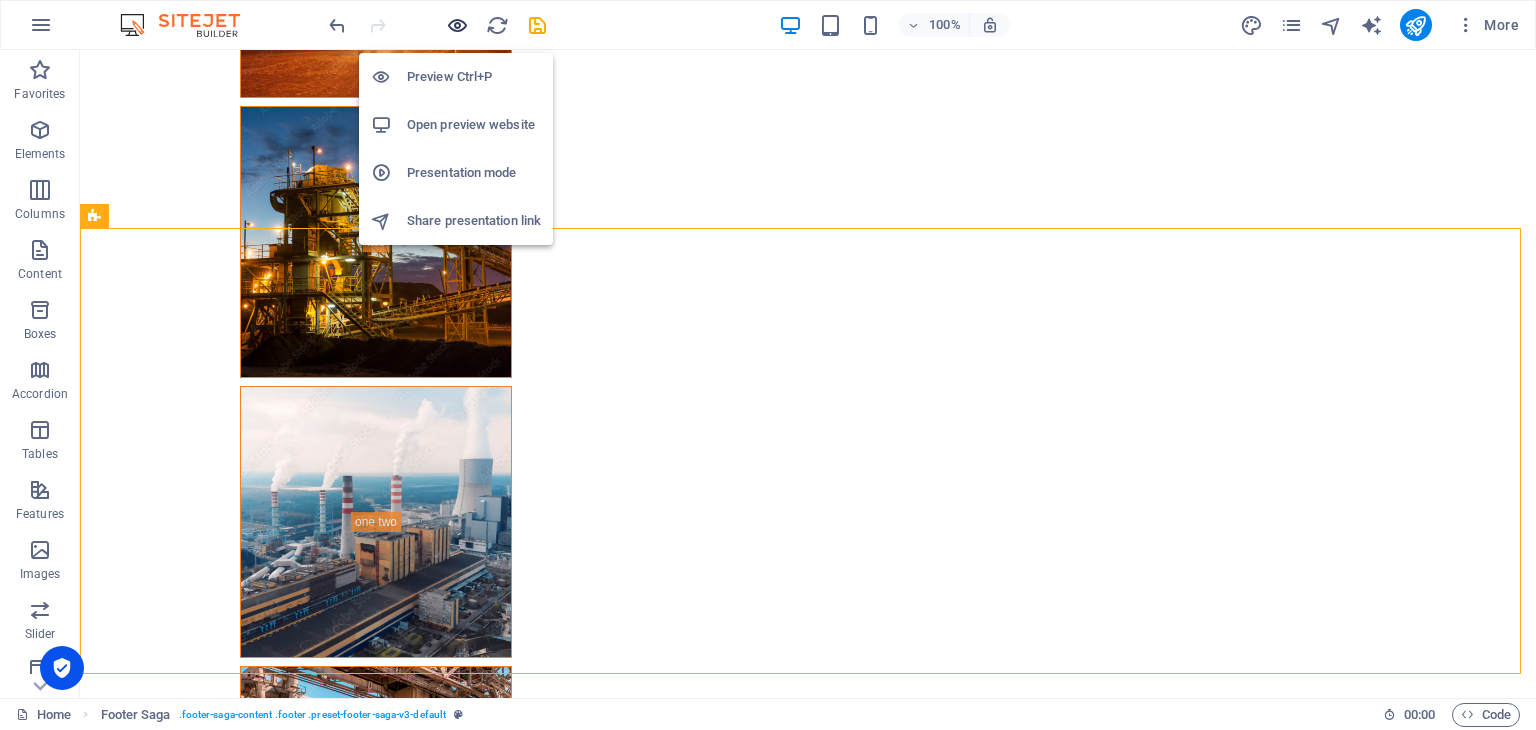 click at bounding box center (457, 25) 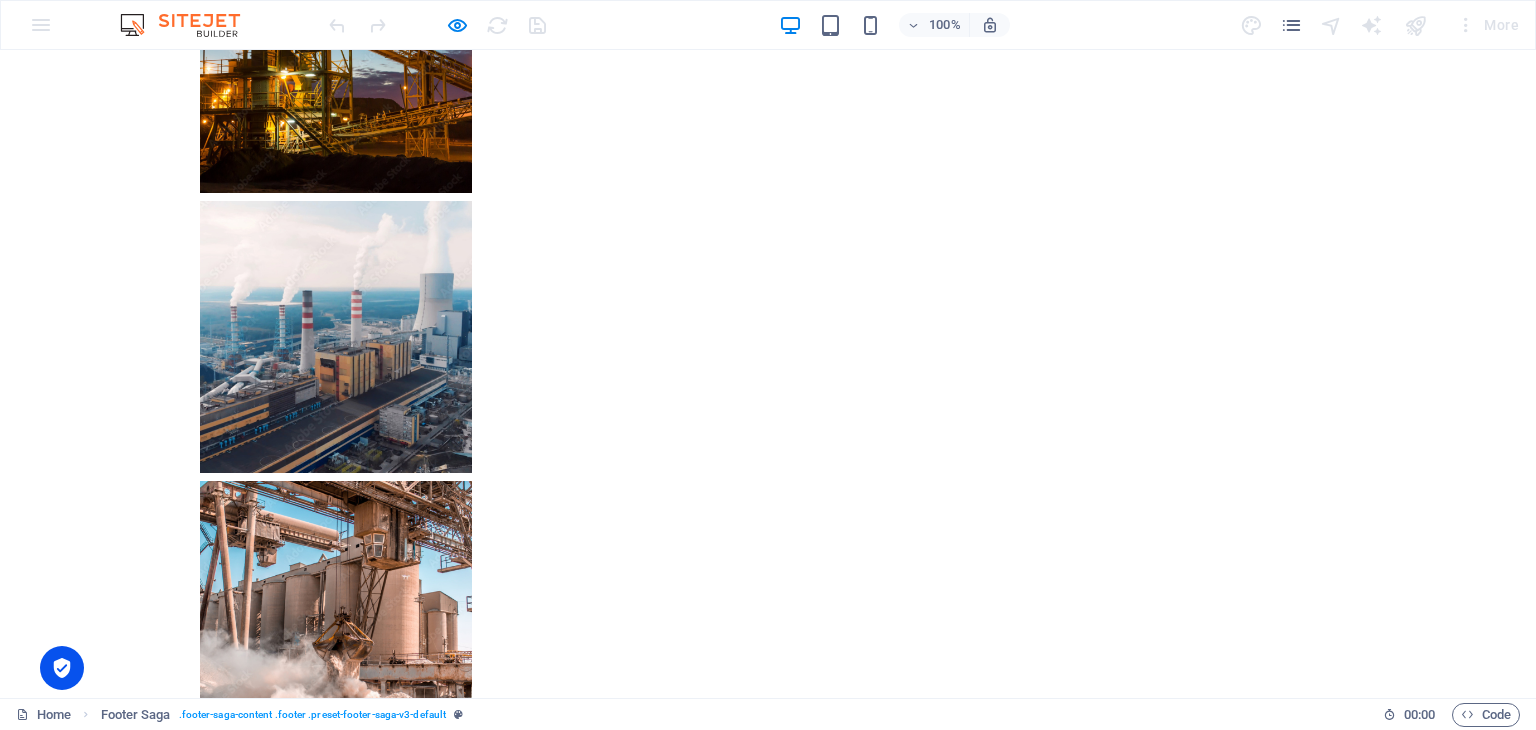 scroll, scrollTop: 7444, scrollLeft: 0, axis: vertical 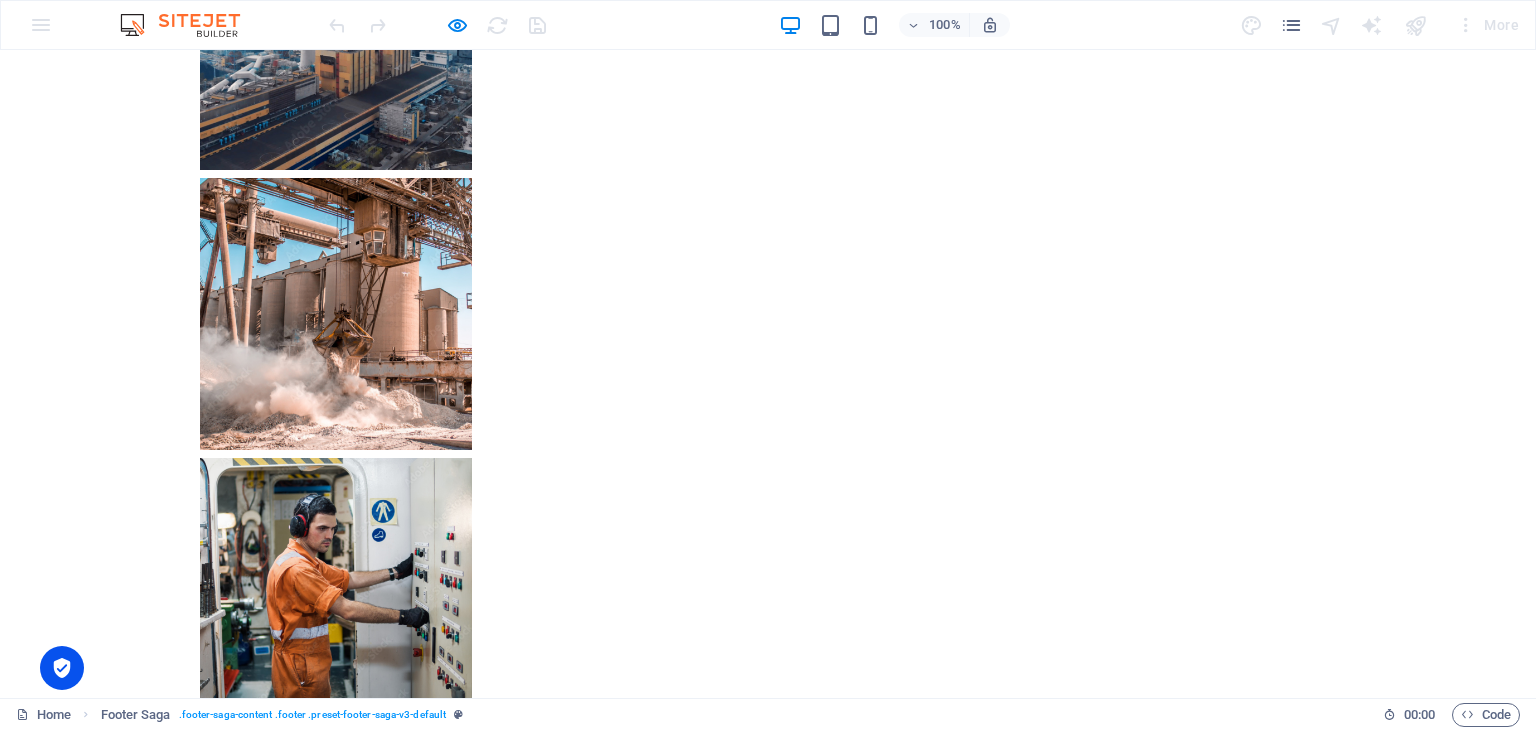 click on "Designed by [PERSON_NAME]" at bounding box center [768, 11267] 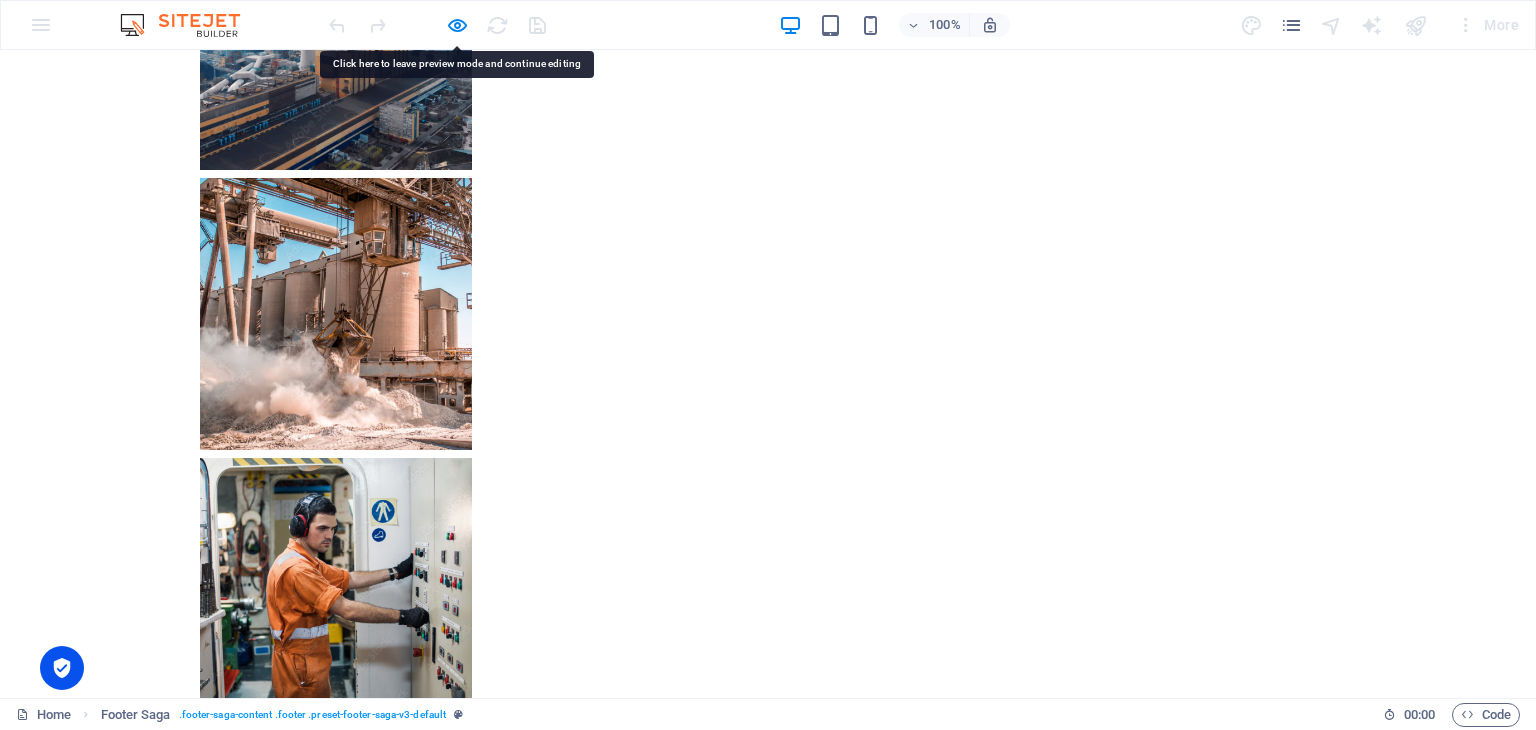 click on "Designed by [PERSON_NAME]" at bounding box center [768, 11267] 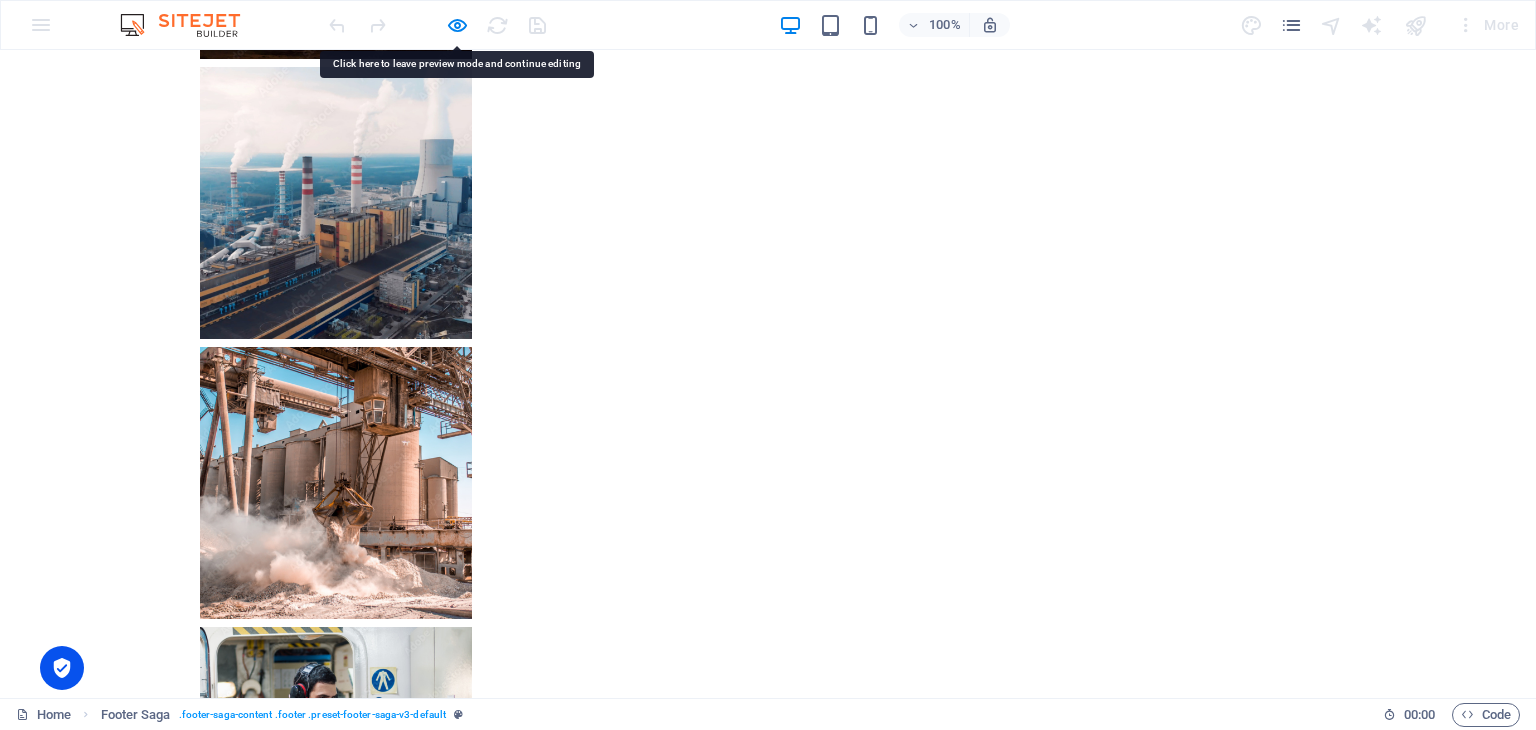 scroll, scrollTop: 7271, scrollLeft: 0, axis: vertical 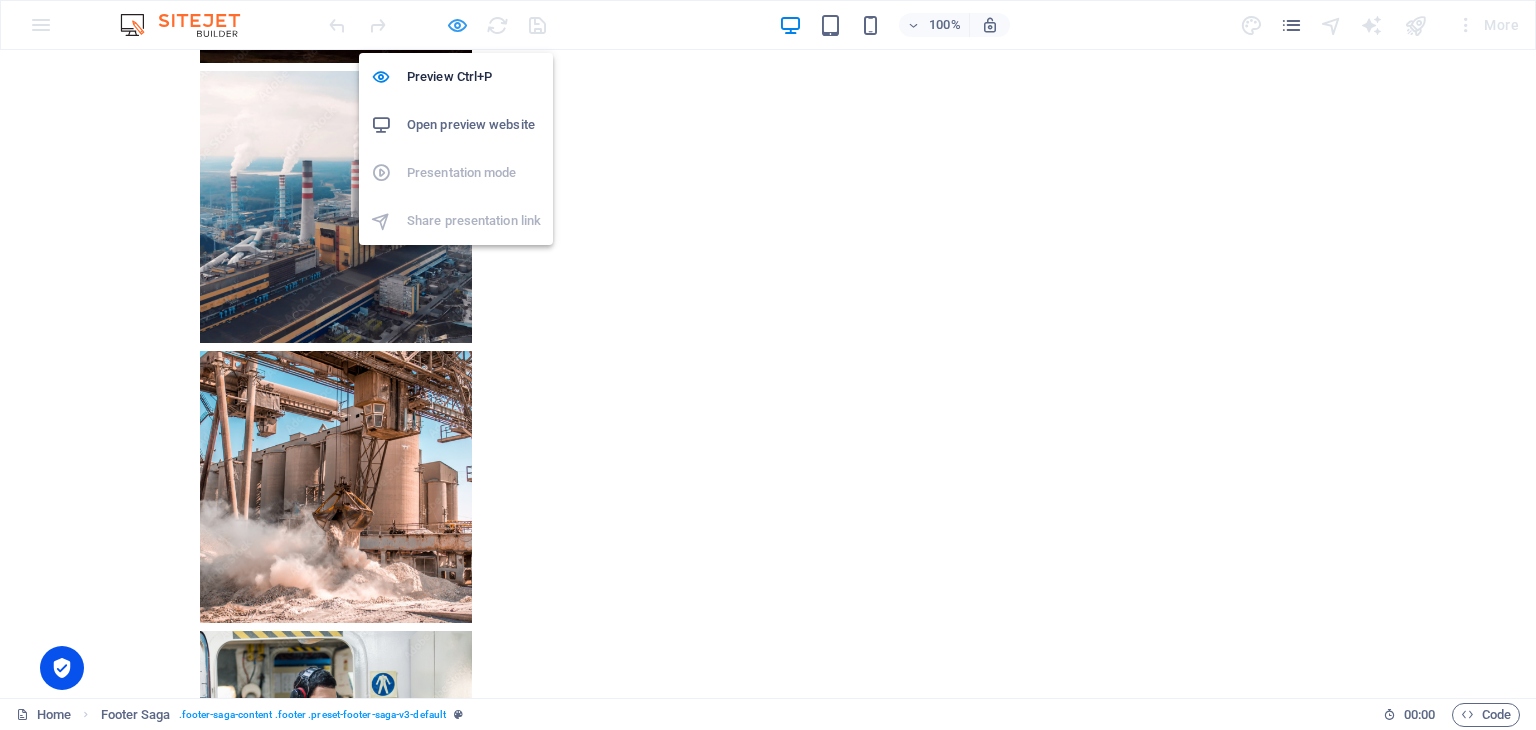 click at bounding box center (457, 25) 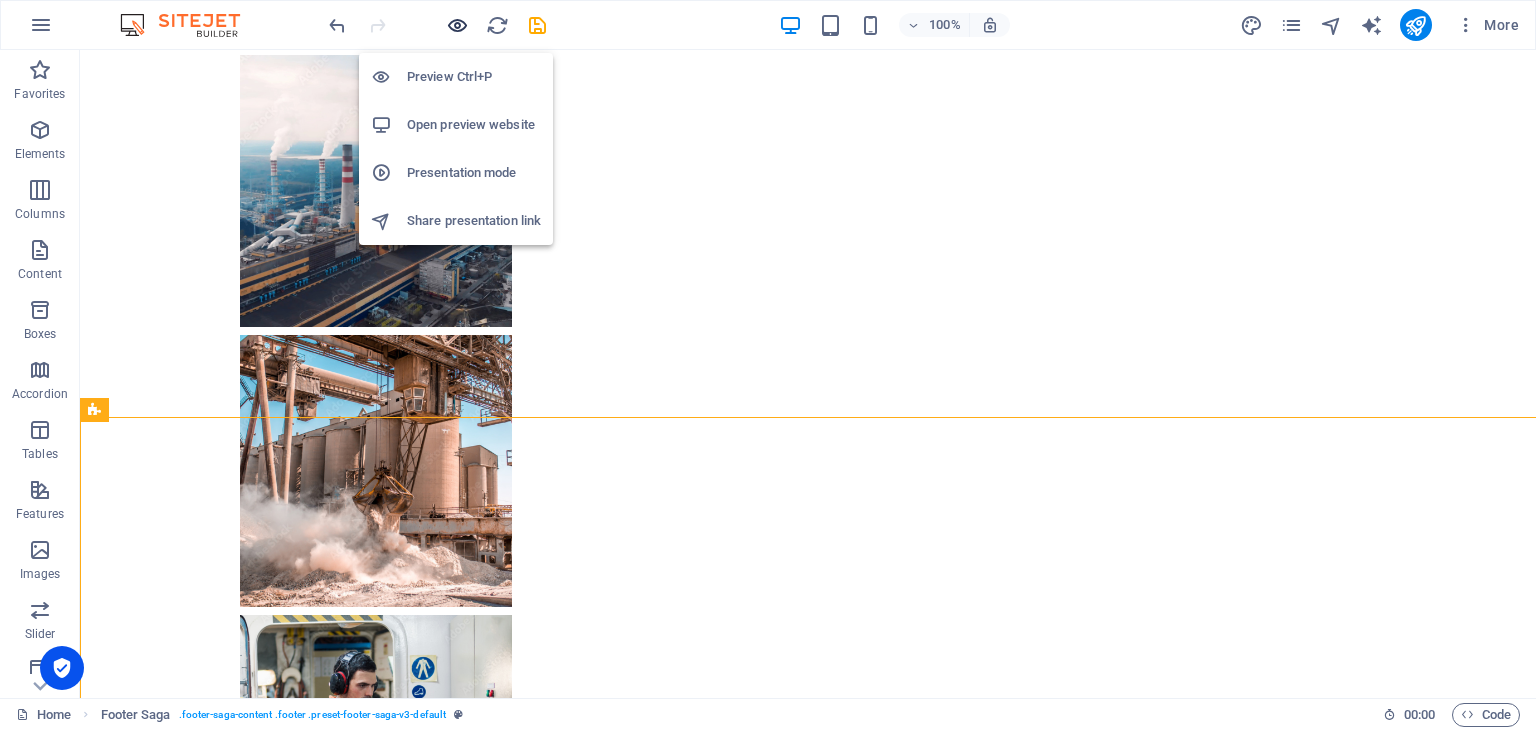 scroll, scrollTop: 7255, scrollLeft: 0, axis: vertical 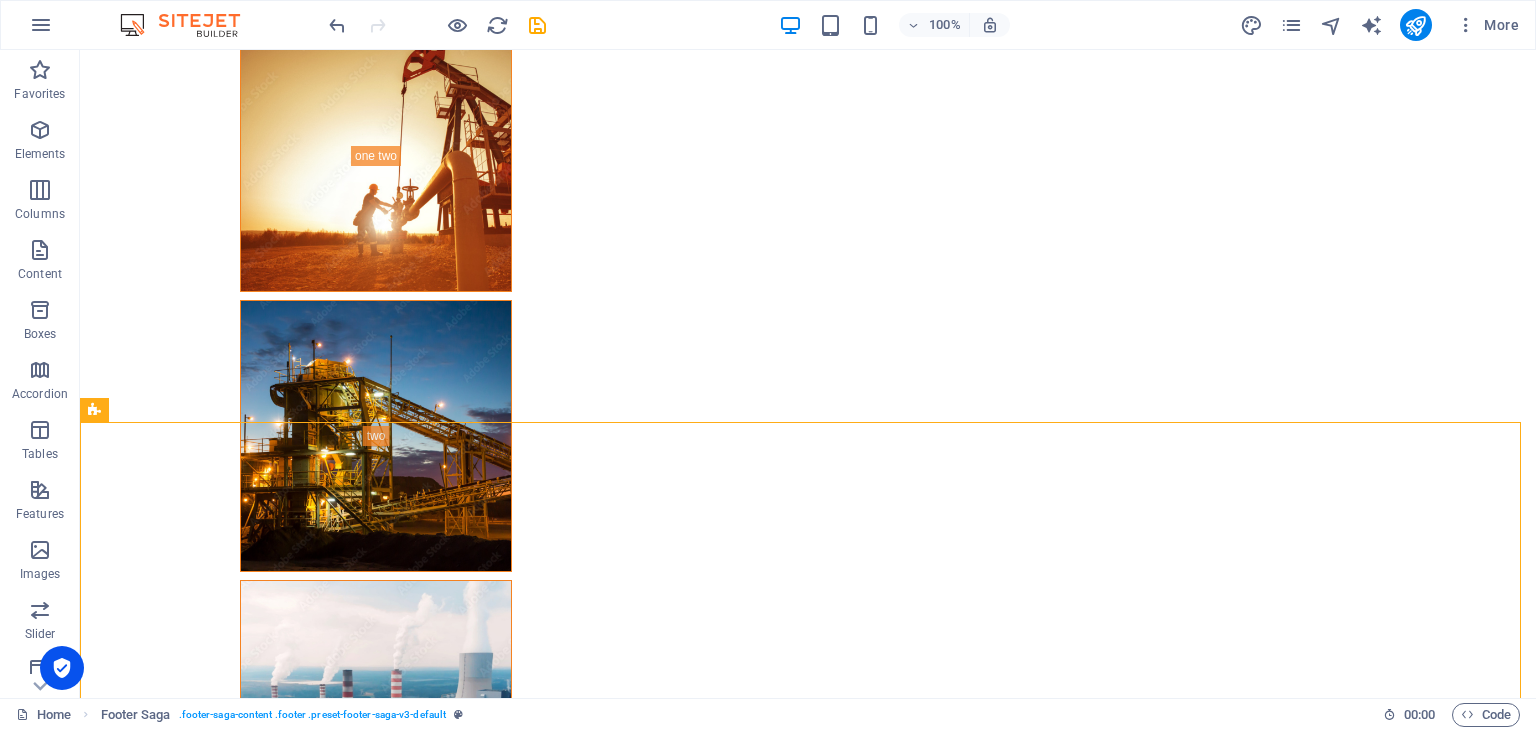 click on "Home Footer Saga . footer-saga-content .footer .preset-footer-saga-v3-default" at bounding box center [691, 715] 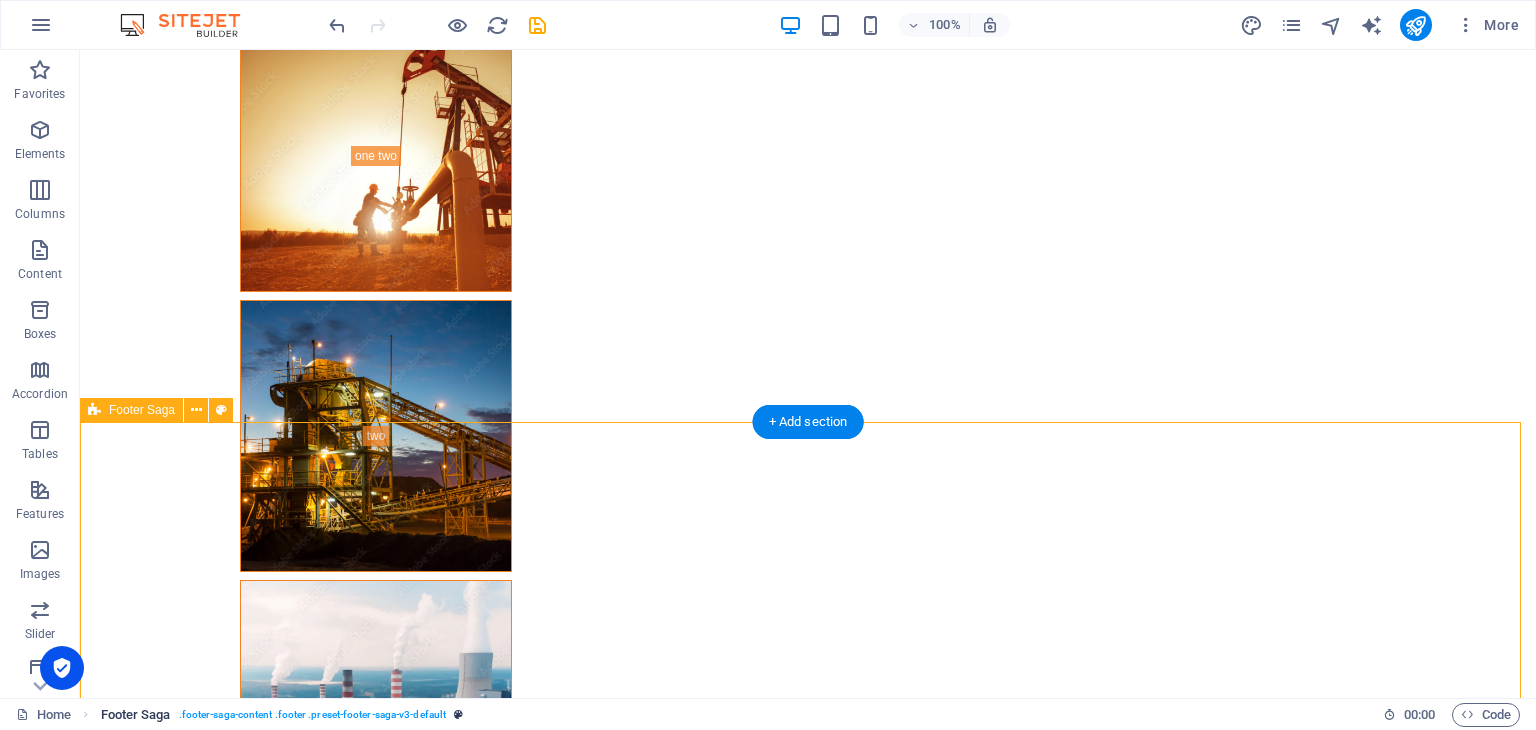 click on ". footer-saga-content .footer .preset-footer-saga-v3-default" at bounding box center (312, 715) 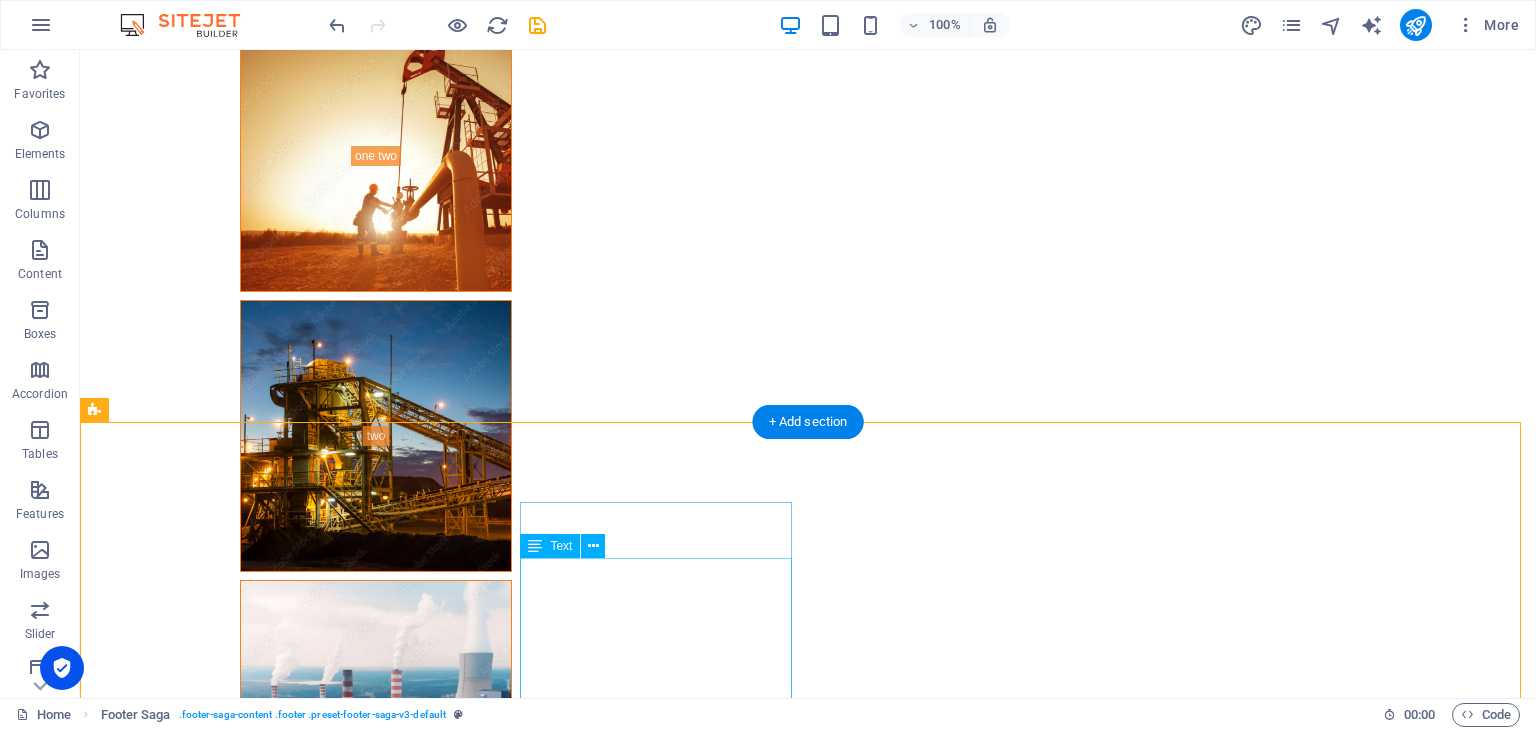 scroll, scrollTop: 7449, scrollLeft: 0, axis: vertical 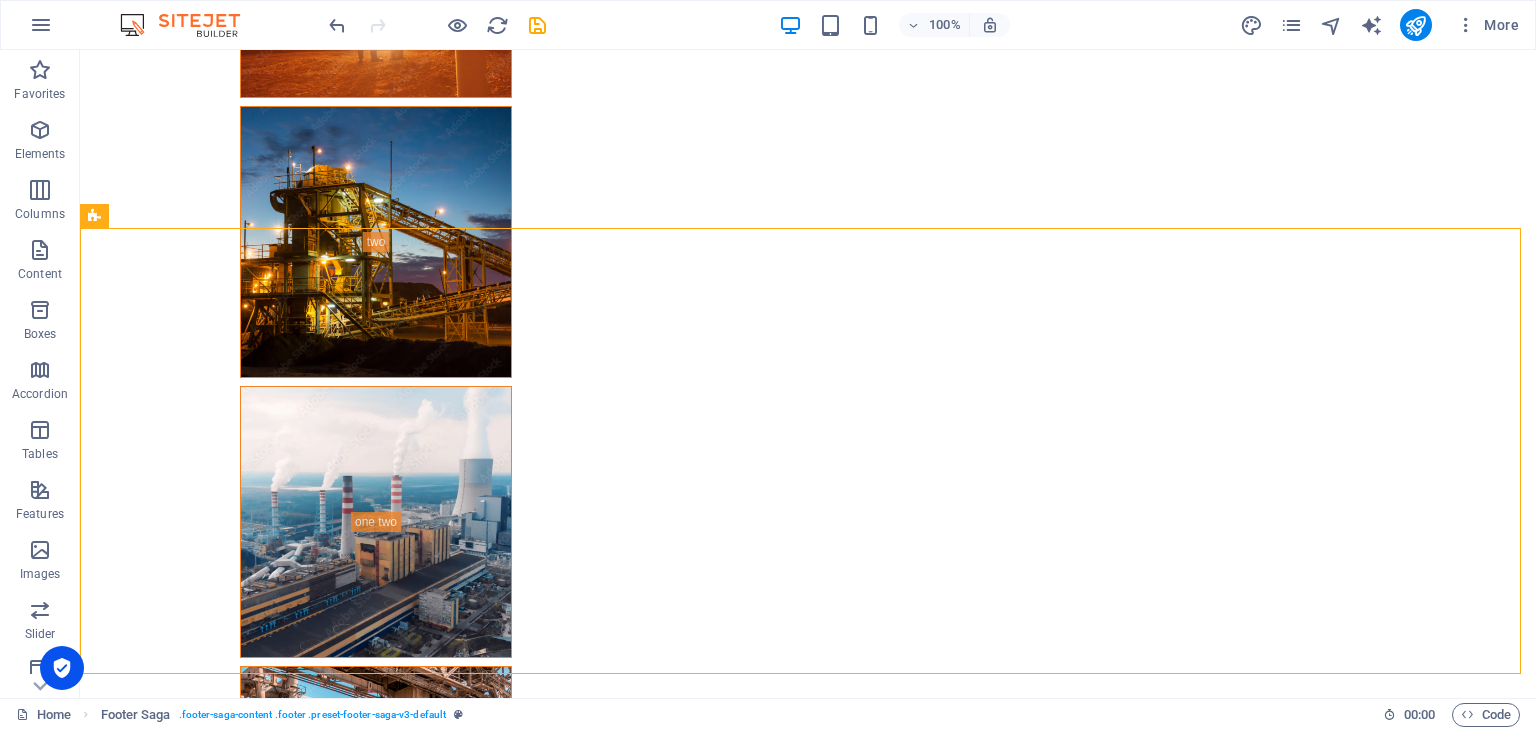click on "Home Footer Saga . footer-saga-content .footer .preset-footer-saga-v3-default" at bounding box center (691, 715) 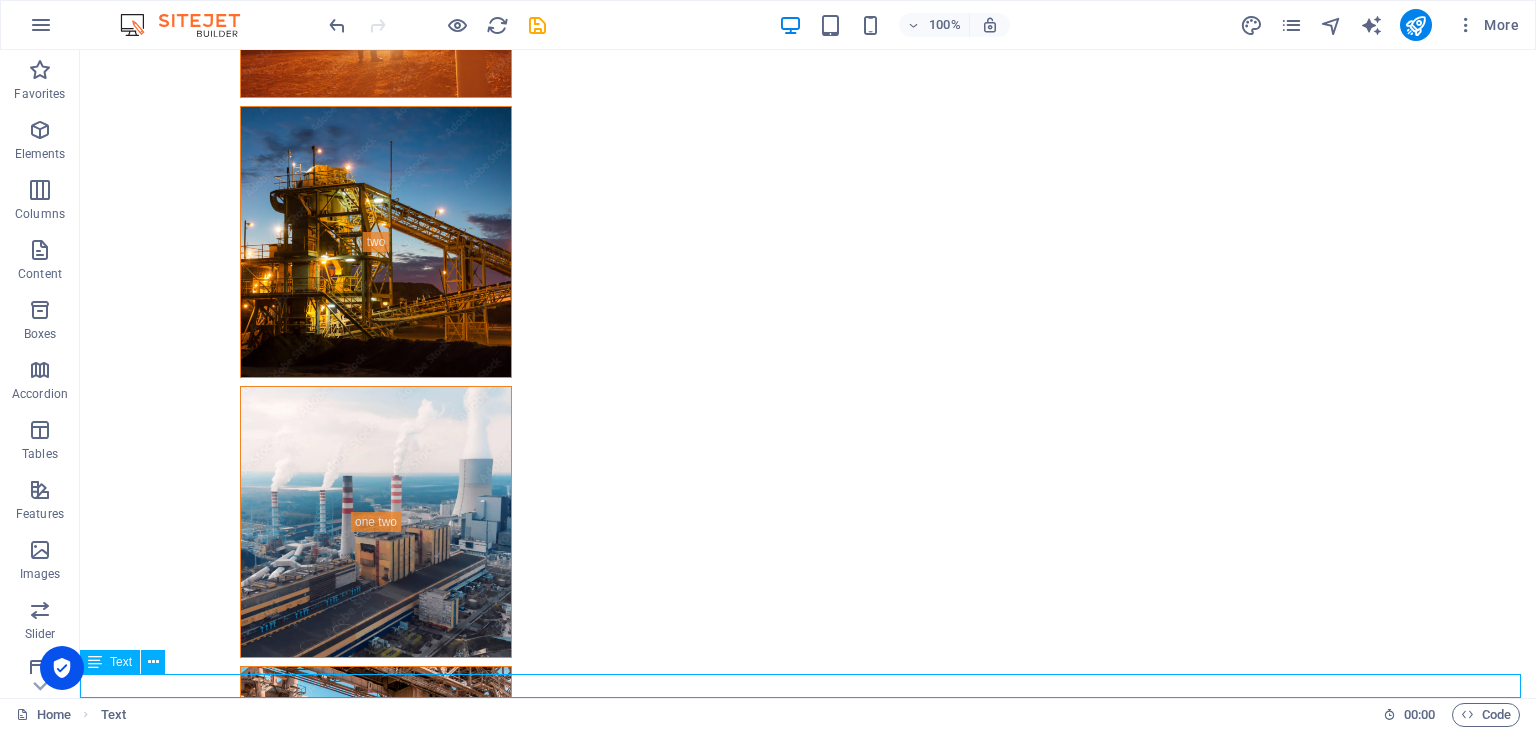 drag, startPoint x: 940, startPoint y: 694, endPoint x: 758, endPoint y: 693, distance: 182.00275 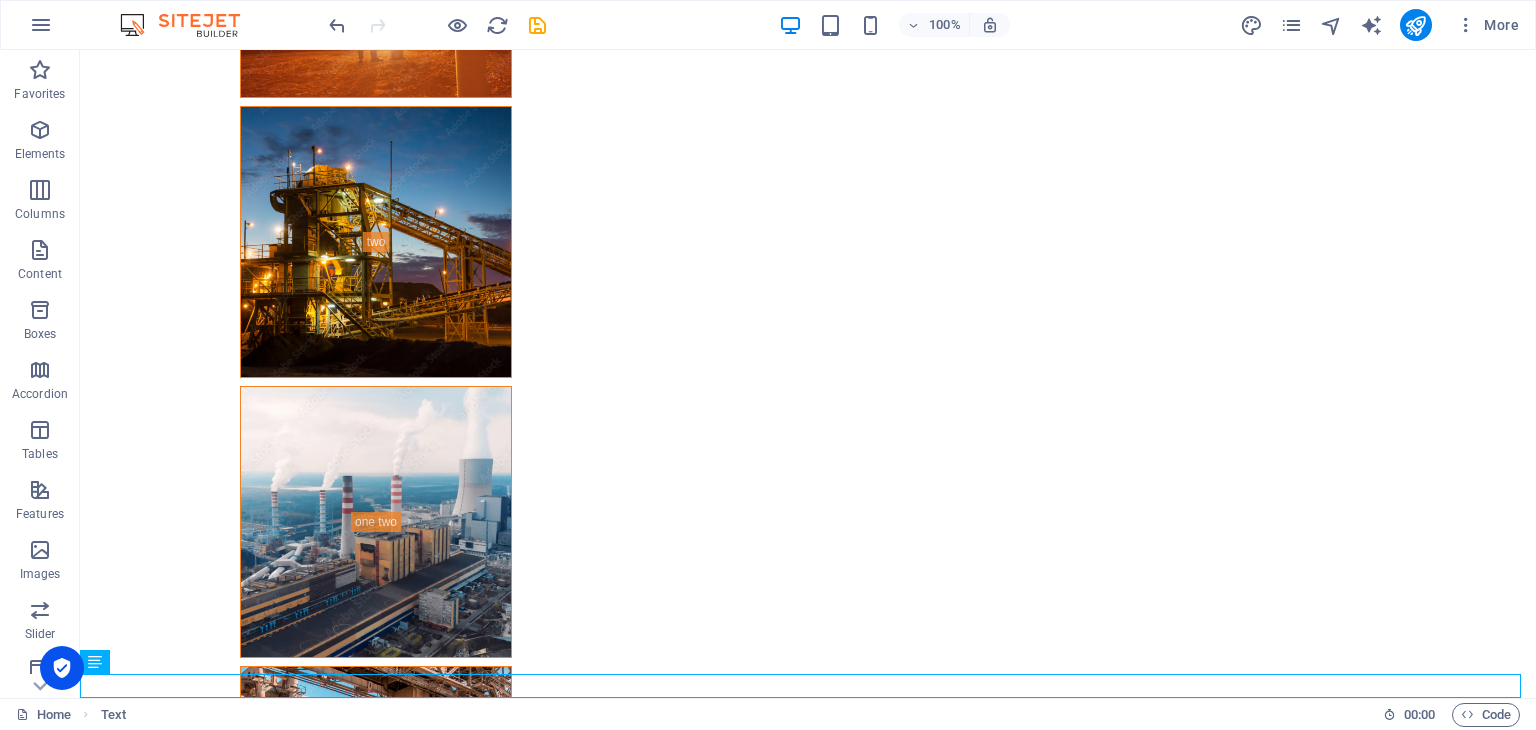 drag, startPoint x: 919, startPoint y: 718, endPoint x: 684, endPoint y: 705, distance: 235.3593 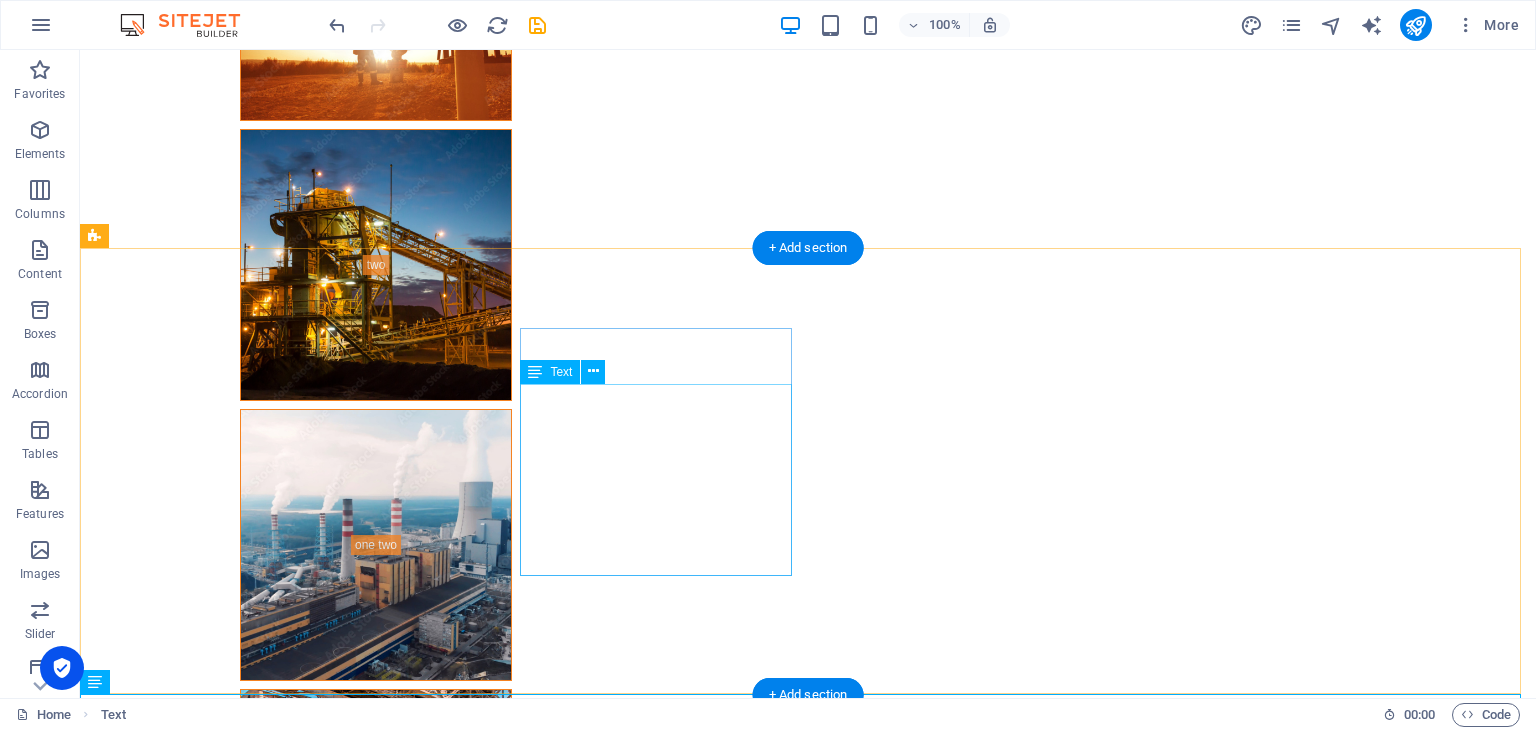 scroll, scrollTop: 7449, scrollLeft: 0, axis: vertical 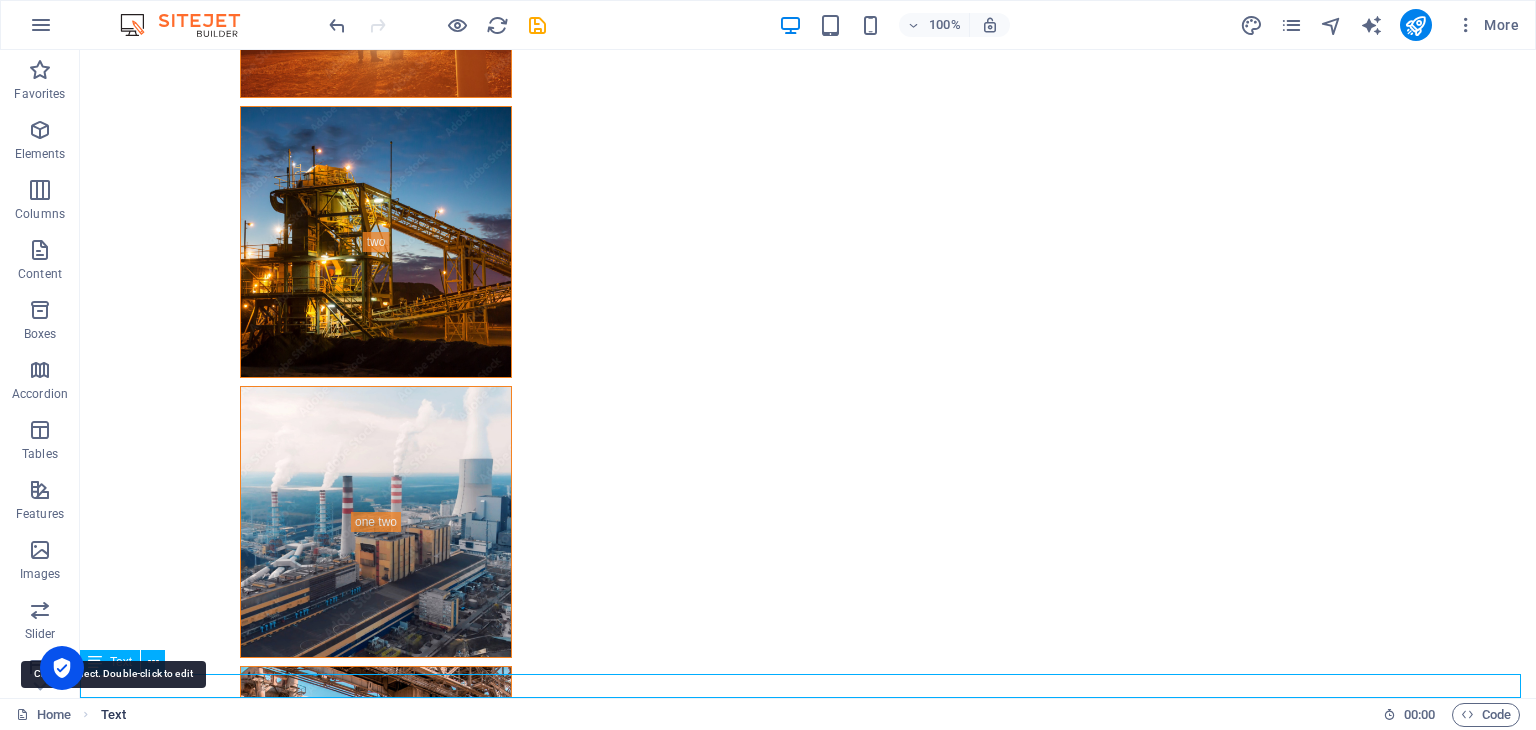 click on "Text" at bounding box center [113, 715] 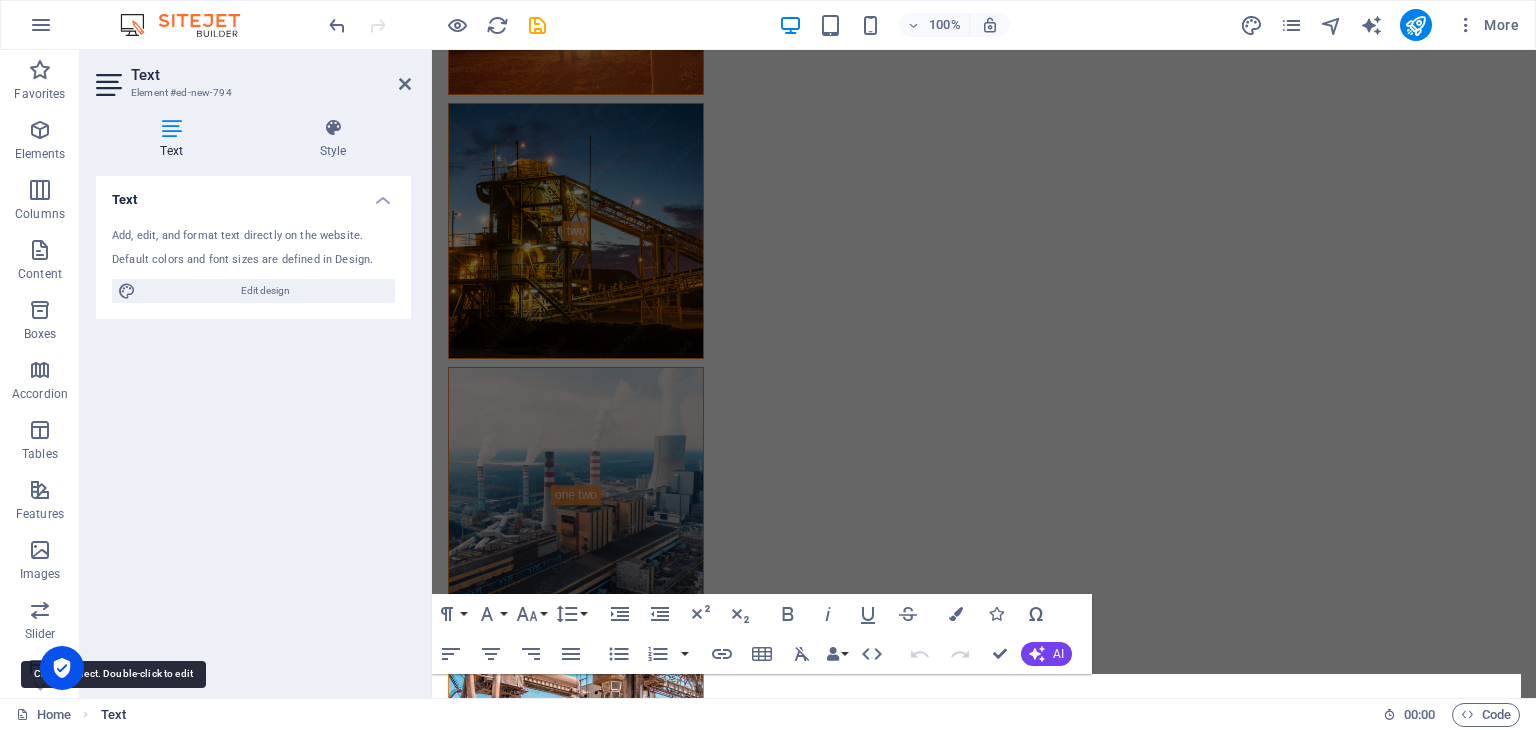 scroll, scrollTop: 7160, scrollLeft: 0, axis: vertical 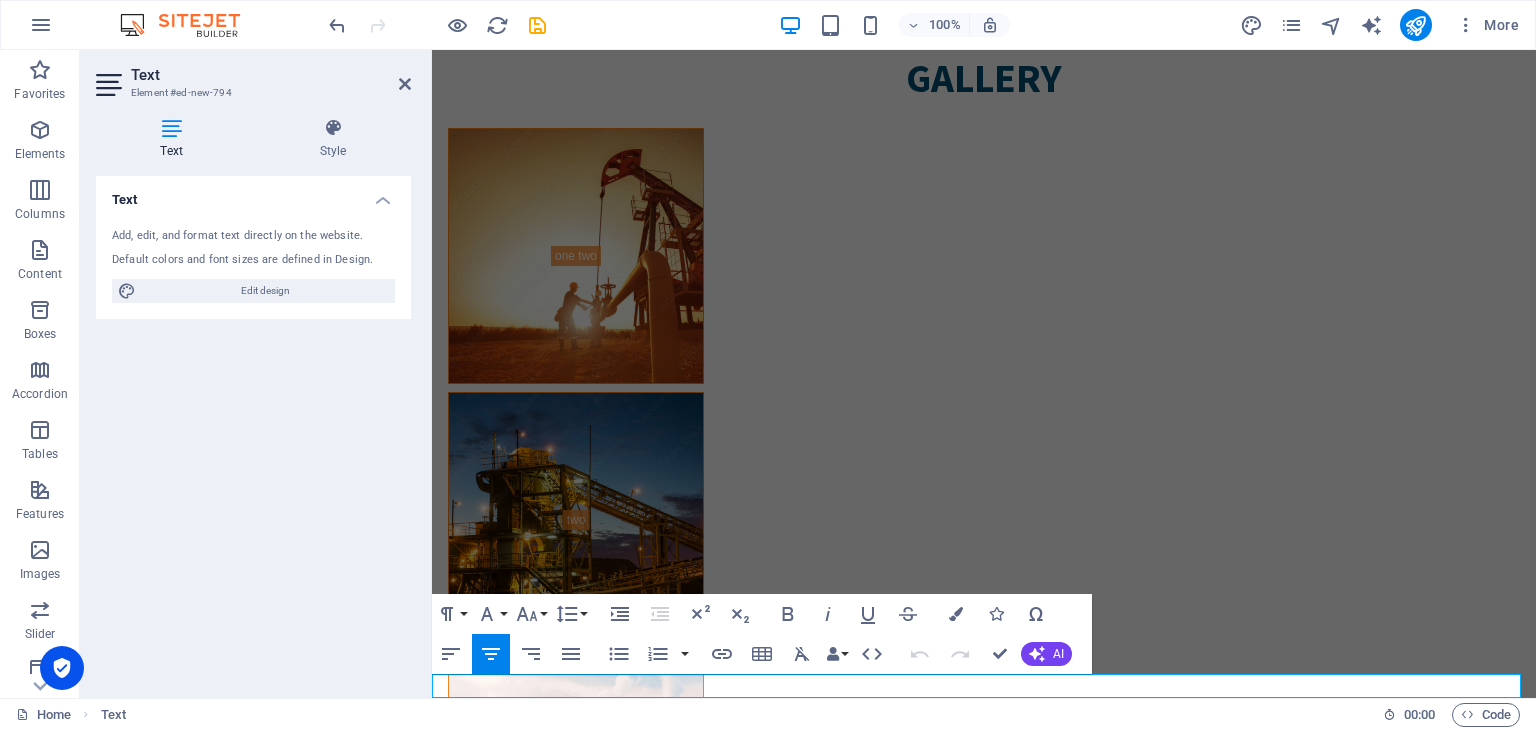 drag, startPoint x: 708, startPoint y: 696, endPoint x: 904, endPoint y: 693, distance: 196.02296 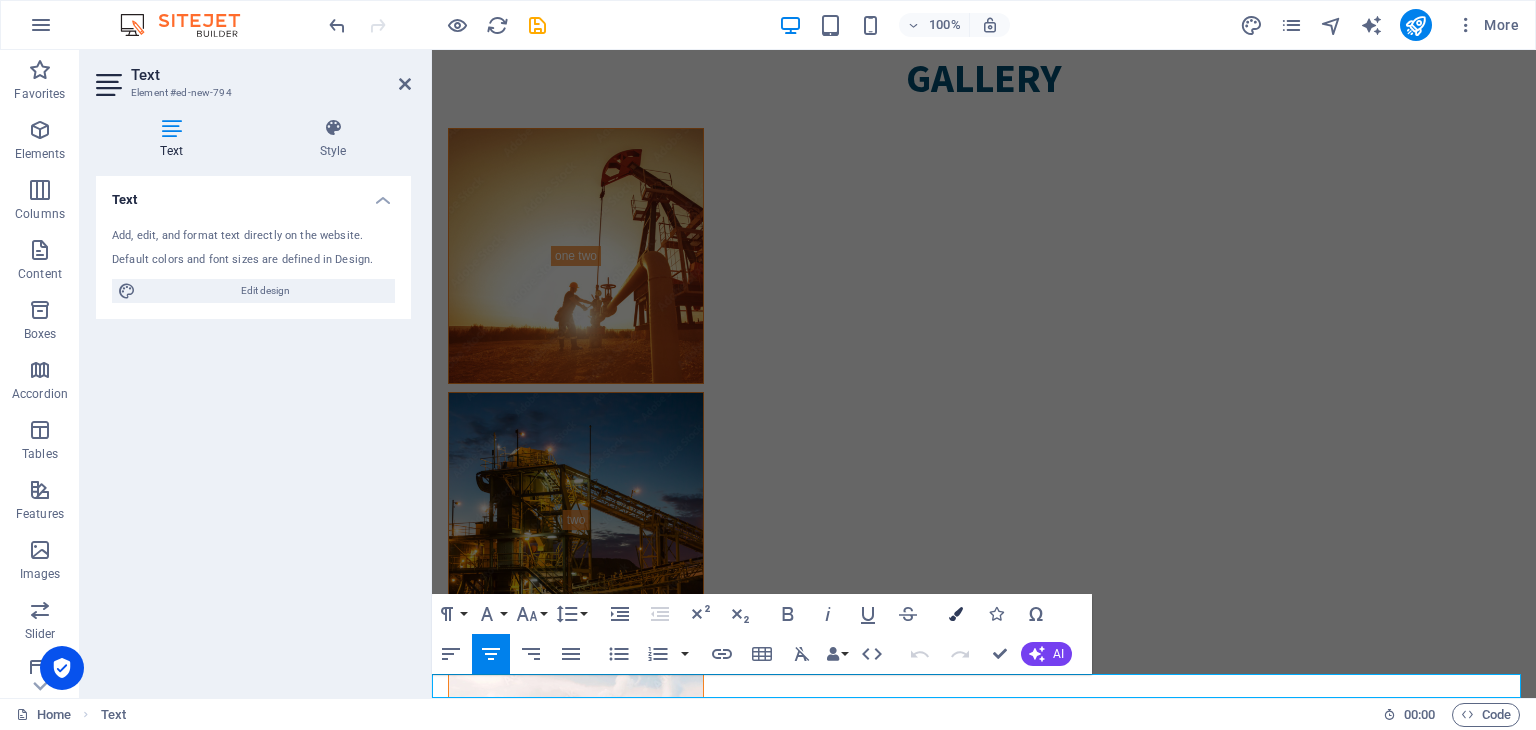 click at bounding box center [956, 614] 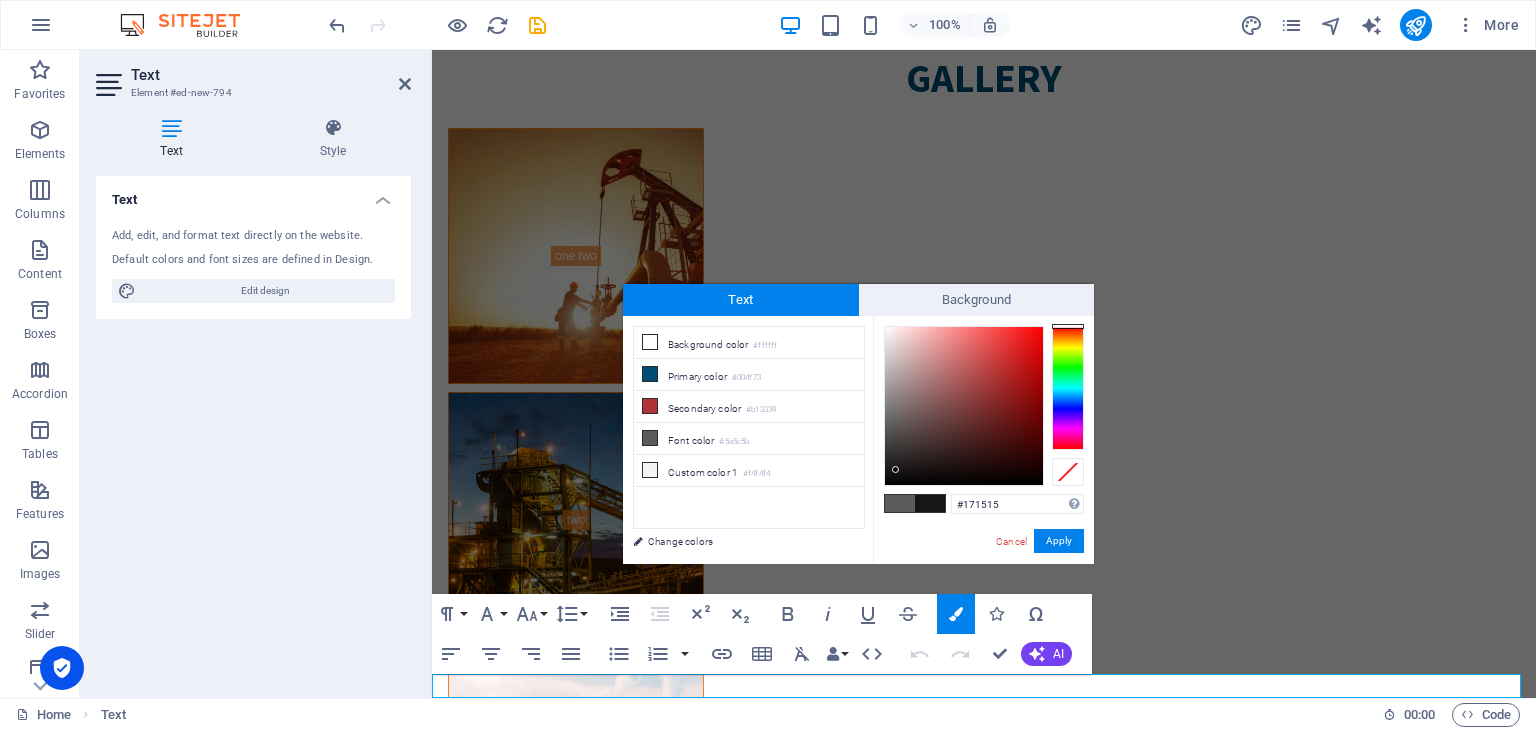 click at bounding box center (964, 406) 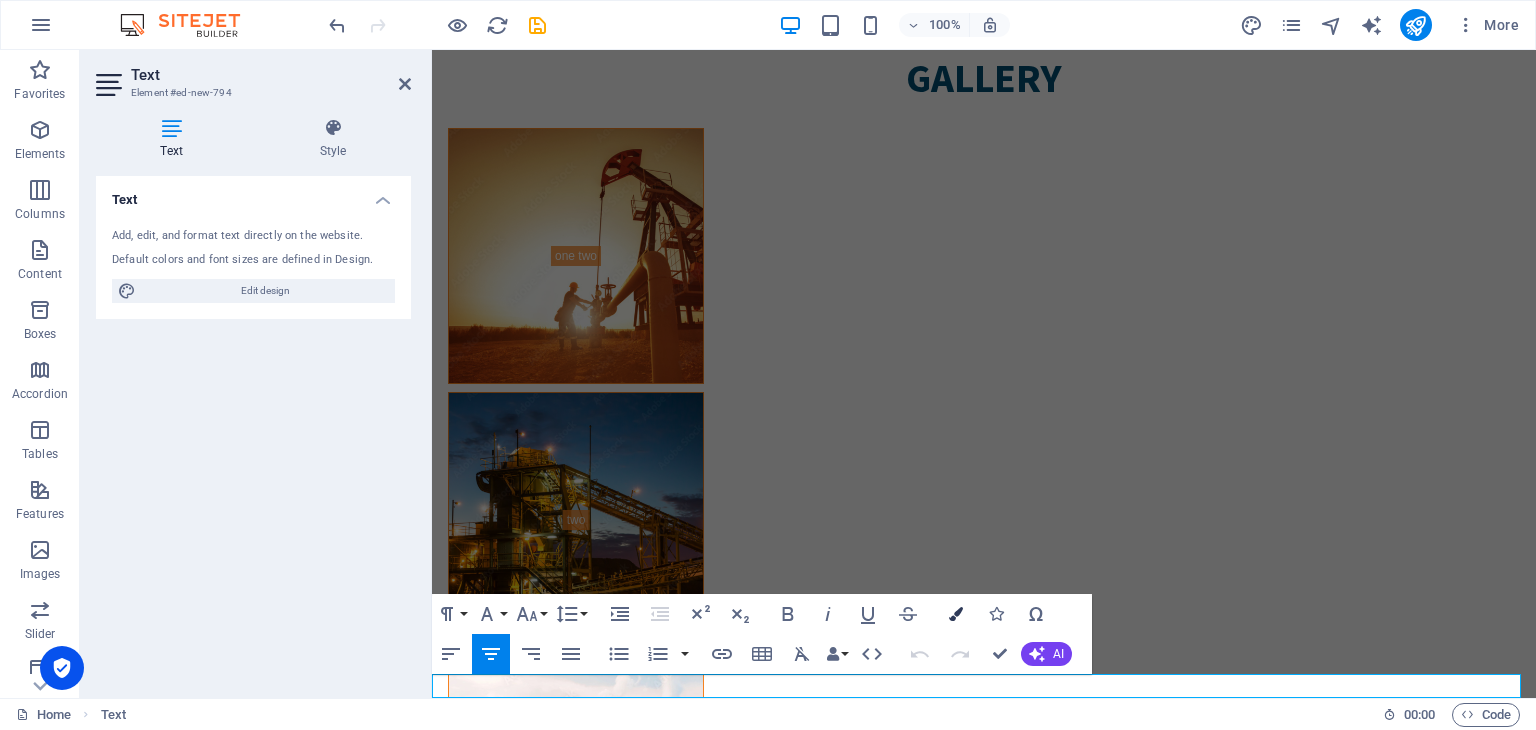 click on "Colors" at bounding box center (956, 614) 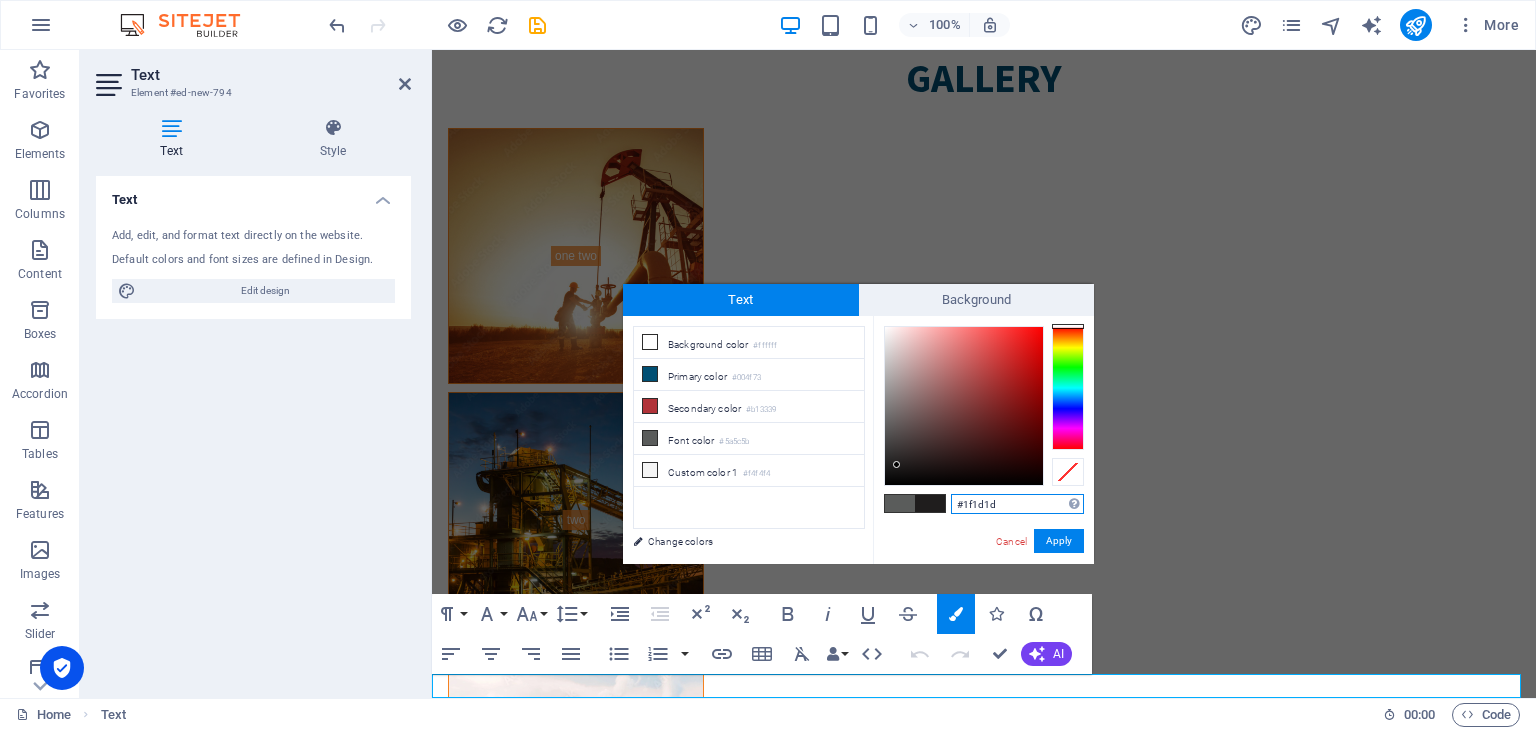 click at bounding box center [964, 406] 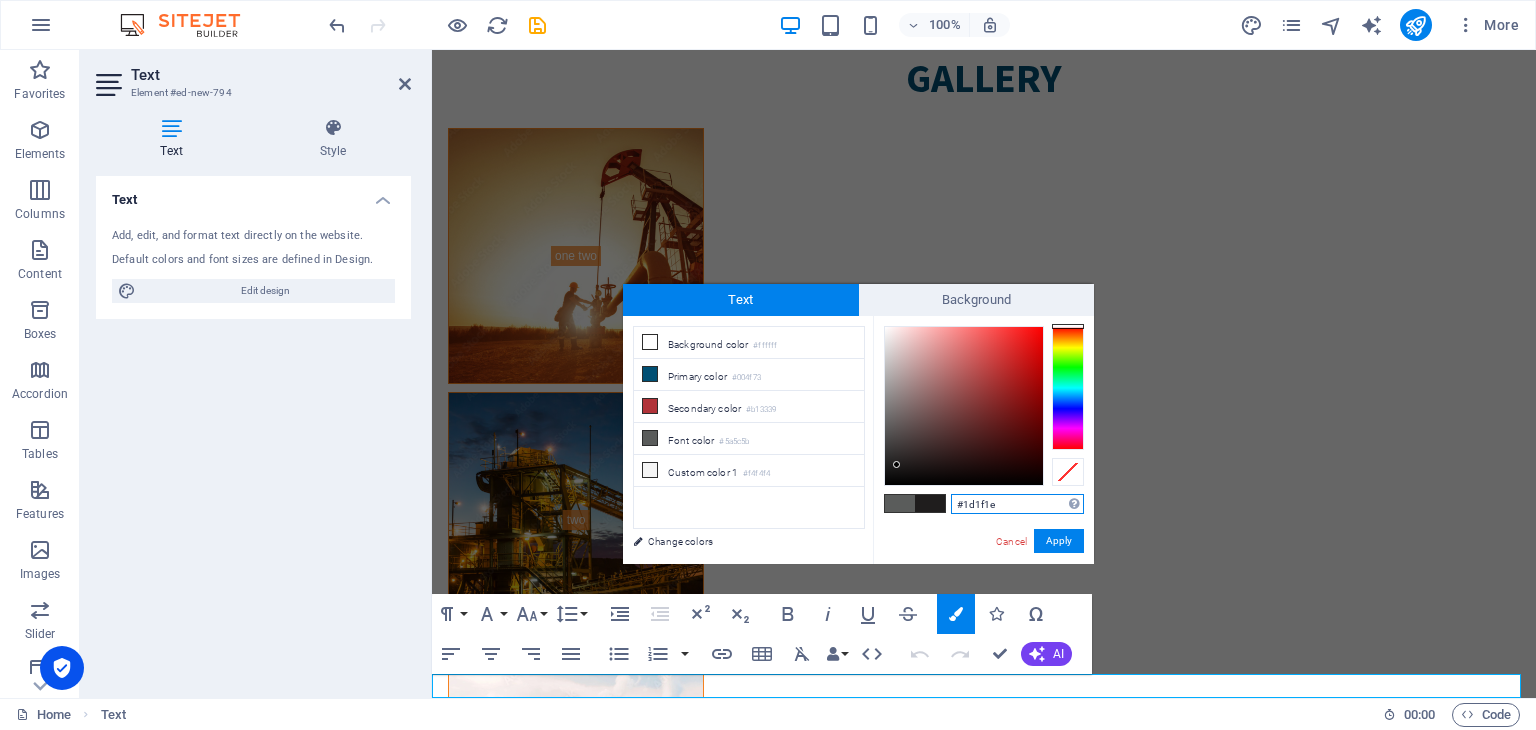click at bounding box center [1068, 388] 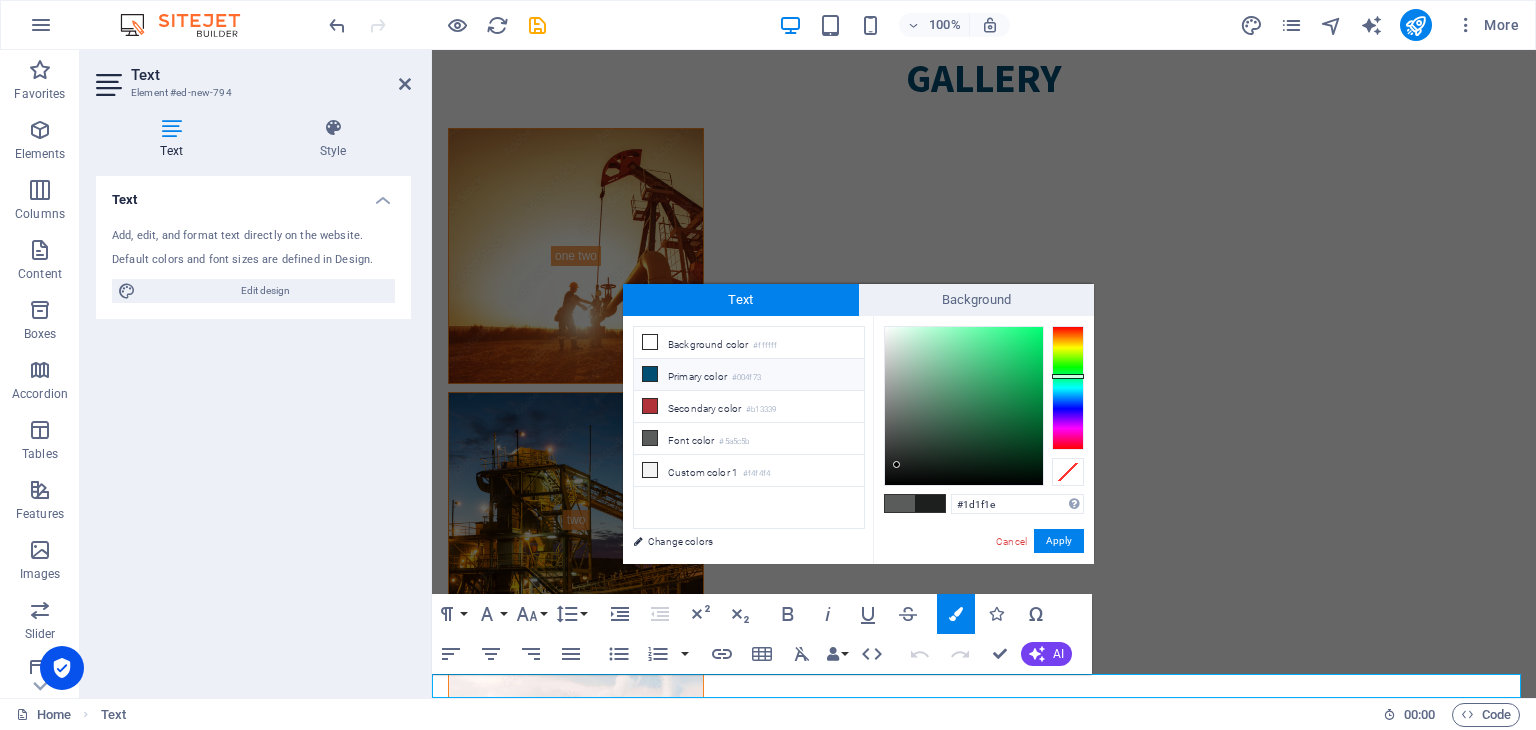 click at bounding box center [650, 374] 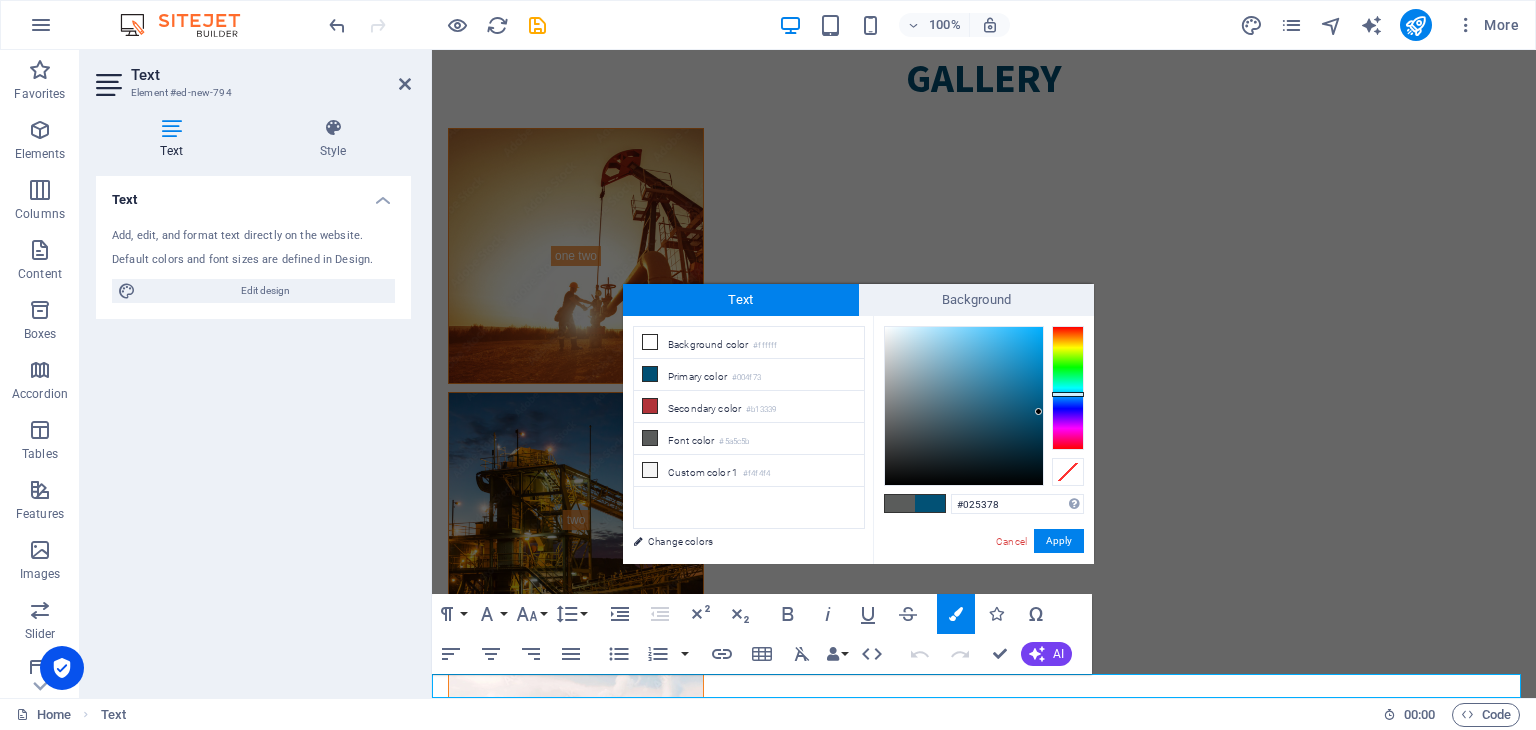 type on "#025479" 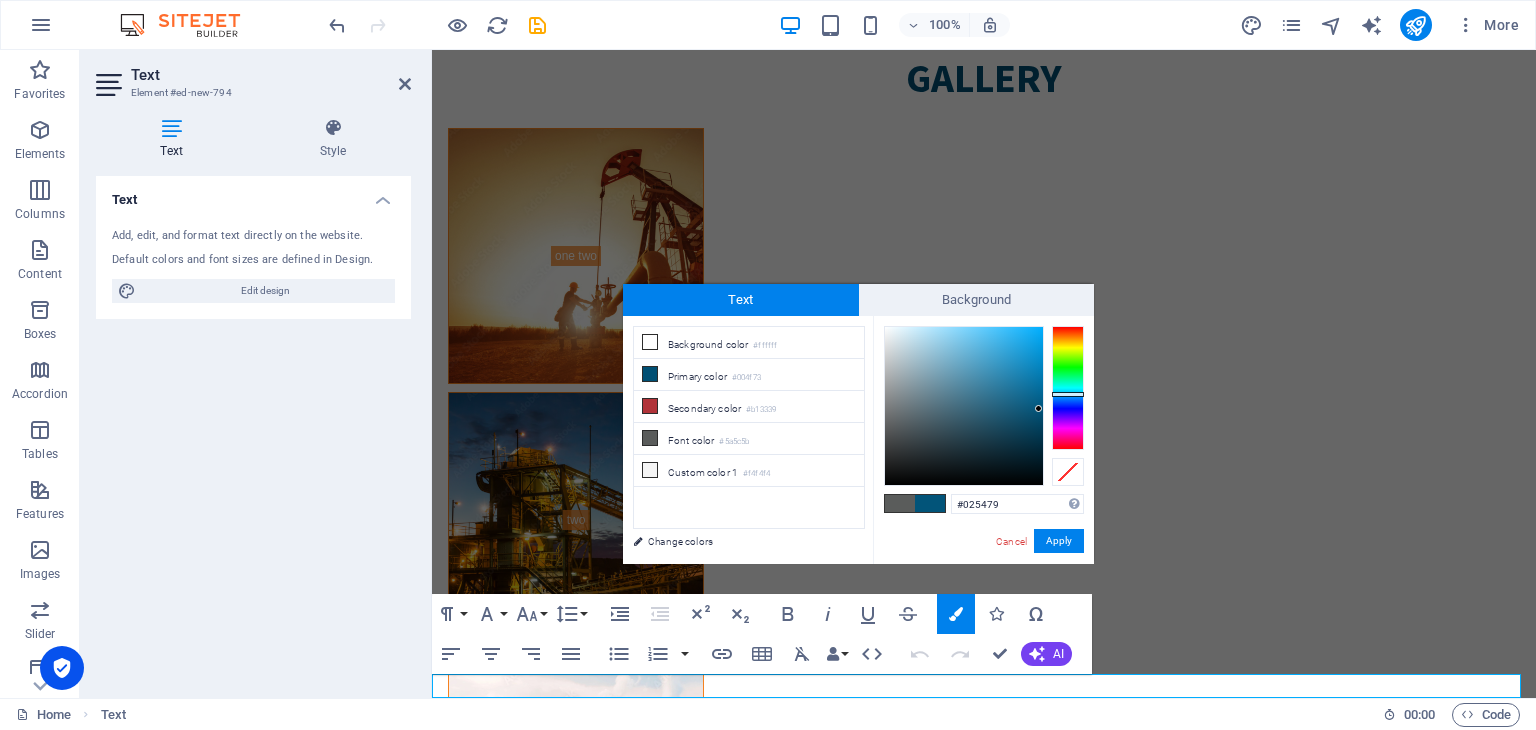 click at bounding box center [1038, 408] 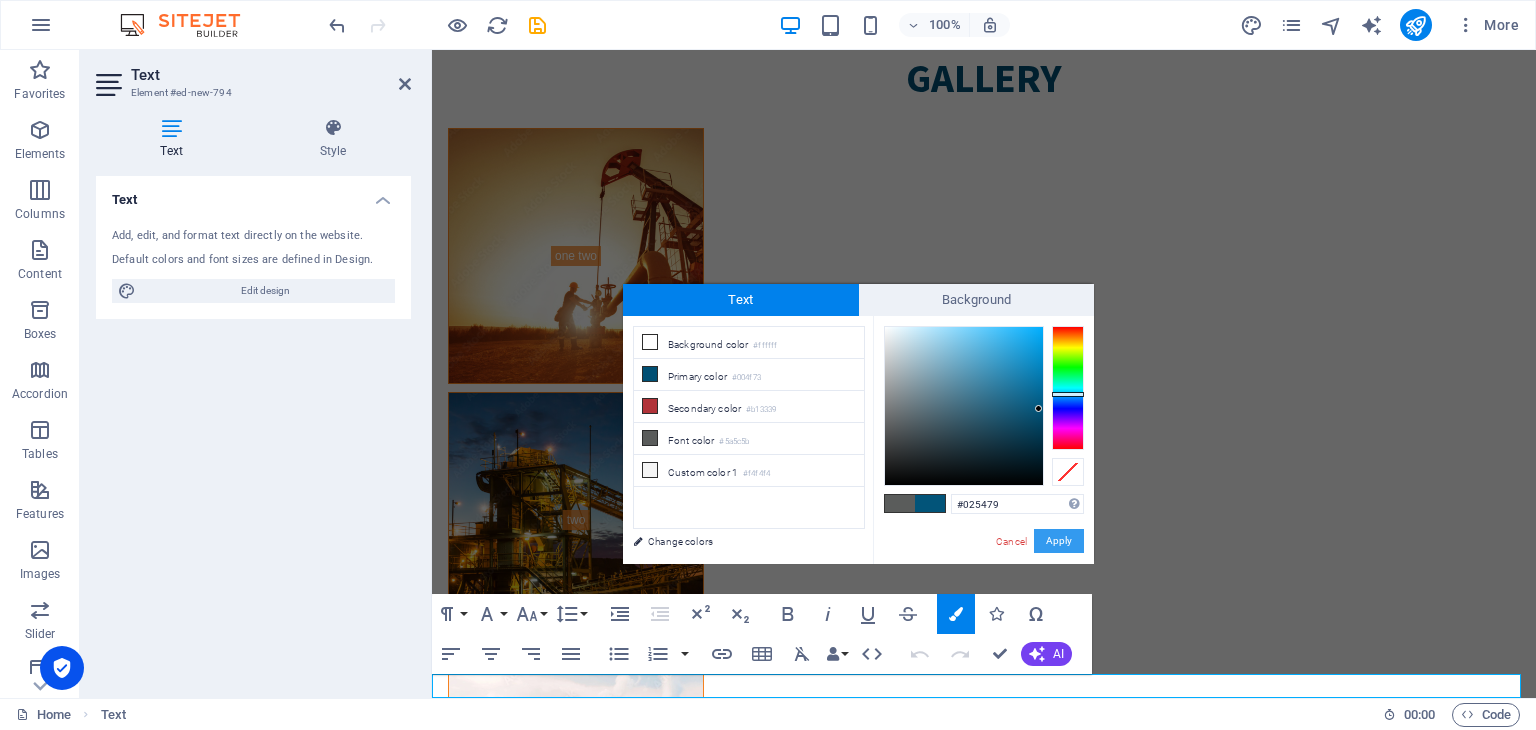 click on "Apply" at bounding box center (1059, 541) 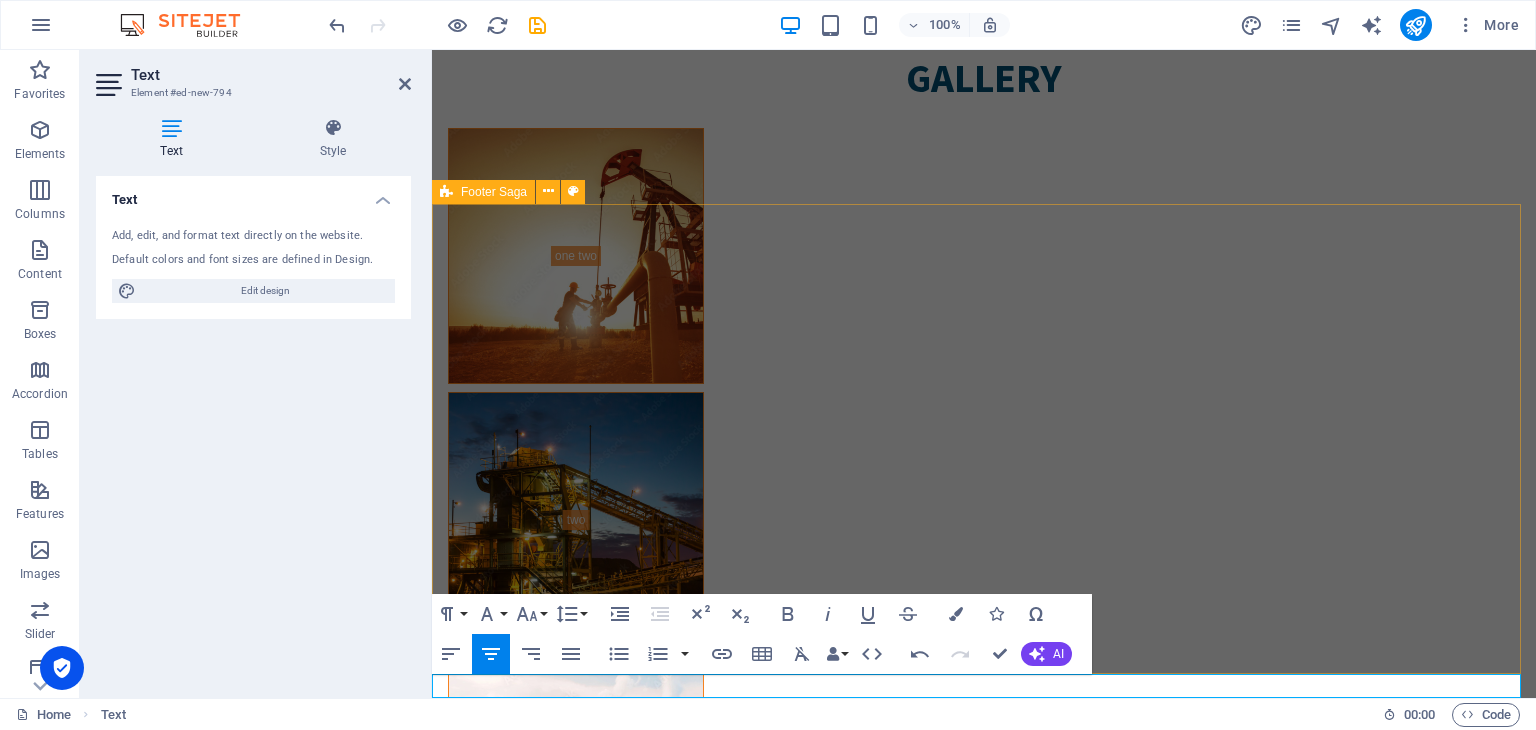 click on "At [GEOGRAPHIC_DATA], we combine top-tier products with a dedicated and technically proficient team, backed by a well-equipped workshop to ensure we meet and exceed our customers' expectations in every project. Contact [PERSON_NAME] Bin Al [PERSON_NAME] Rakah, [STREET_ADDRESS]  Phone:  [PHONE_NUMBER] Mobile: [PHONE_NUMBER] Email:  [EMAIL_ADDRESS][DOMAIN_NAME]   Navigation Home About Service Contact Legal Notice Privacy Policy Social media Facebook Twitter Instagram" at bounding box center (984, 10717) 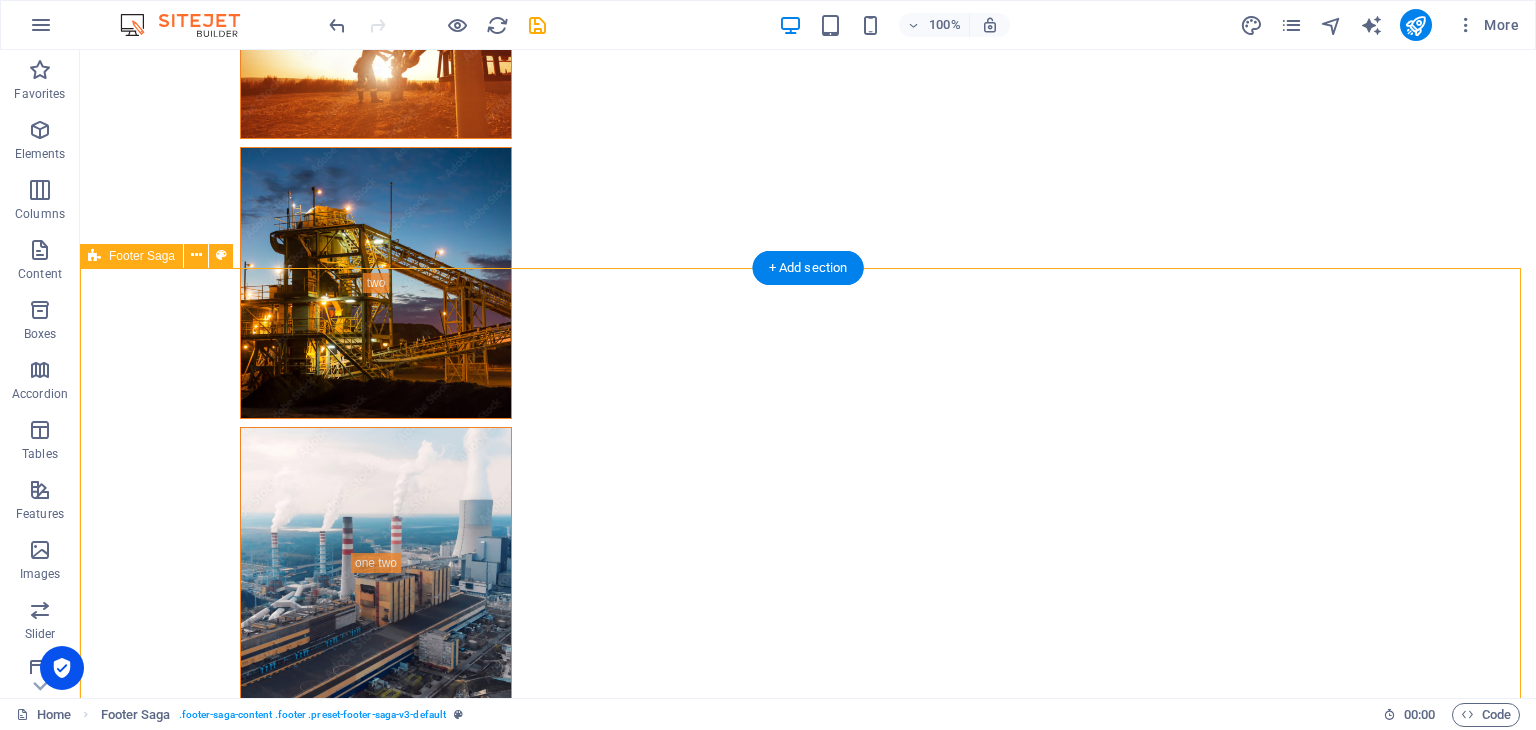 scroll, scrollTop: 7449, scrollLeft: 0, axis: vertical 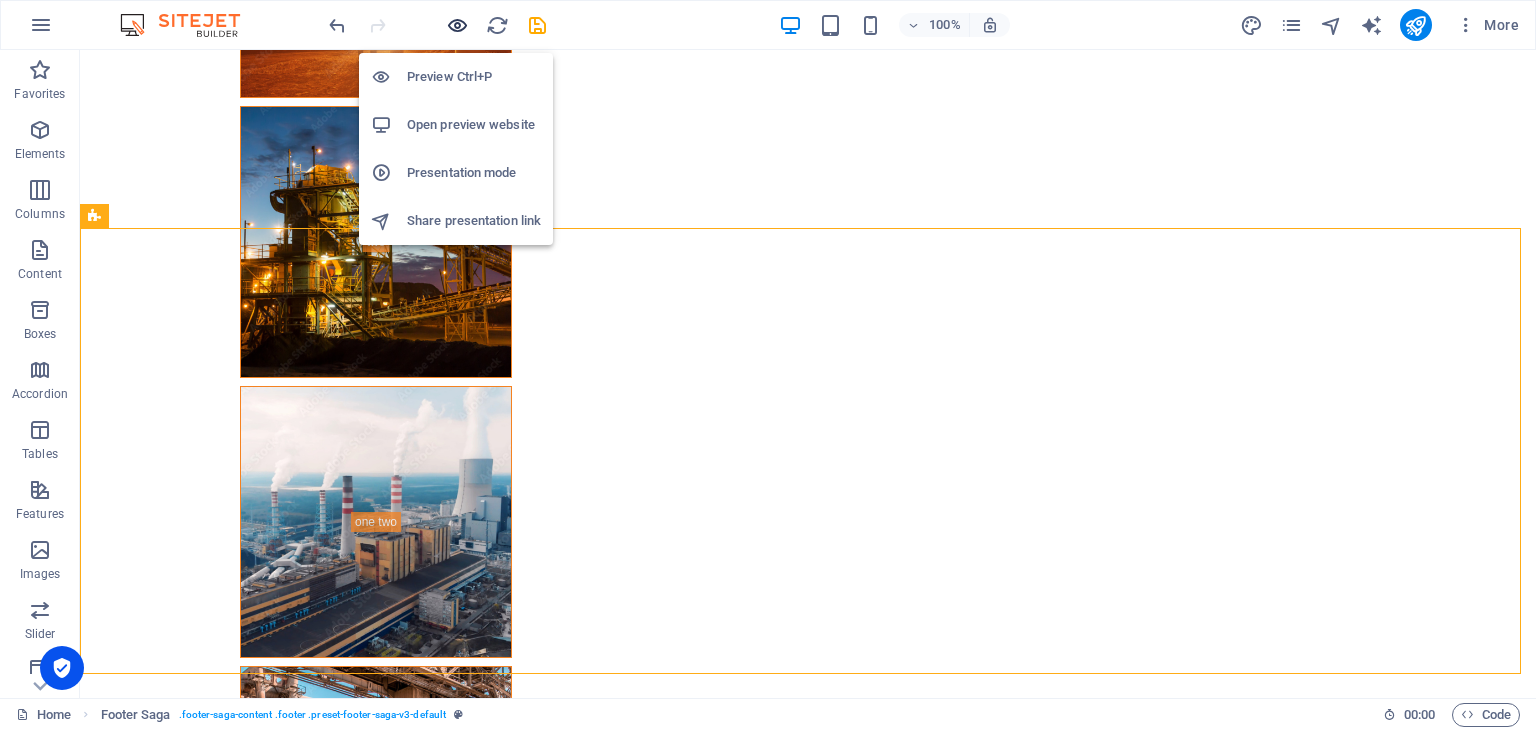 click at bounding box center (457, 25) 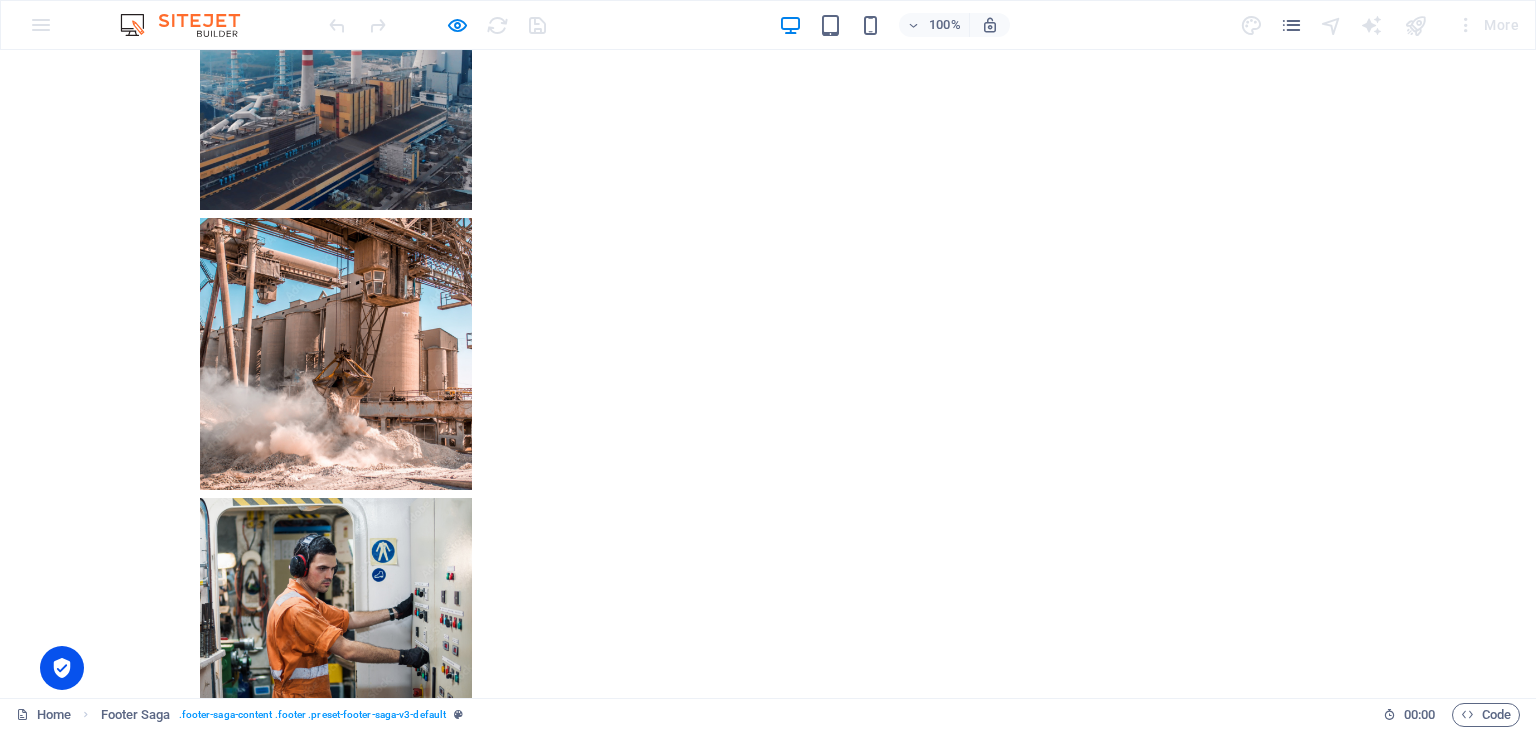 scroll, scrollTop: 7444, scrollLeft: 0, axis: vertical 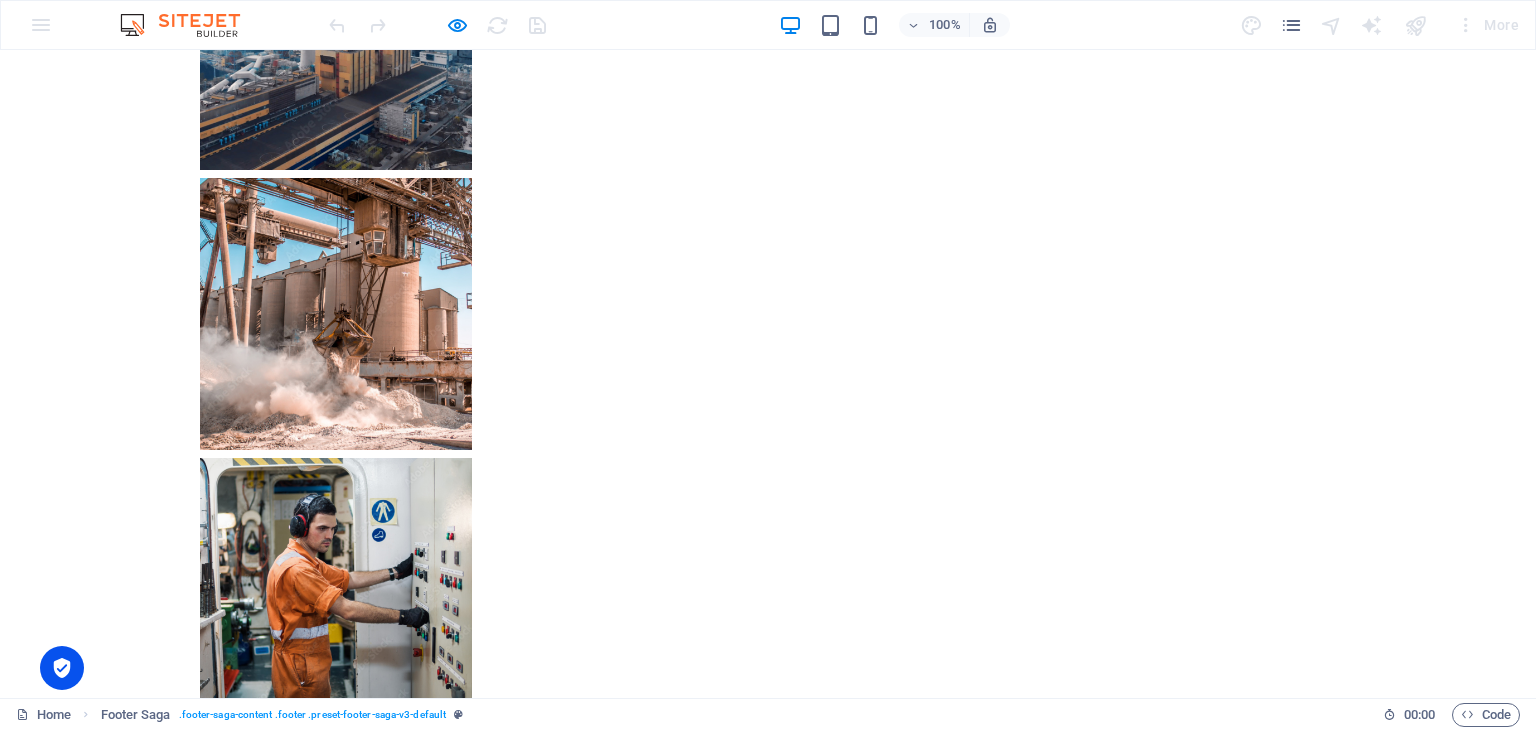 click on "Designed by [PERSON_NAME]" at bounding box center (768, 11267) 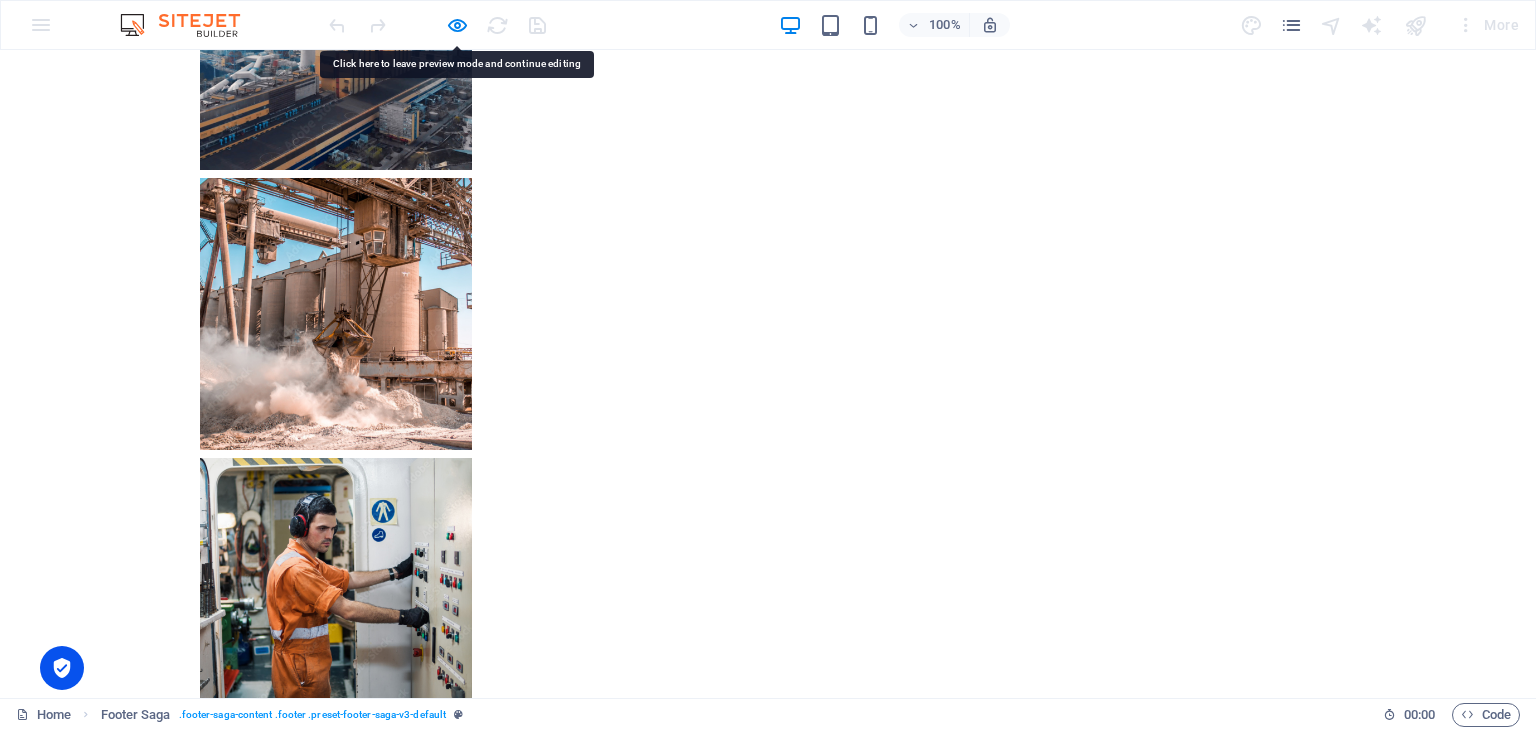 click on "Designed by [PERSON_NAME]" at bounding box center (768, 11267) 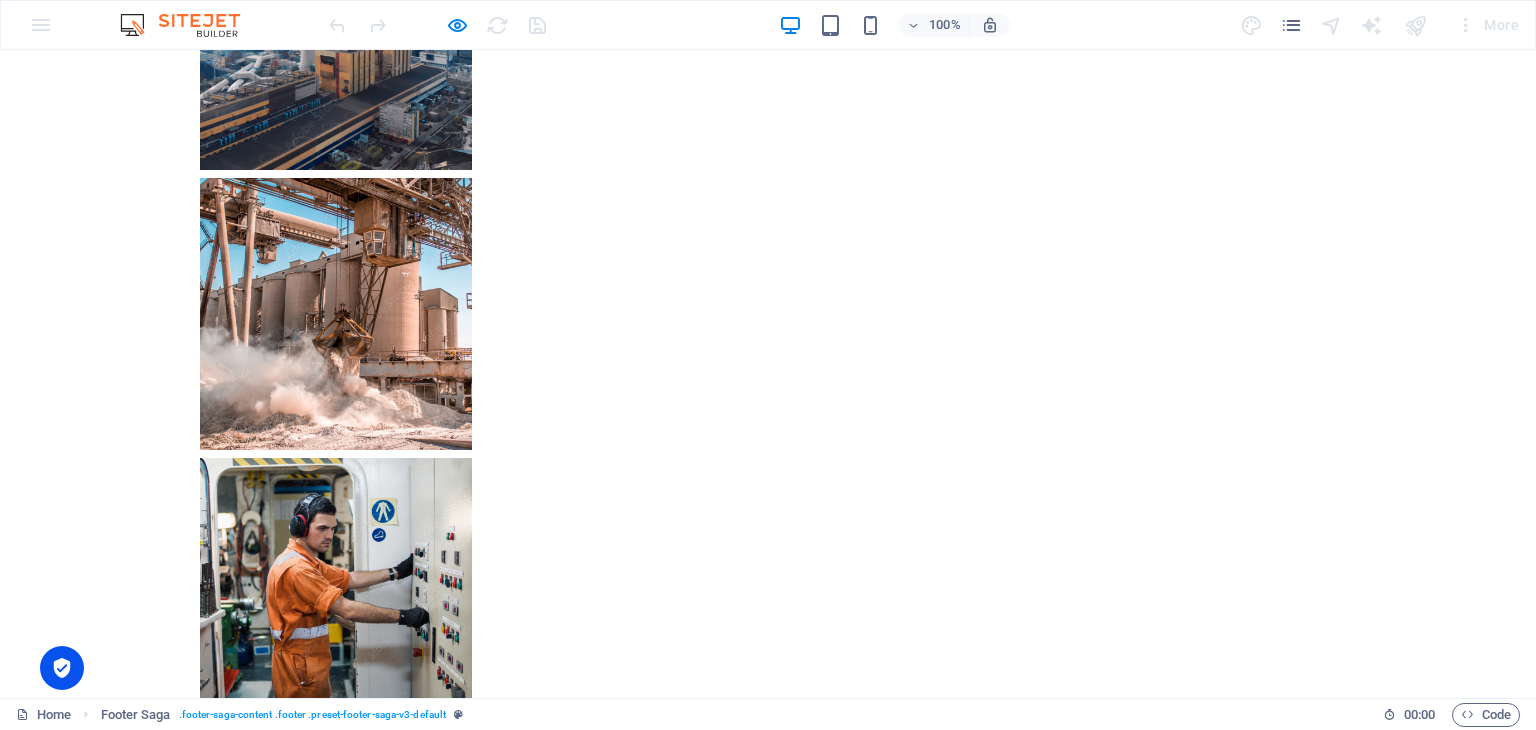 click on "Designed by [PERSON_NAME]" at bounding box center (768, 11267) 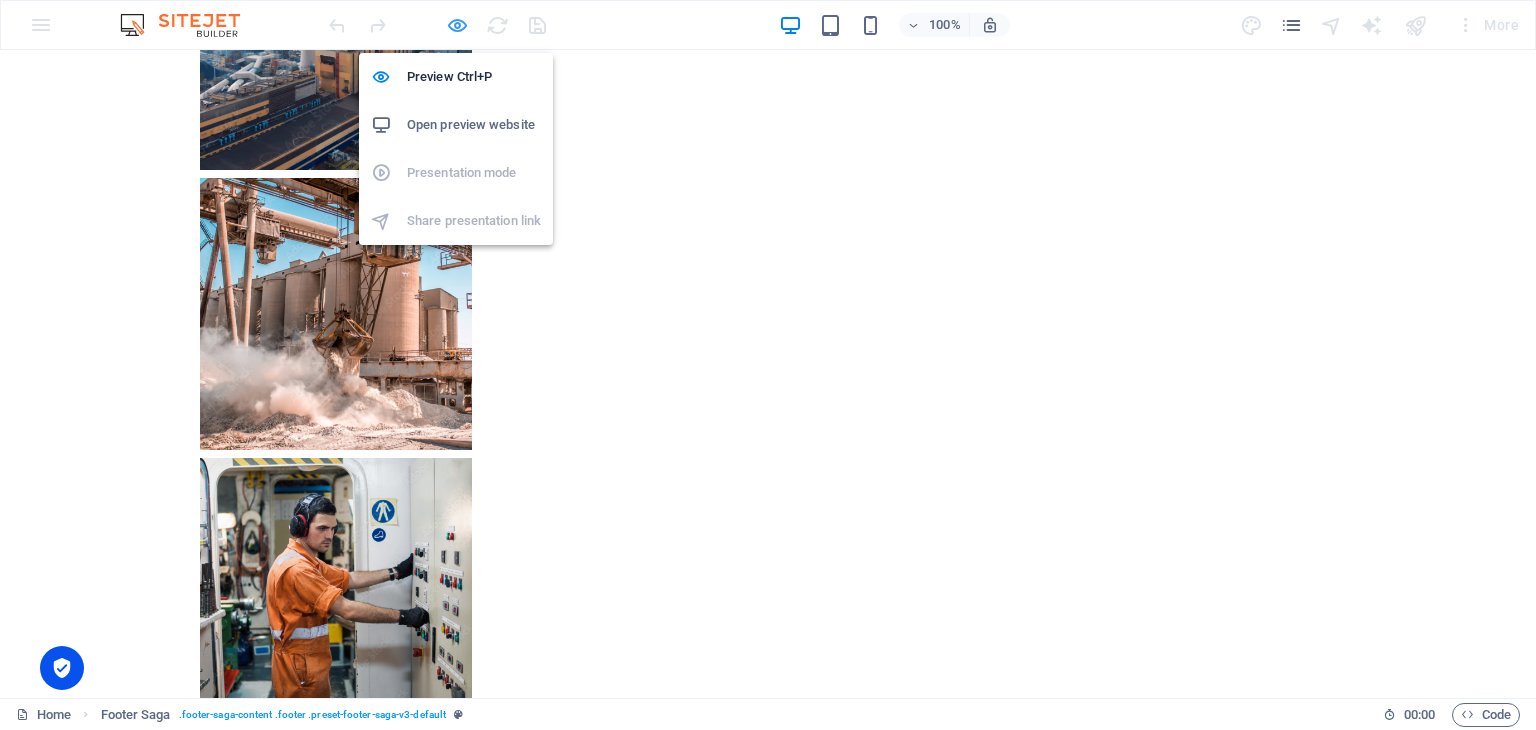 click at bounding box center [457, 25] 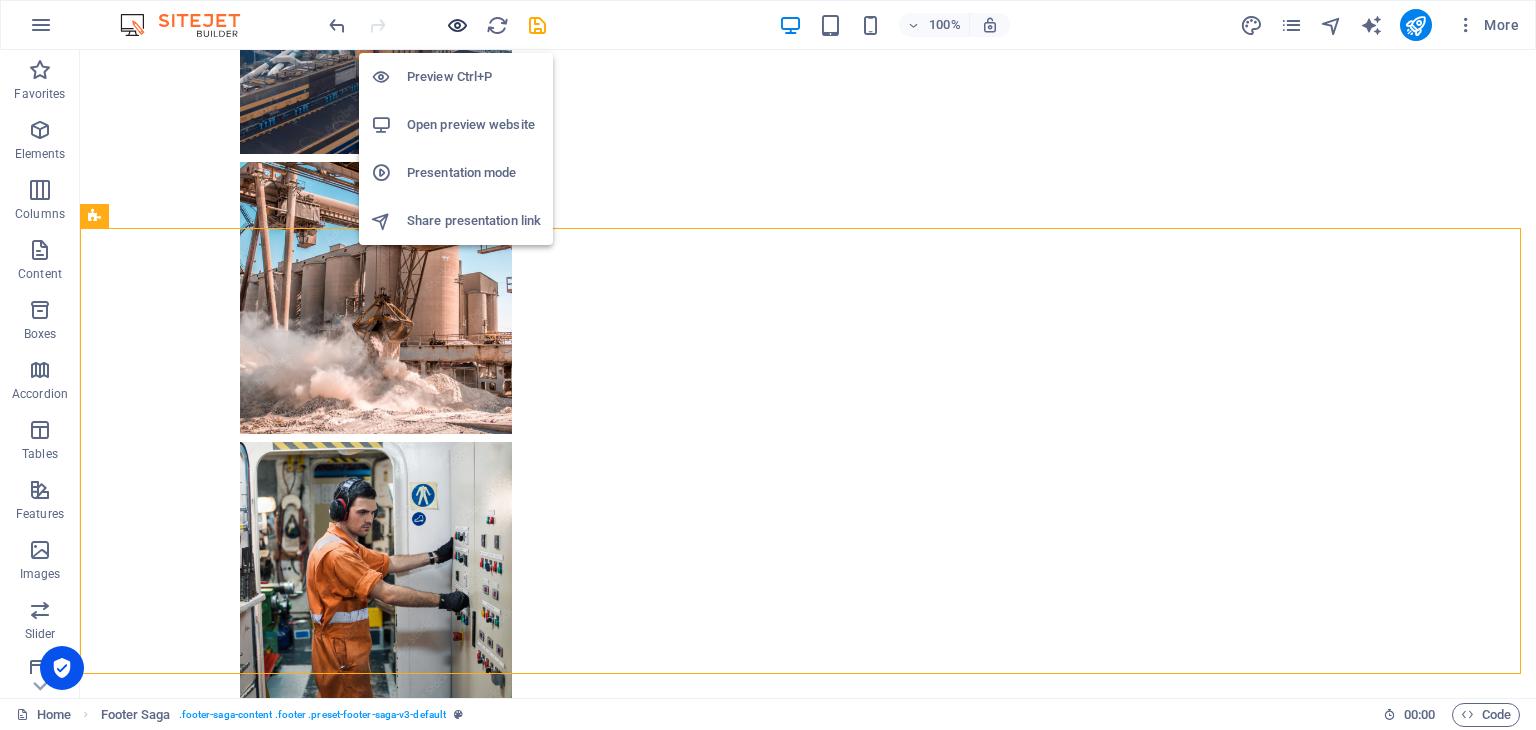 scroll, scrollTop: 7449, scrollLeft: 0, axis: vertical 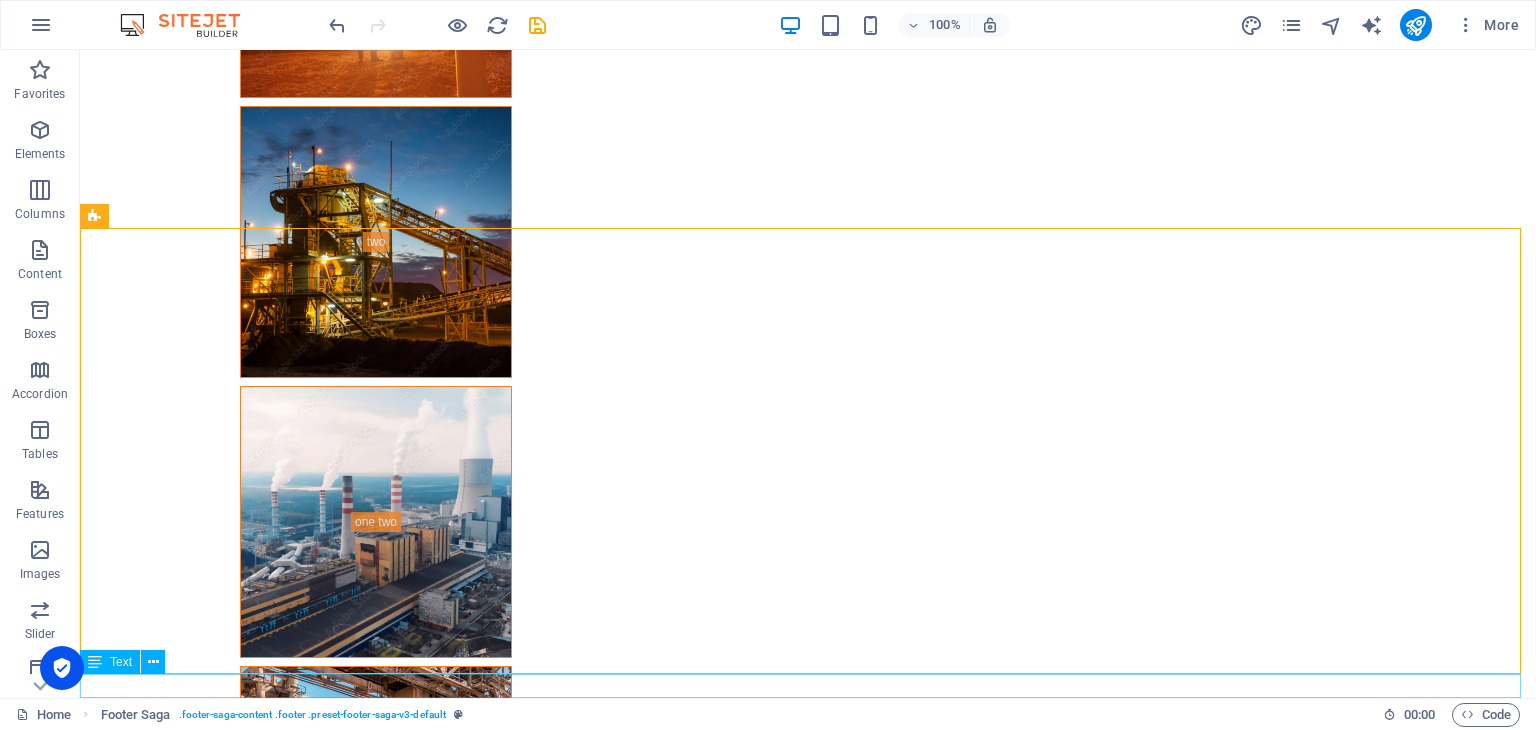 click on "Designed by [PERSON_NAME]" at bounding box center (808, 11695) 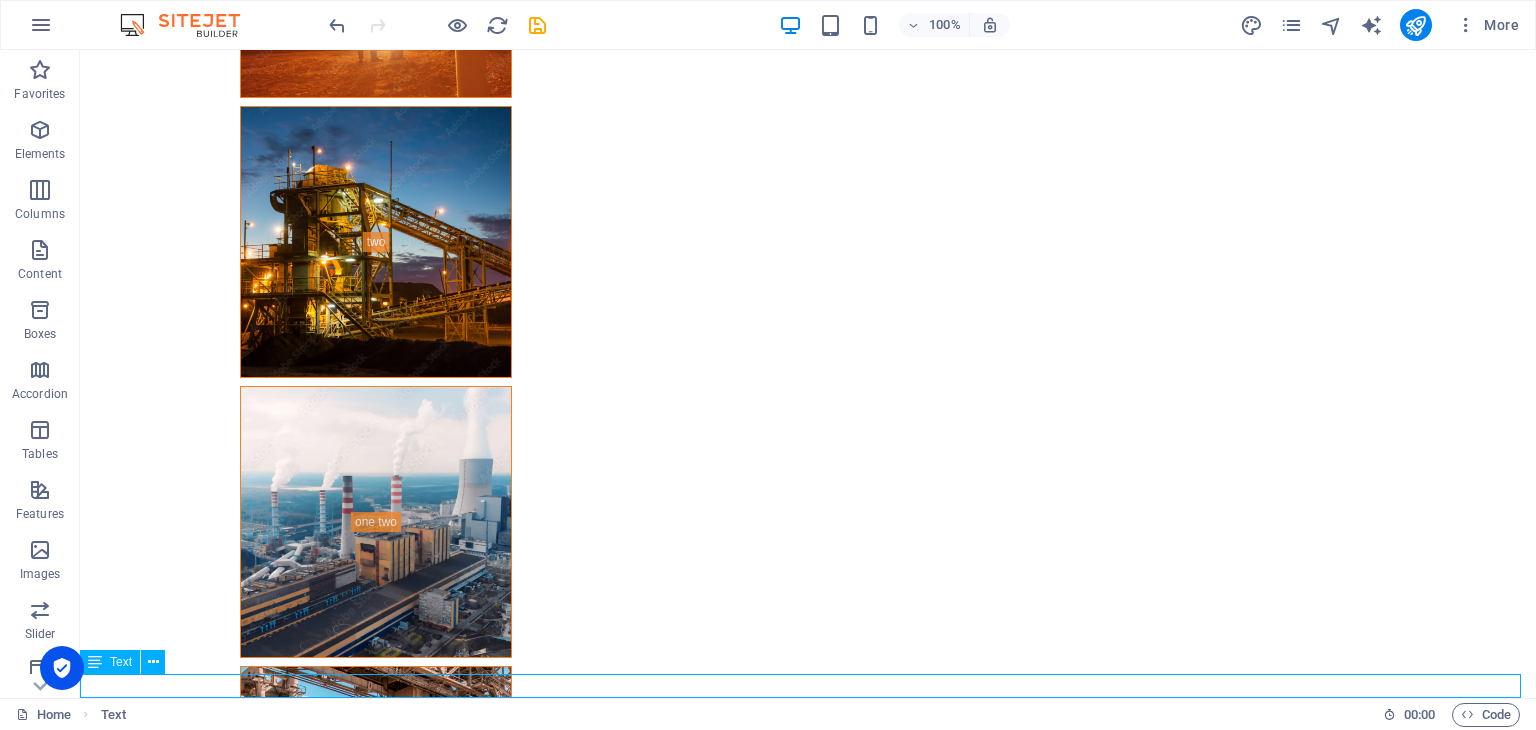 click on "Designed by [PERSON_NAME]" at bounding box center (808, 11695) 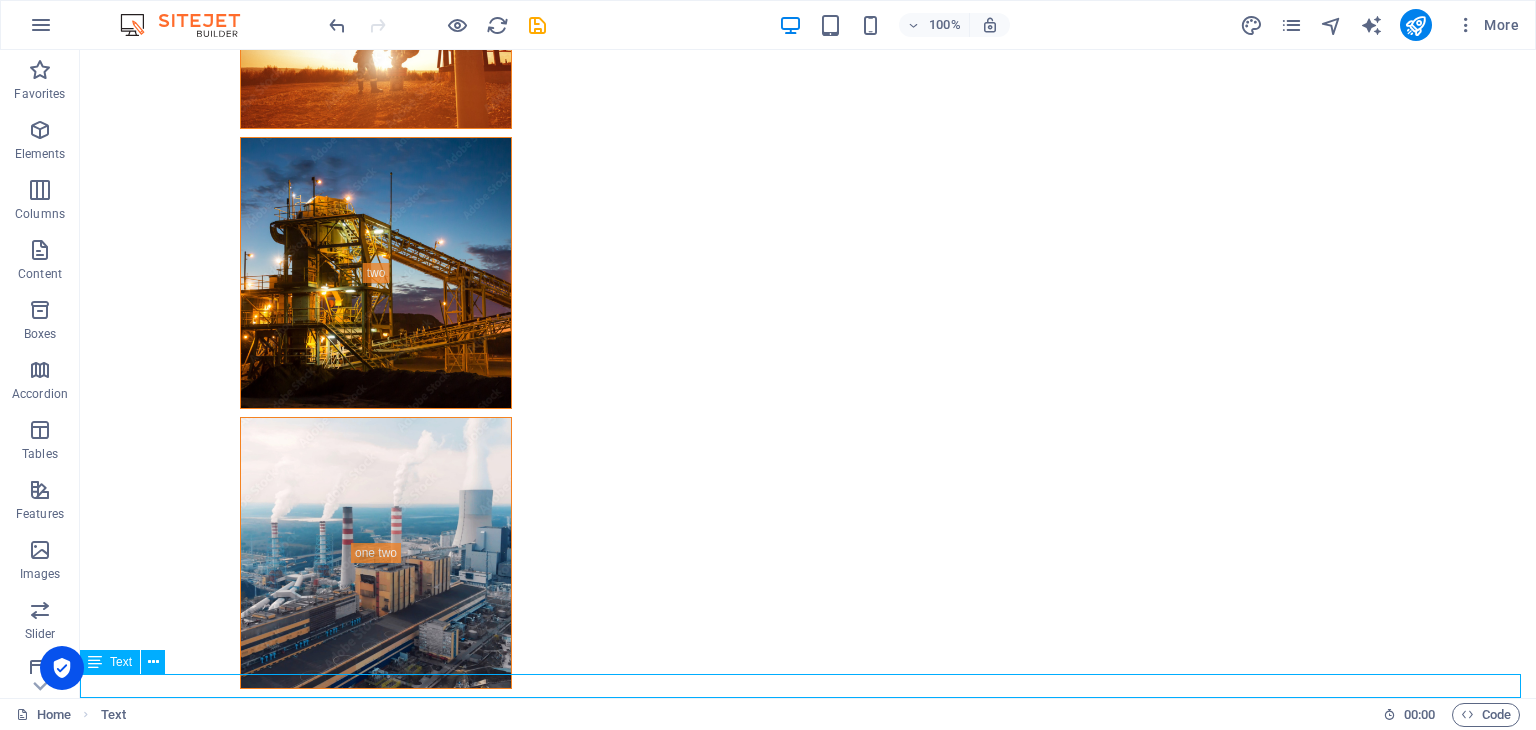 scroll, scrollTop: 7160, scrollLeft: 0, axis: vertical 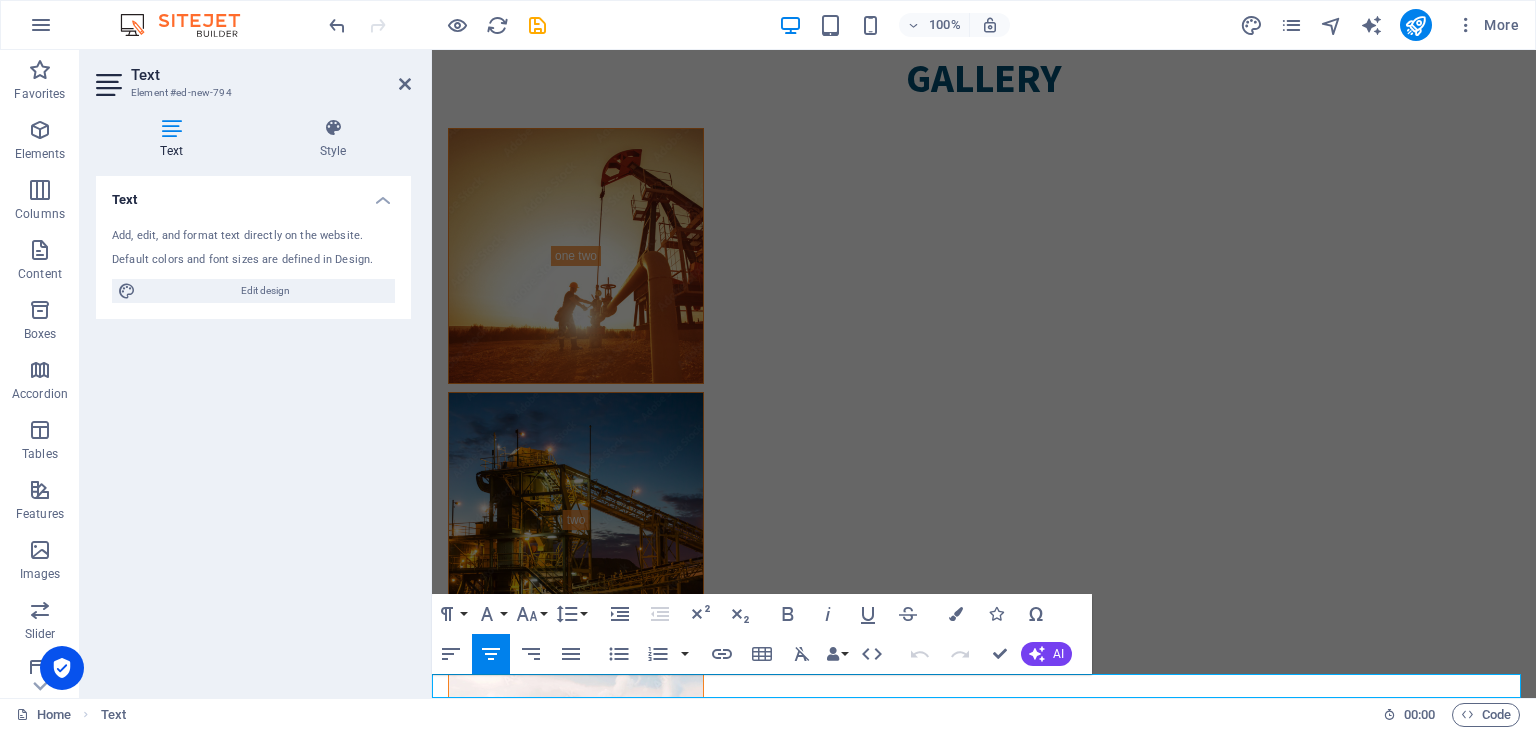click on "Designed by [PERSON_NAME]" at bounding box center (984, 11324) 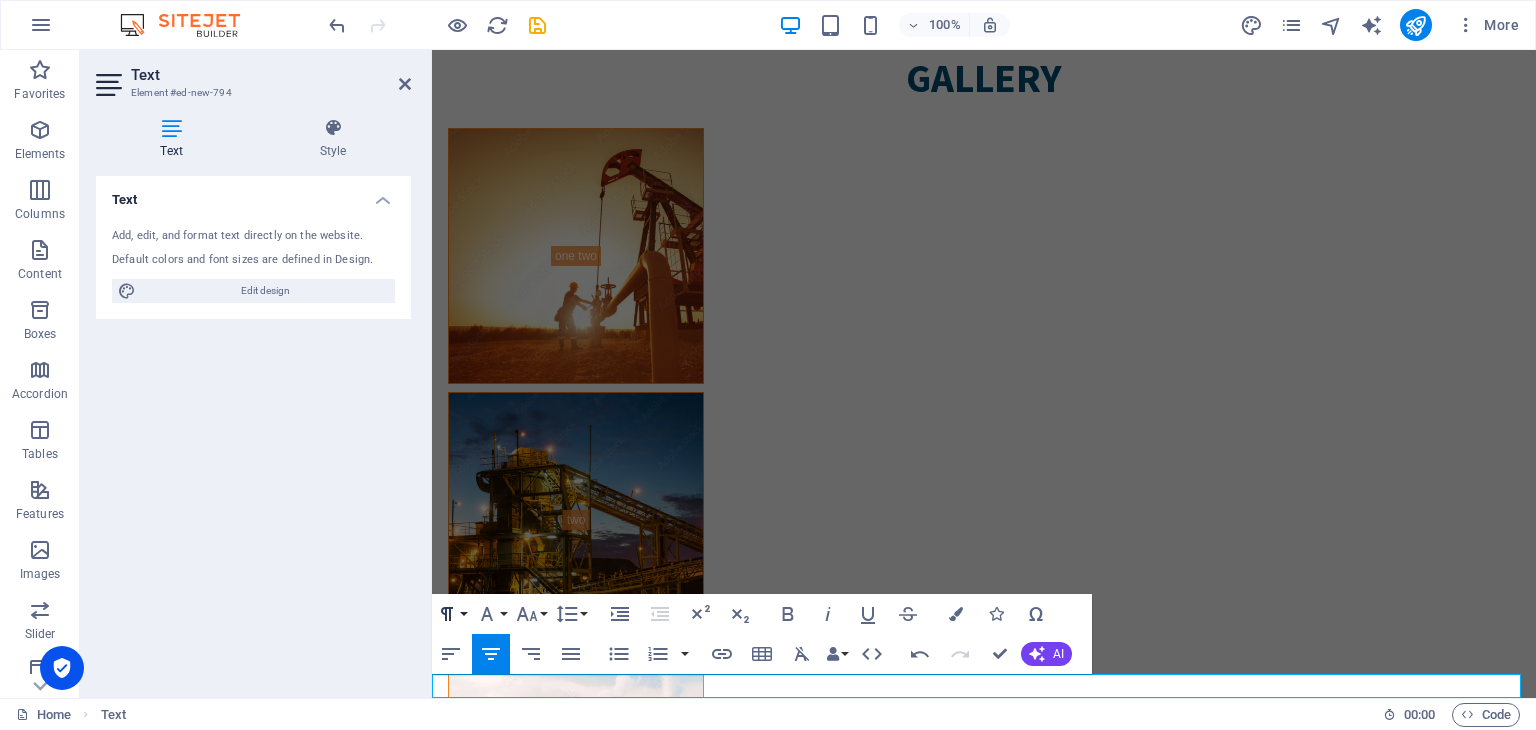 click on "Paragraph Format" at bounding box center [451, 614] 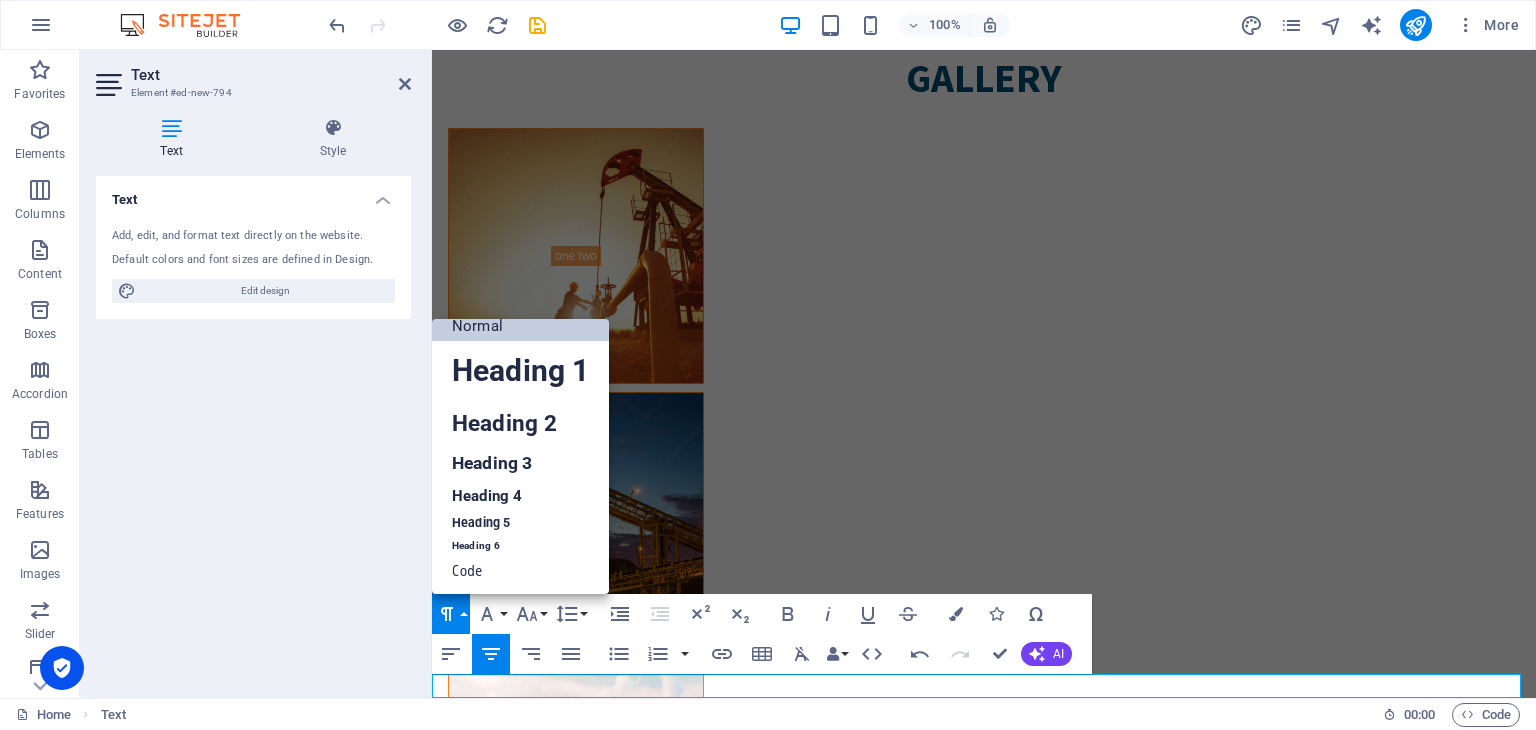 scroll, scrollTop: 16, scrollLeft: 0, axis: vertical 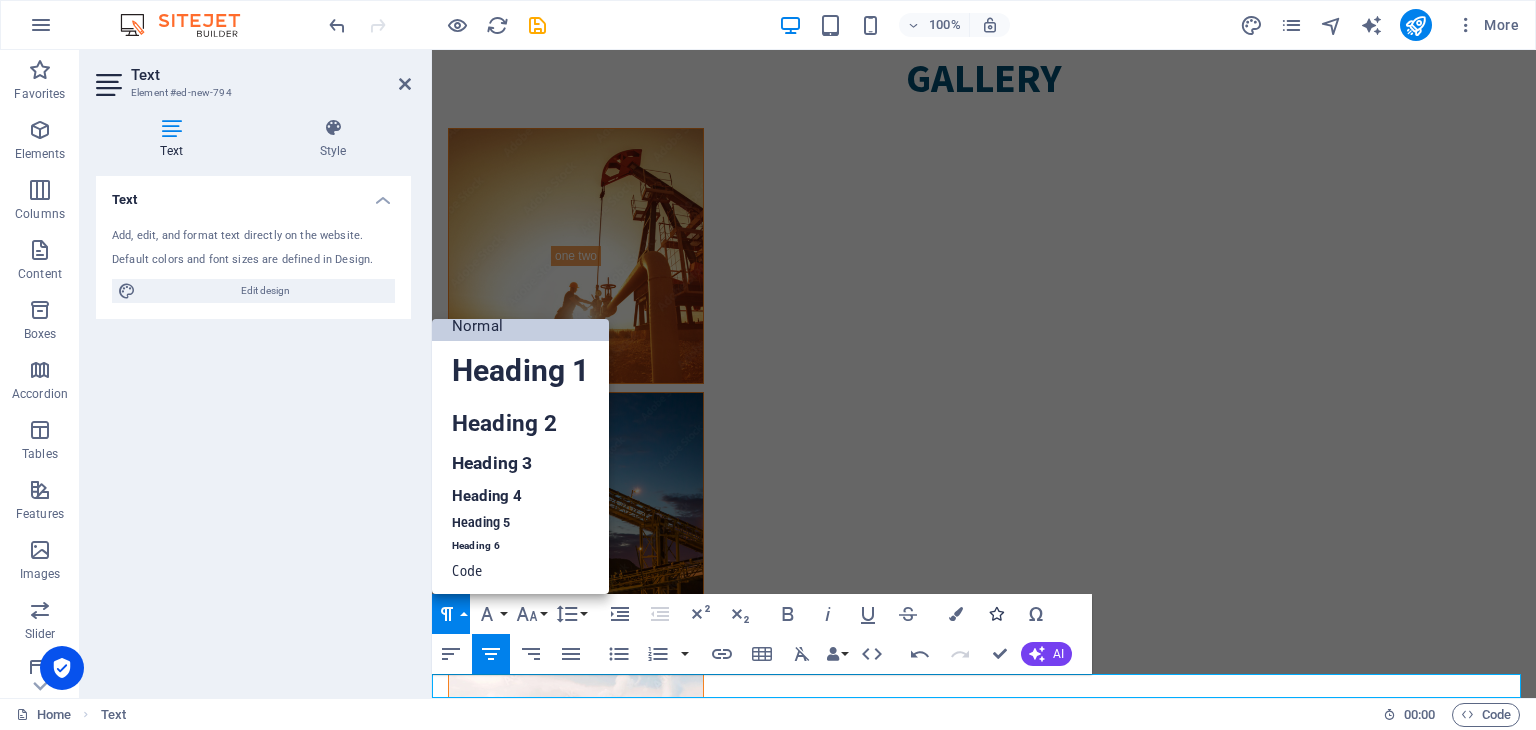click at bounding box center (996, 614) 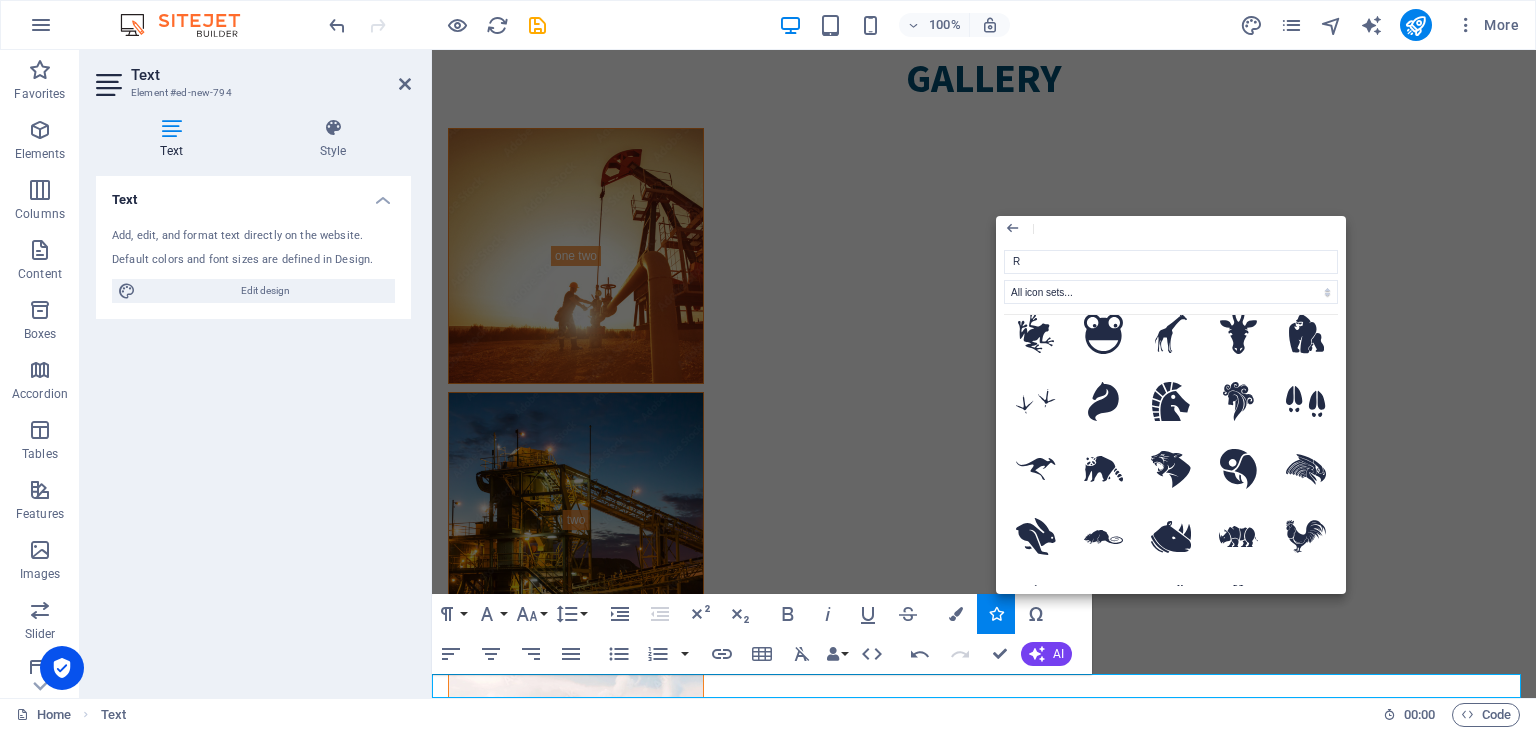 scroll, scrollTop: 0, scrollLeft: 0, axis: both 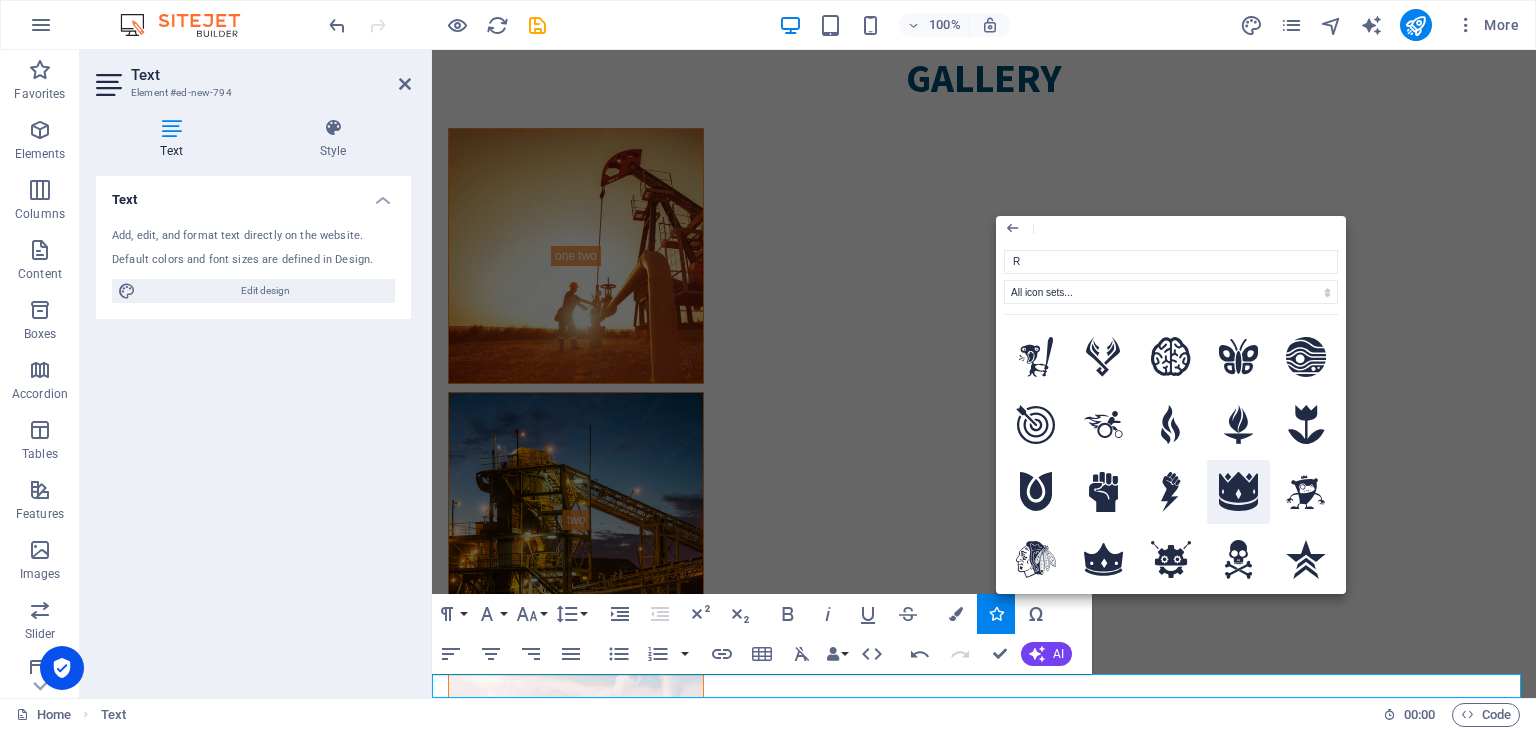 click 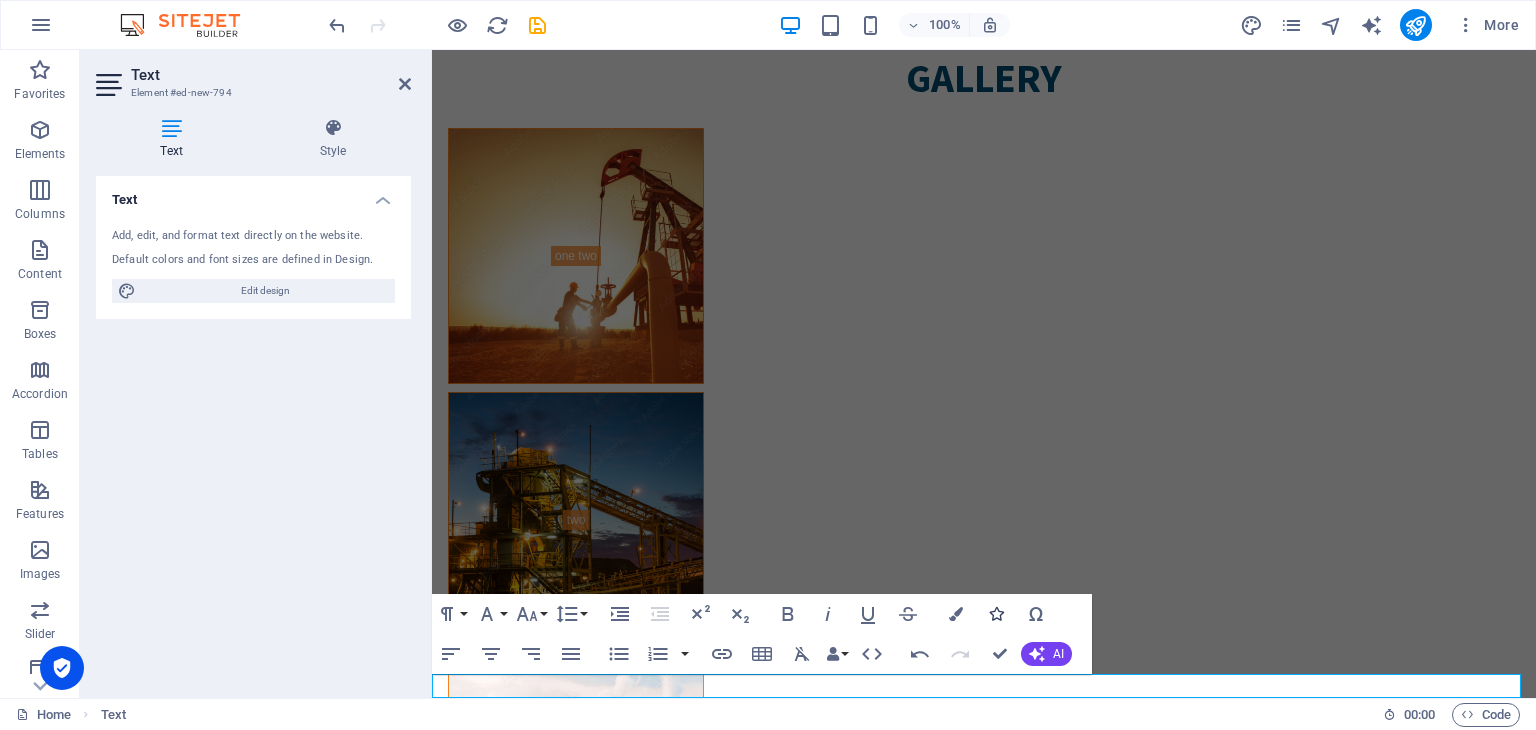 click at bounding box center [996, 614] 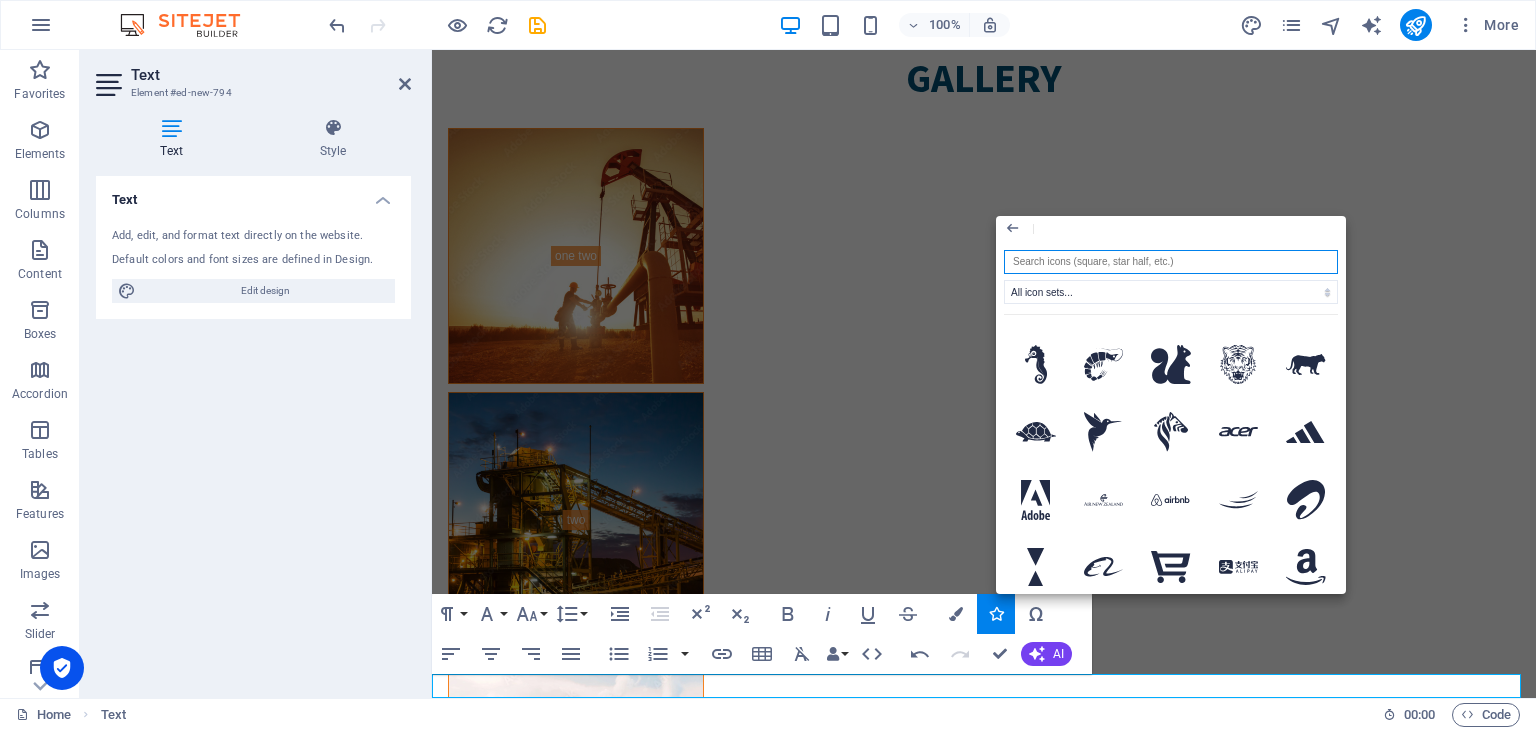 scroll, scrollTop: 736, scrollLeft: 0, axis: vertical 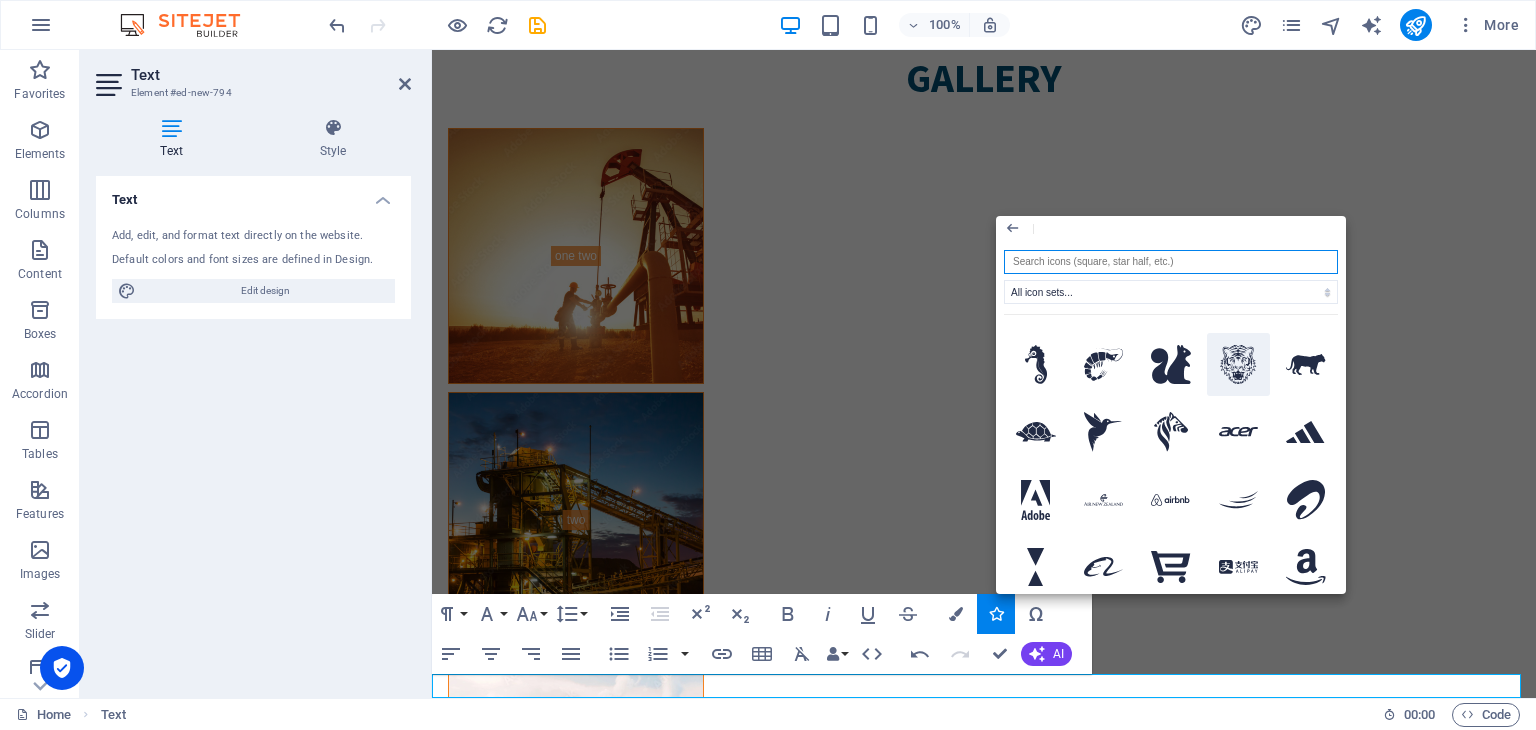click 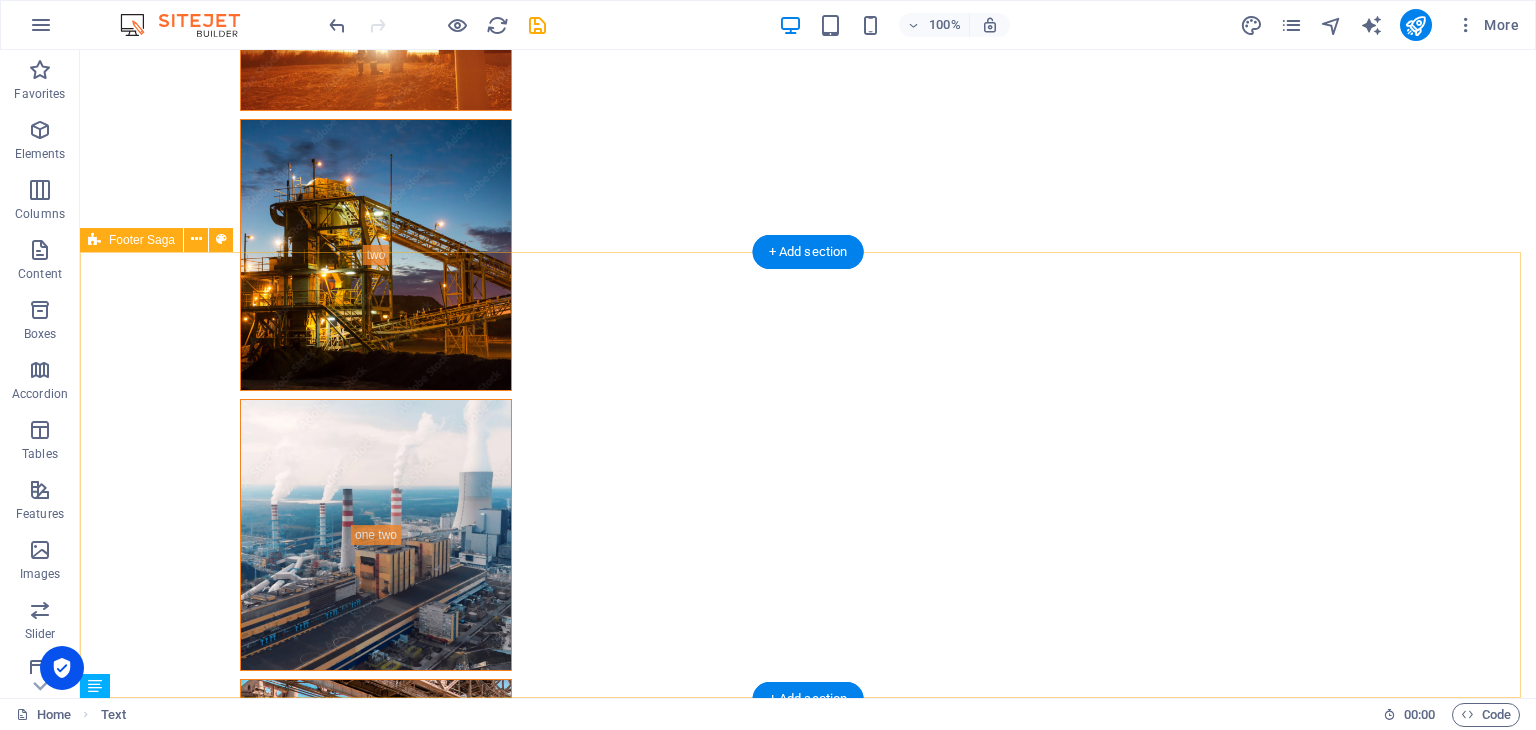 scroll, scrollTop: 7449, scrollLeft: 0, axis: vertical 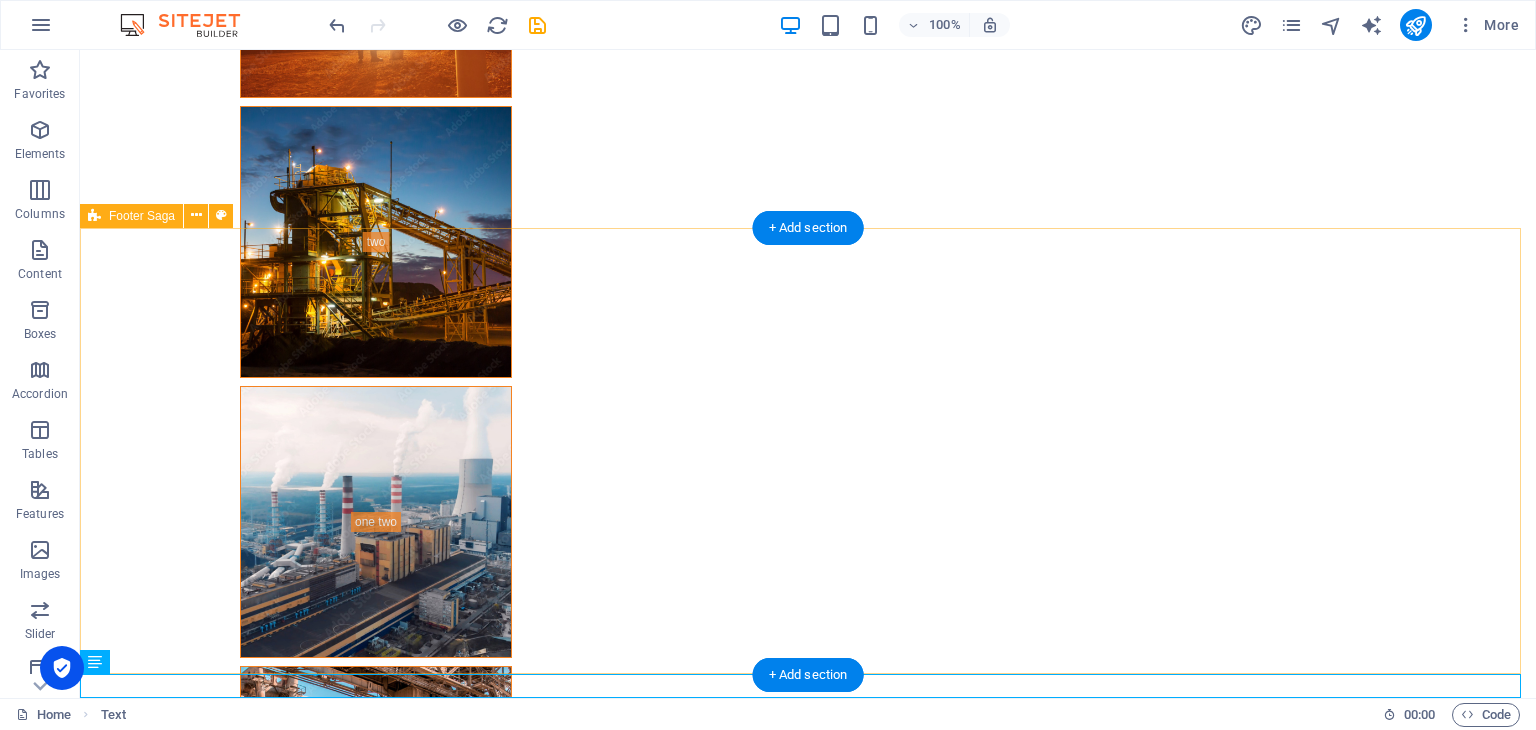 click on "At [GEOGRAPHIC_DATA], we combine top-tier products with a dedicated and technically proficient team, backed by a well-equipped workshop to ensure we meet and exceed our customers' expectations in every project. Contact [PERSON_NAME] Bin Al [PERSON_NAME] Rakah, [STREET_ADDRESS]  Phone:  [PHONE_NUMBER] Mobile: [PHONE_NUMBER] Email:  [EMAIL_ADDRESS][DOMAIN_NAME]   Navigation Home About Service Contact Legal Notice Privacy Policy Social media Facebook Twitter Instagram" at bounding box center [808, 11100] 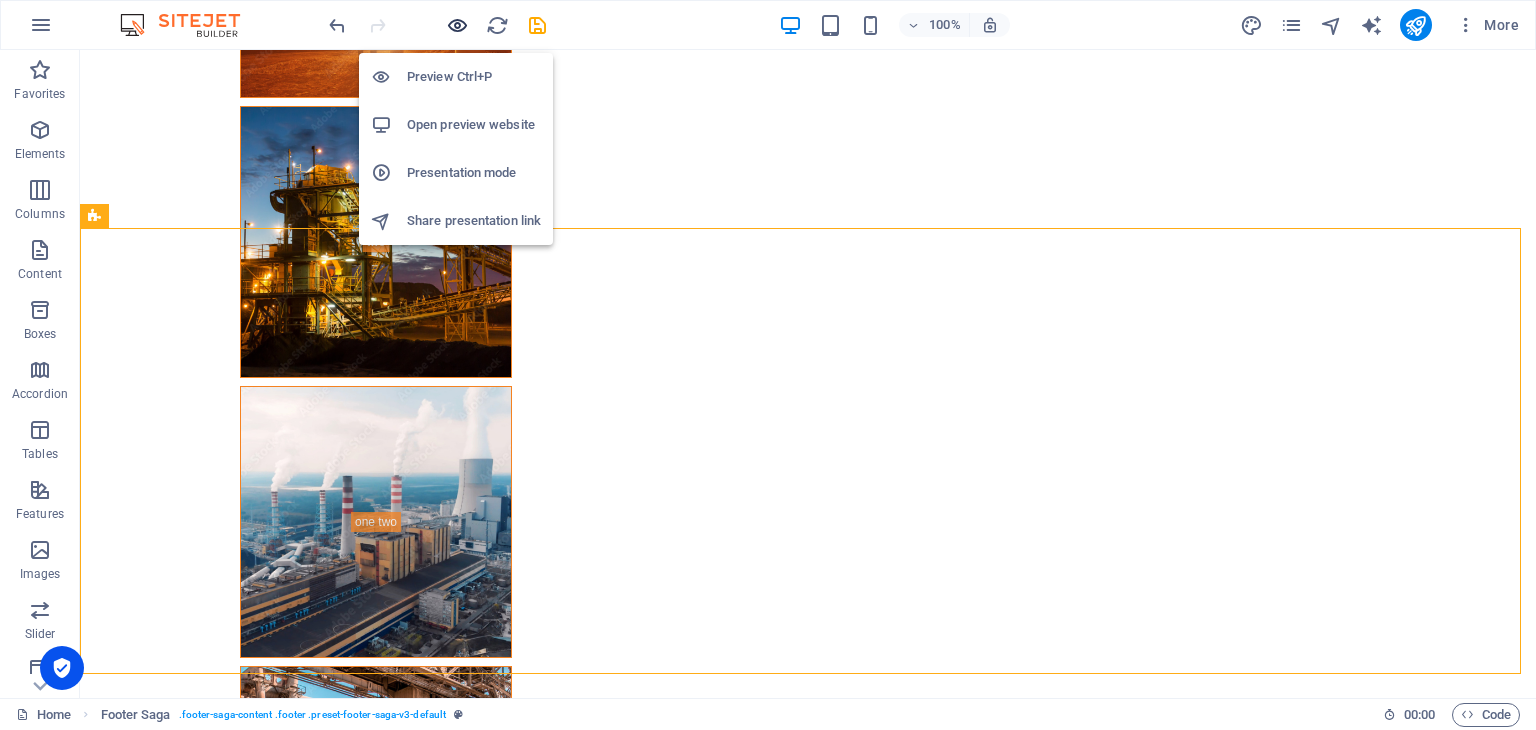 click at bounding box center (457, 25) 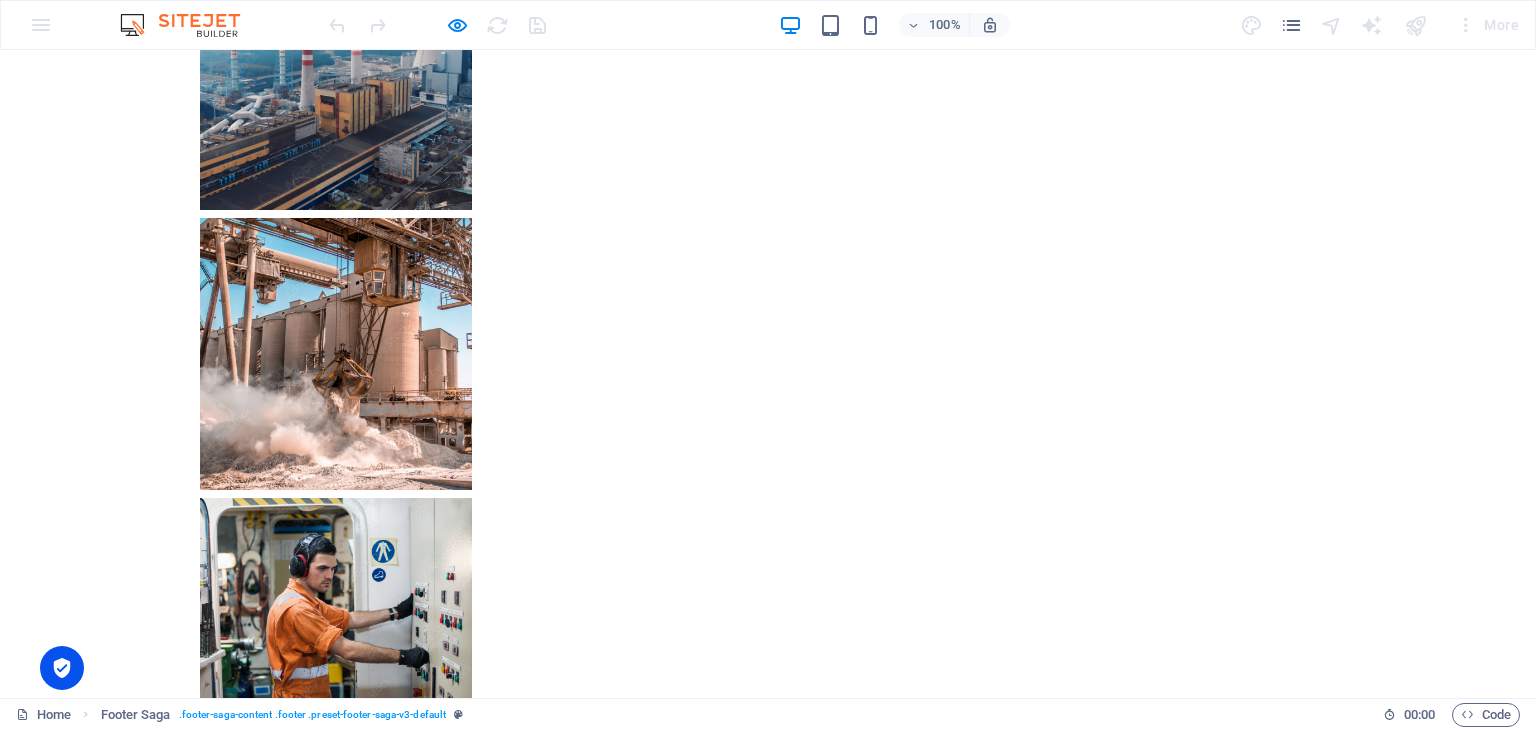 scroll, scrollTop: 7444, scrollLeft: 0, axis: vertical 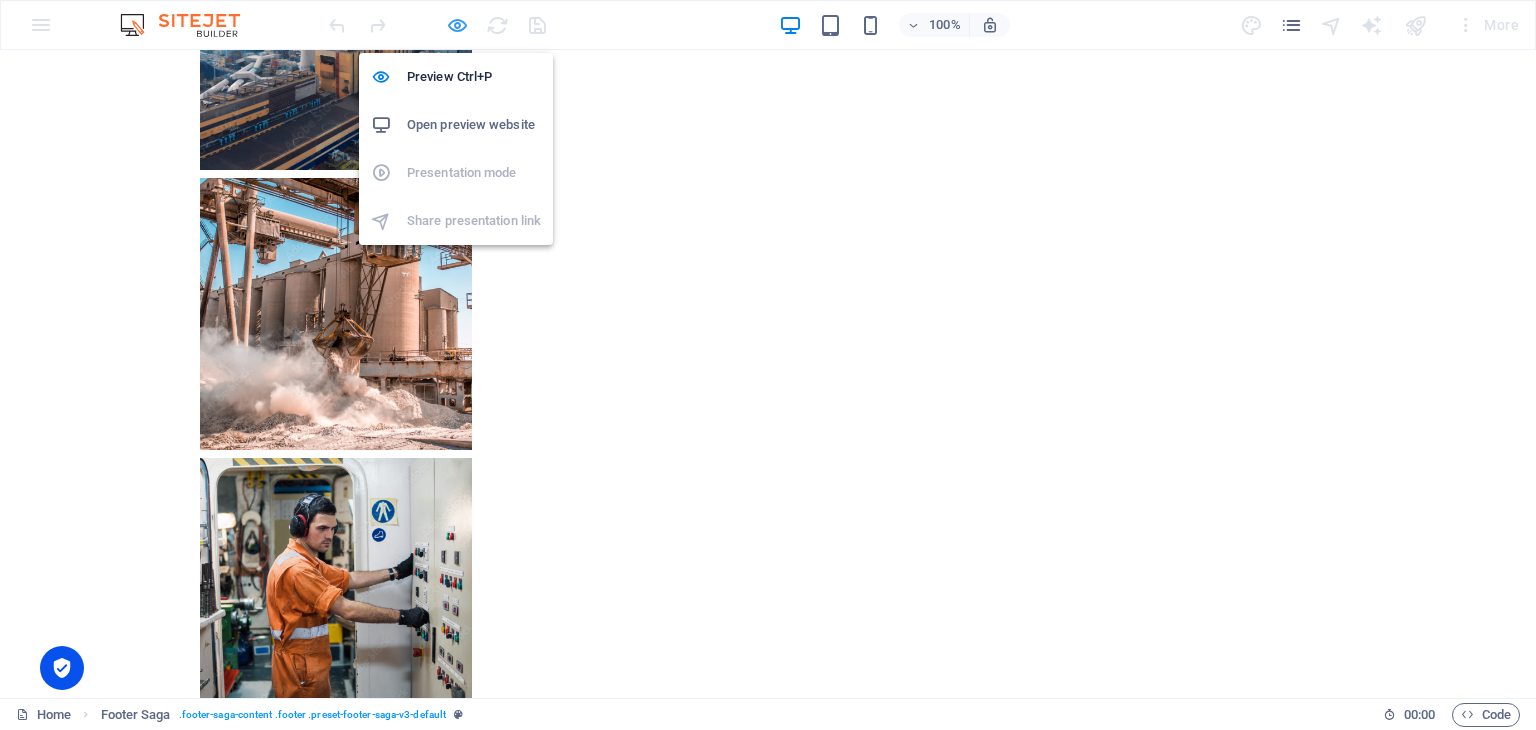 click at bounding box center (457, 25) 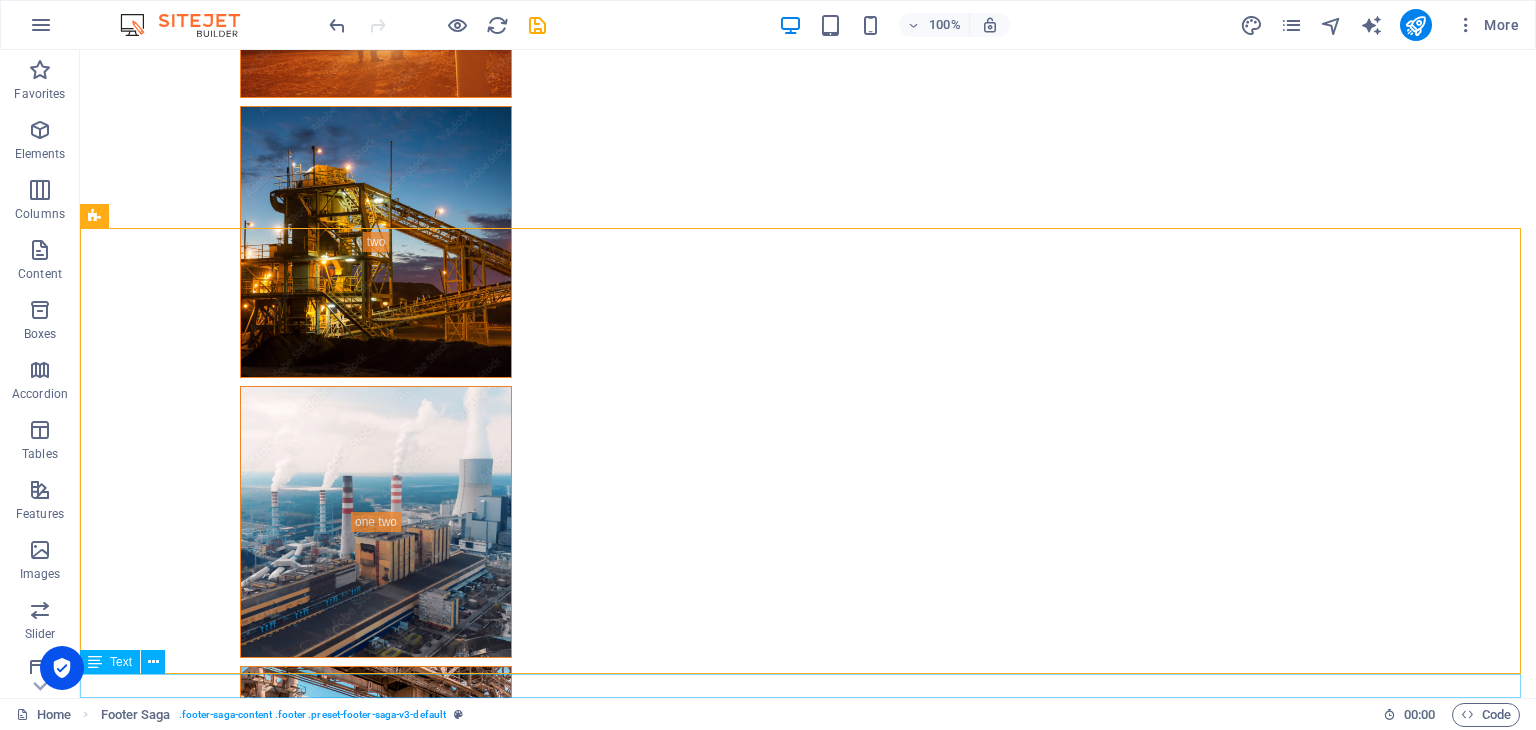 click on "Designed by [PERSON_NAME]" at bounding box center (808, 13237) 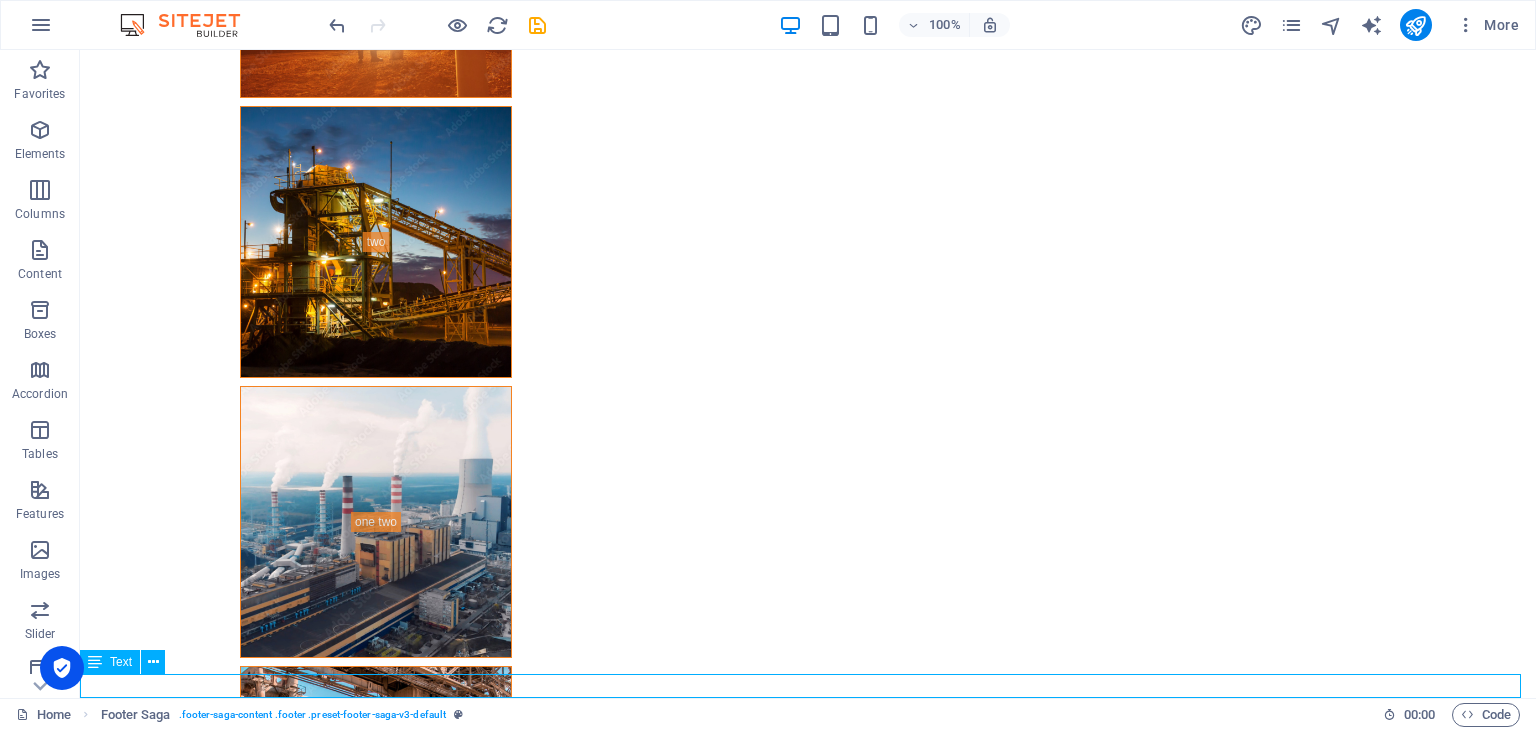 click on "Designed by [PERSON_NAME]" at bounding box center [808, 13237] 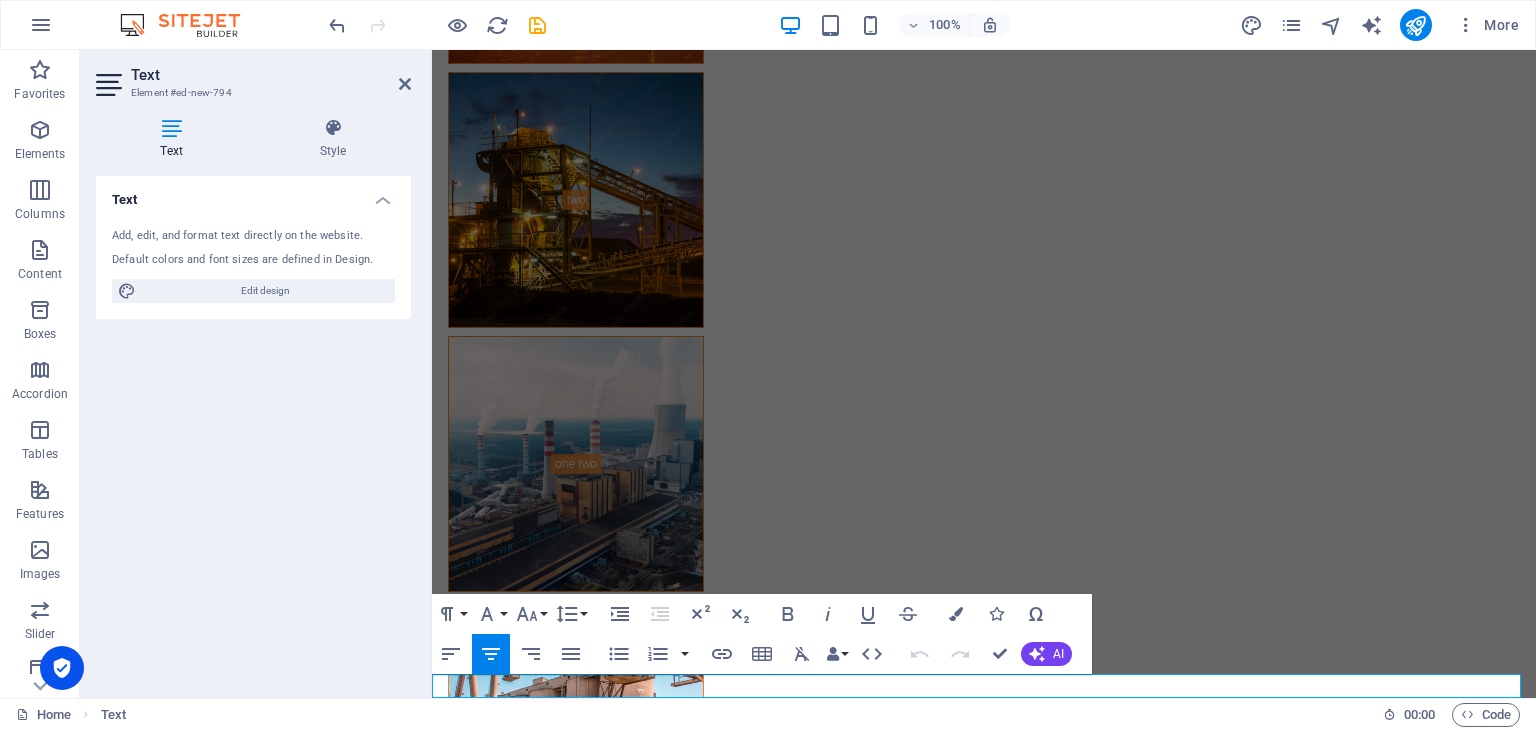 scroll, scrollTop: 7160, scrollLeft: 0, axis: vertical 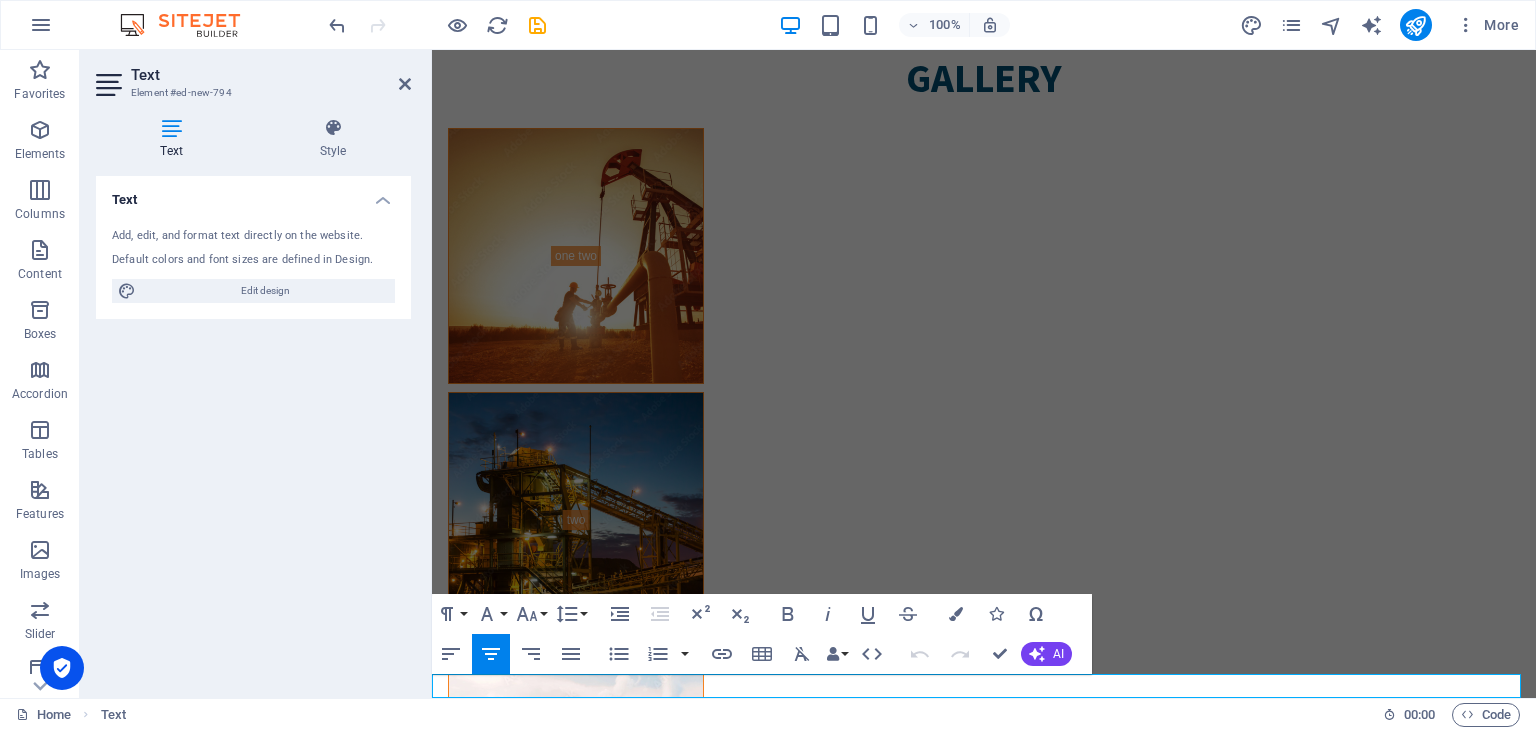 click 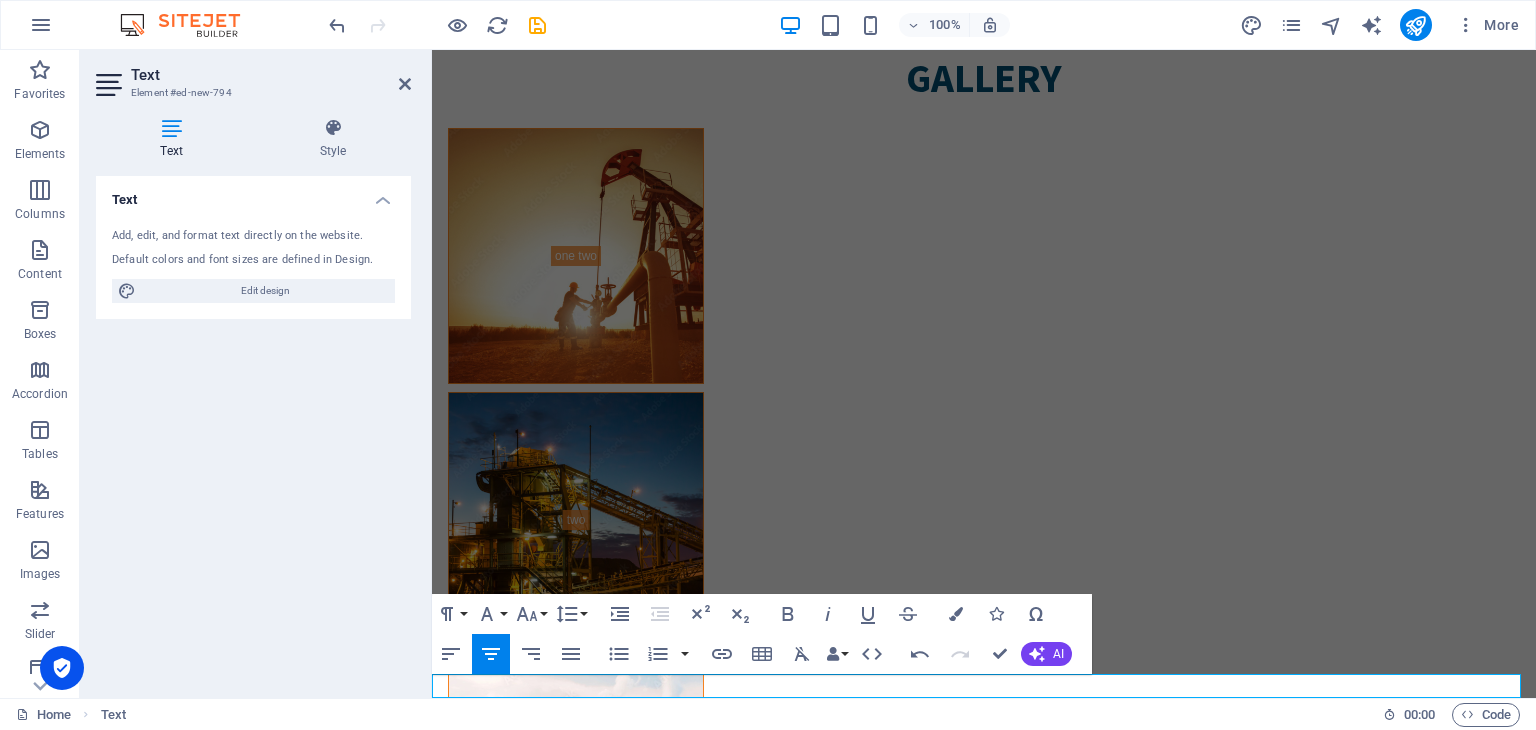click on "Designed by [PERSON_NAME]" at bounding box center [984, 12489] 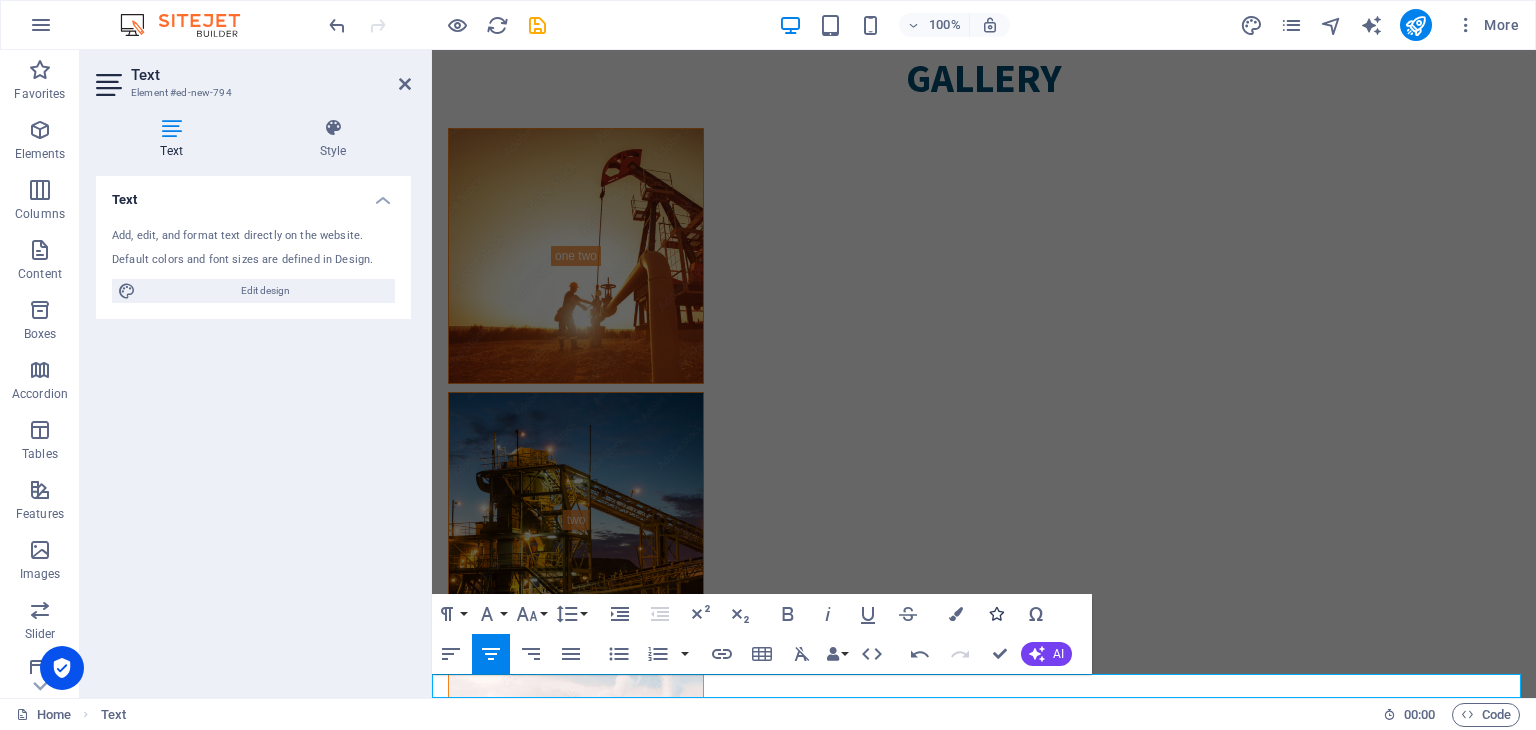type 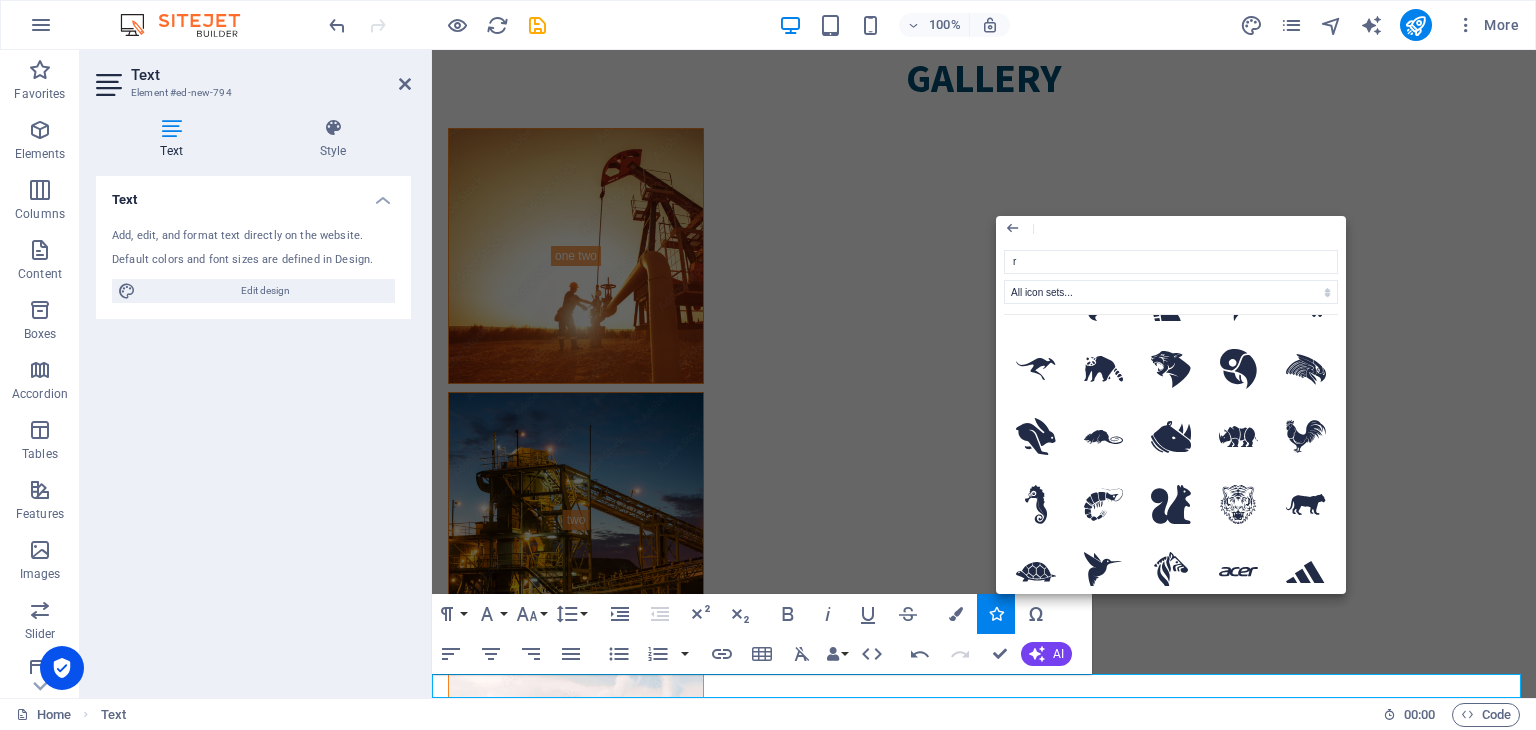 scroll, scrollTop: 666, scrollLeft: 0, axis: vertical 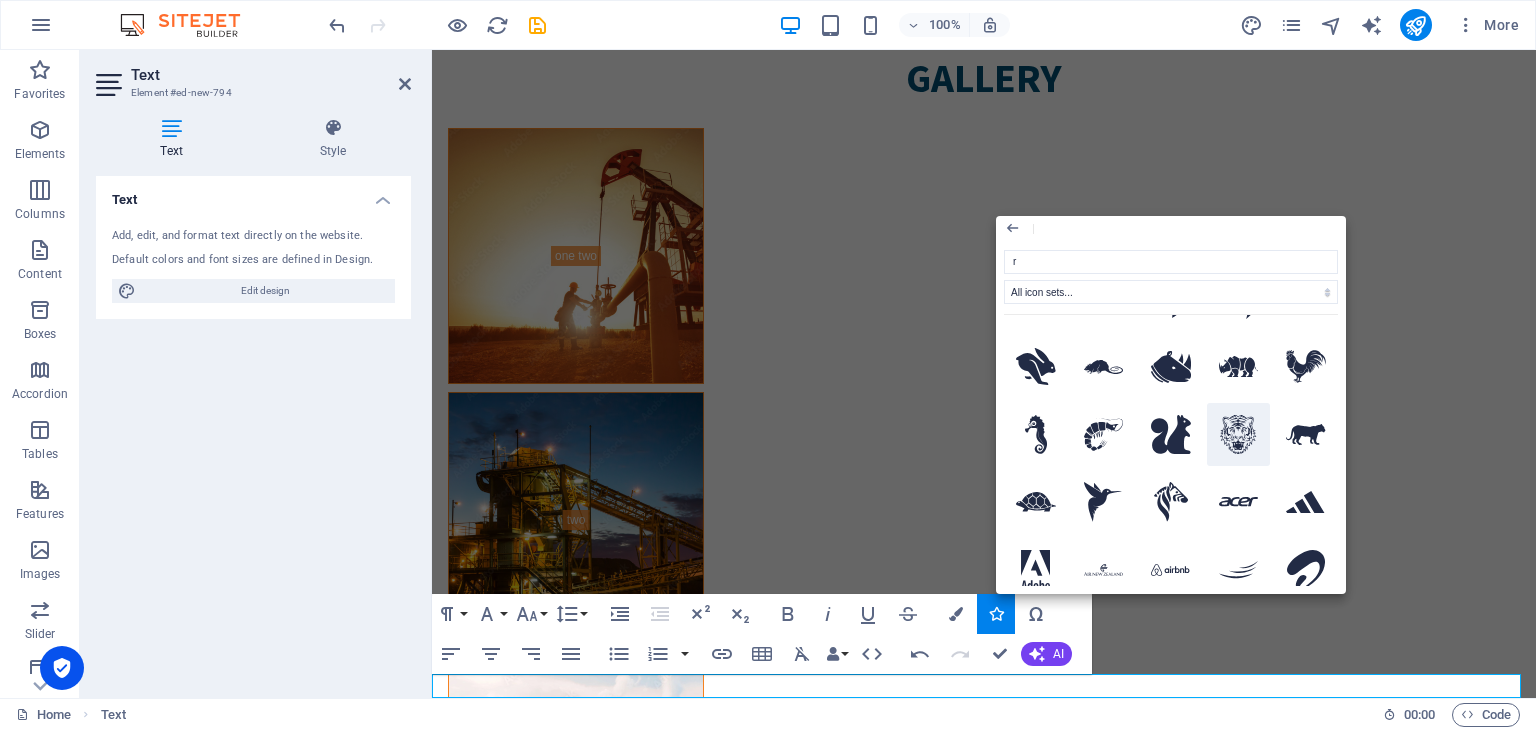 click 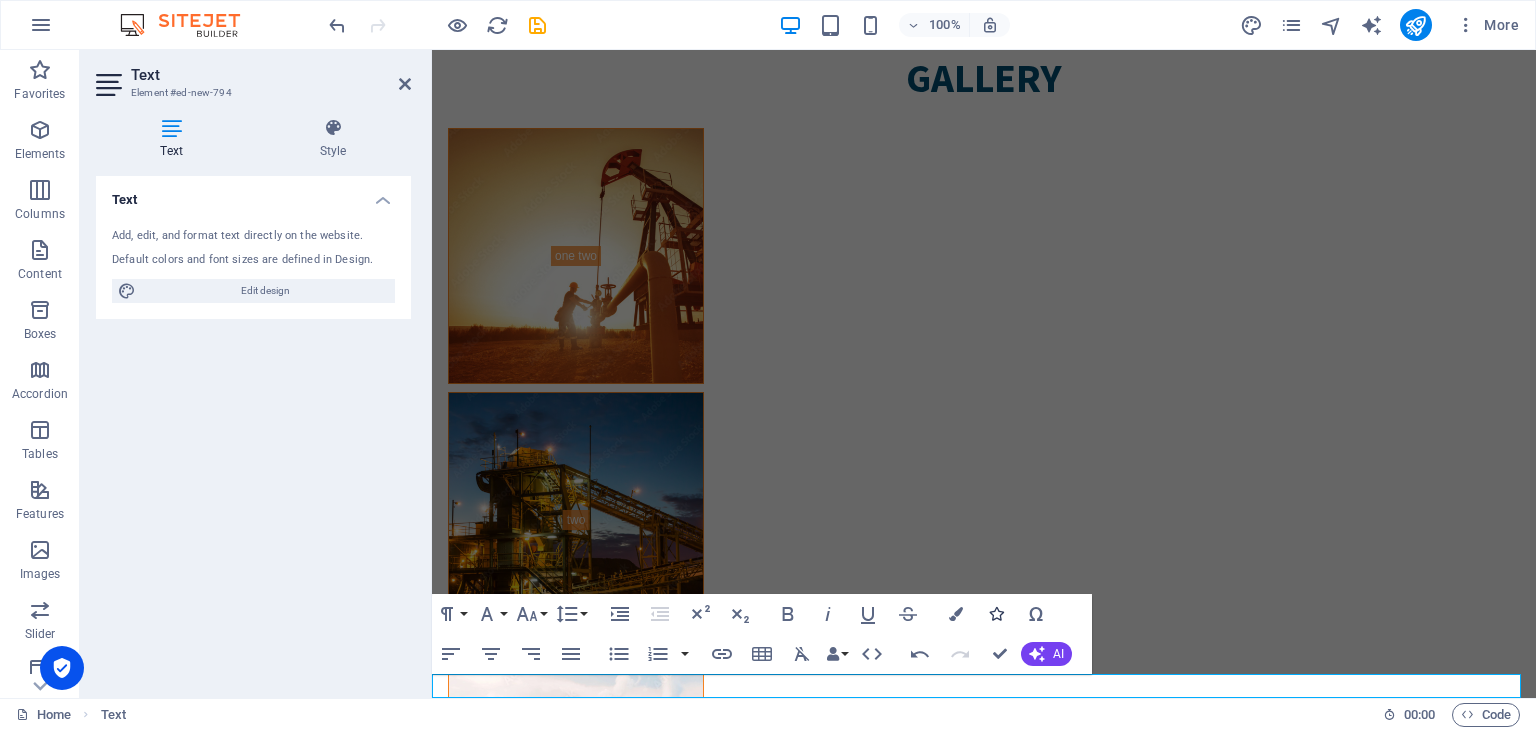 click at bounding box center (996, 614) 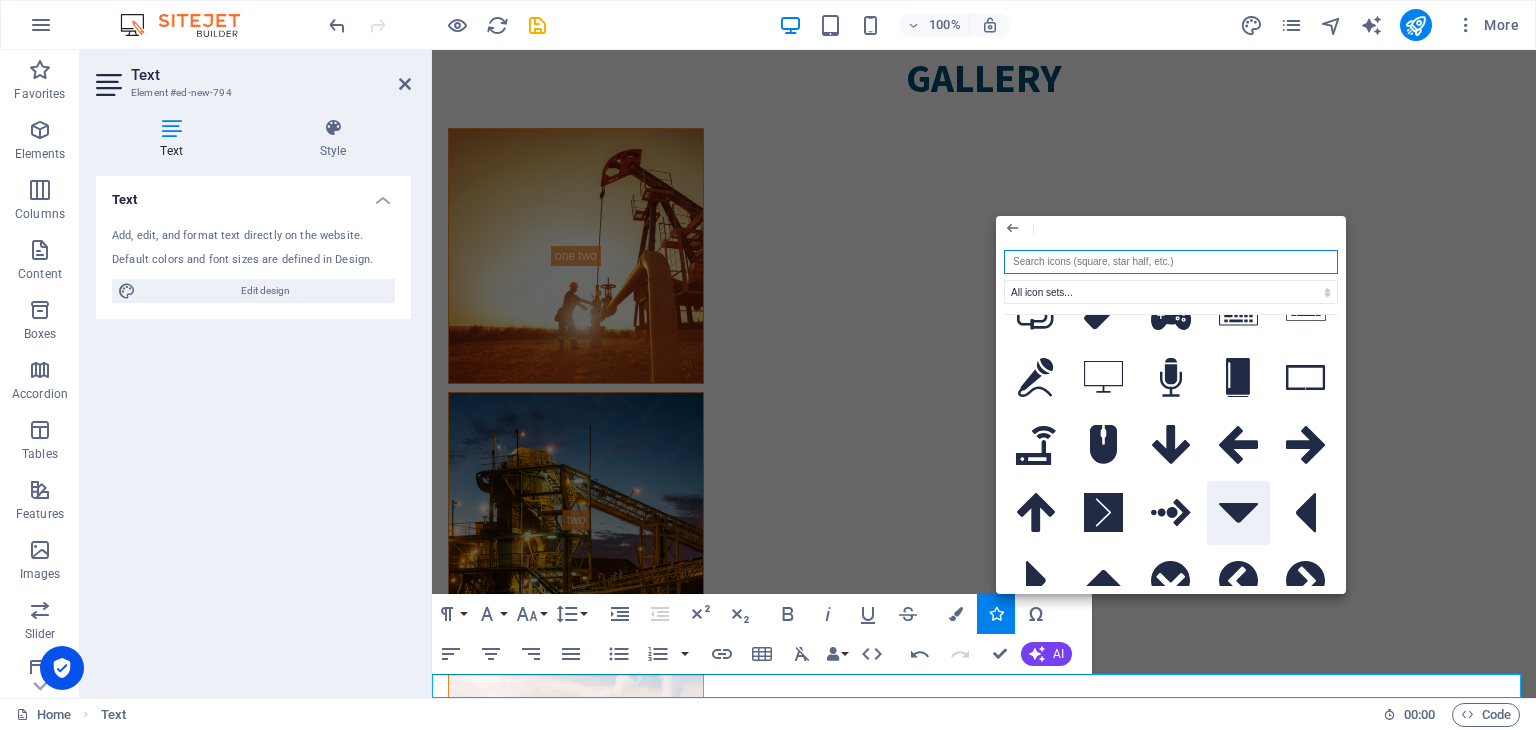 scroll, scrollTop: 5366, scrollLeft: 0, axis: vertical 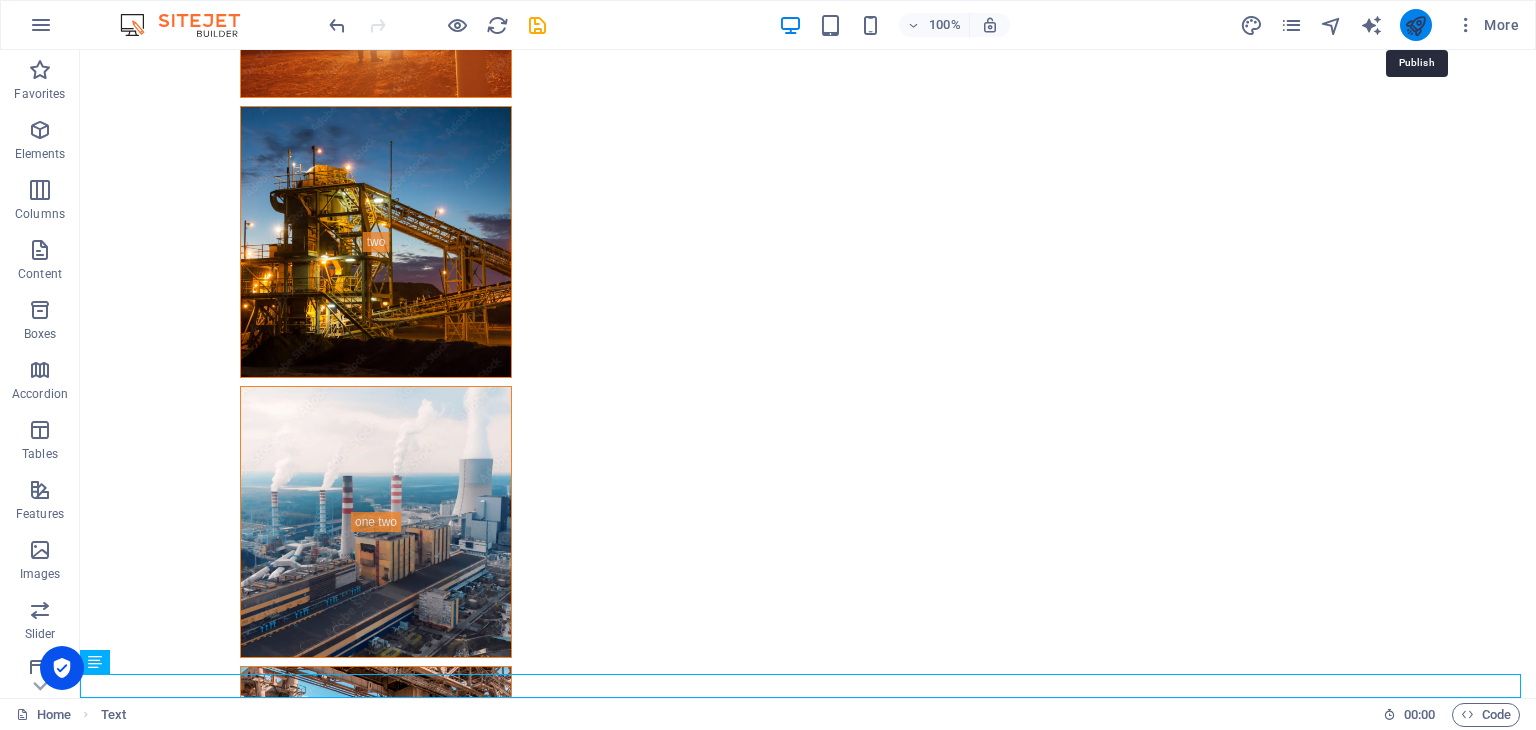 click at bounding box center (1415, 25) 